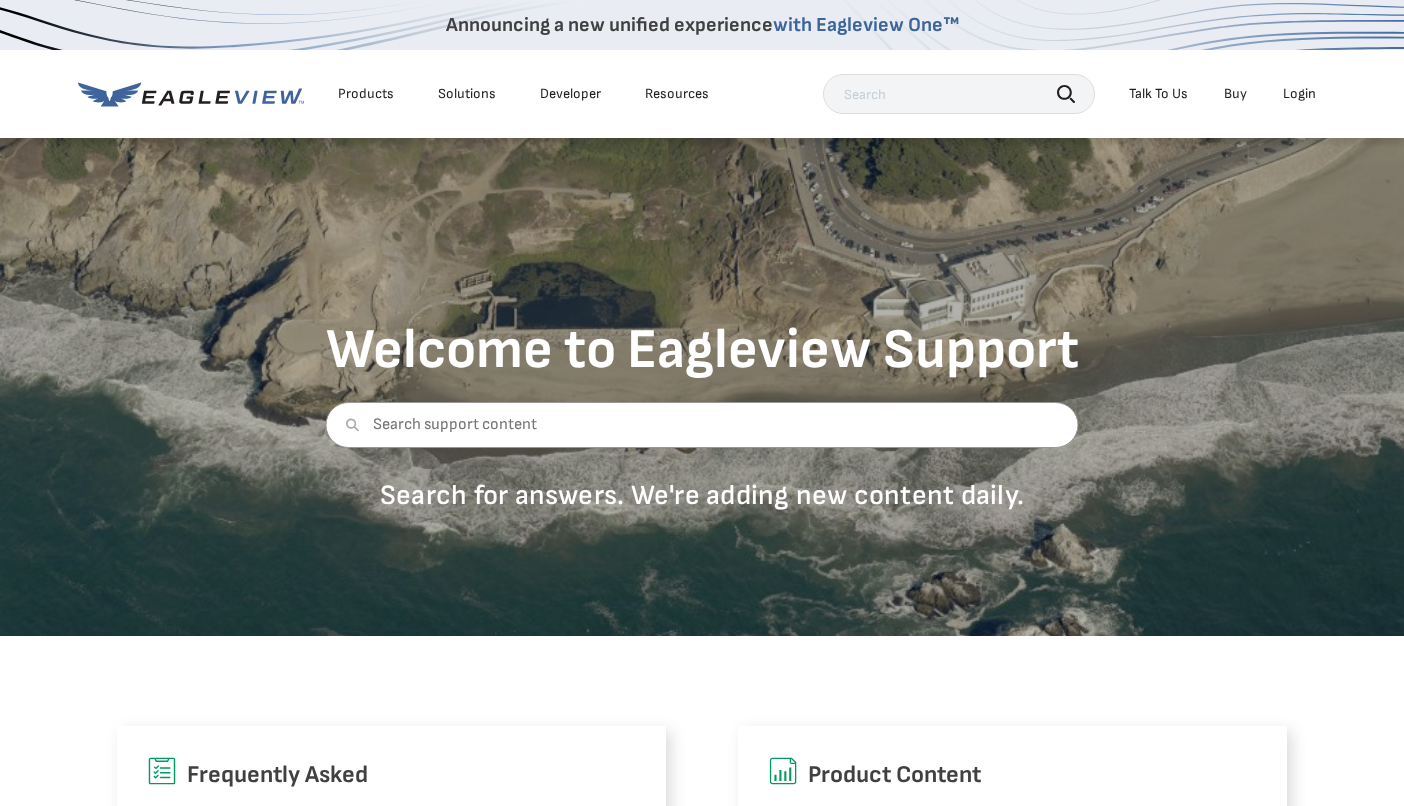 scroll, scrollTop: 0, scrollLeft: 0, axis: both 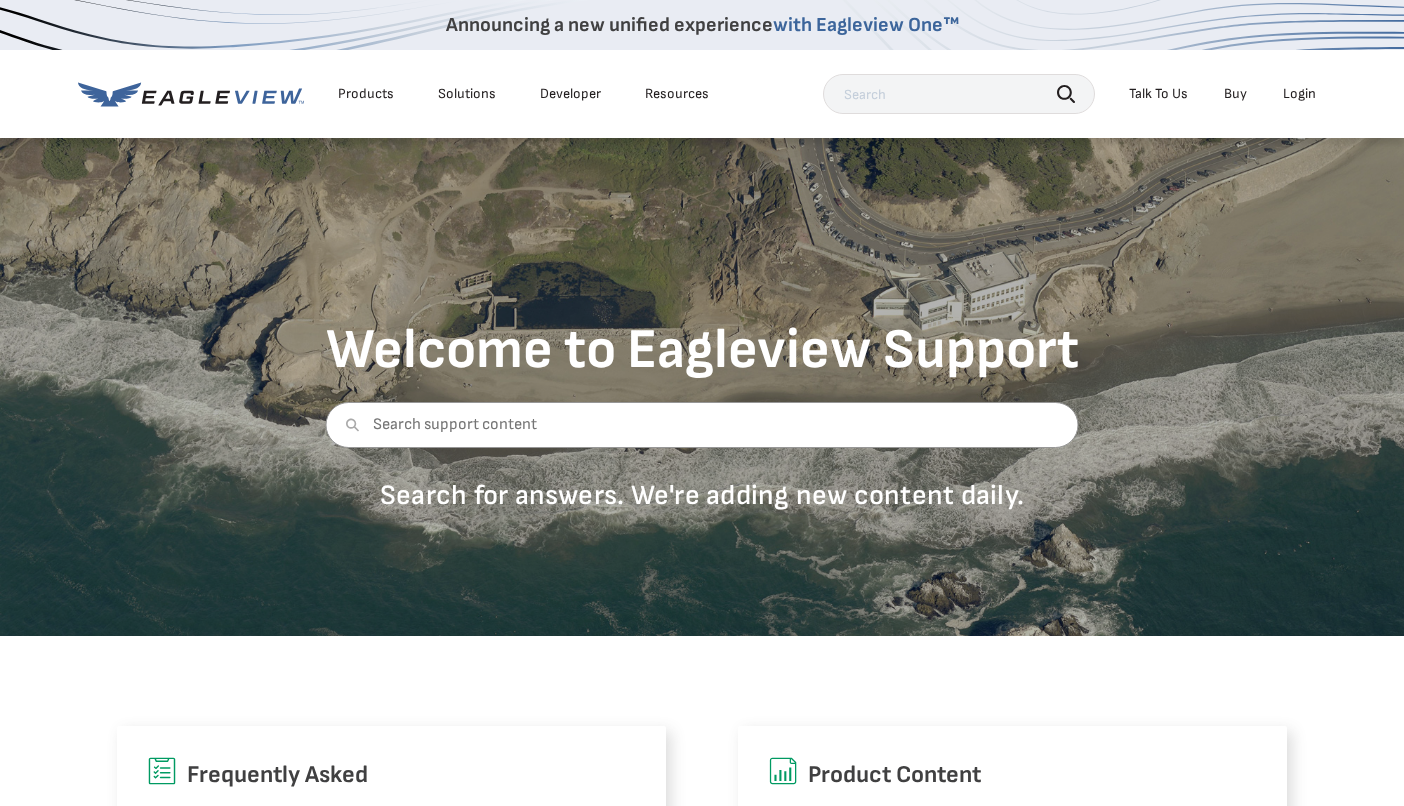 click on "Login" at bounding box center [1299, 94] 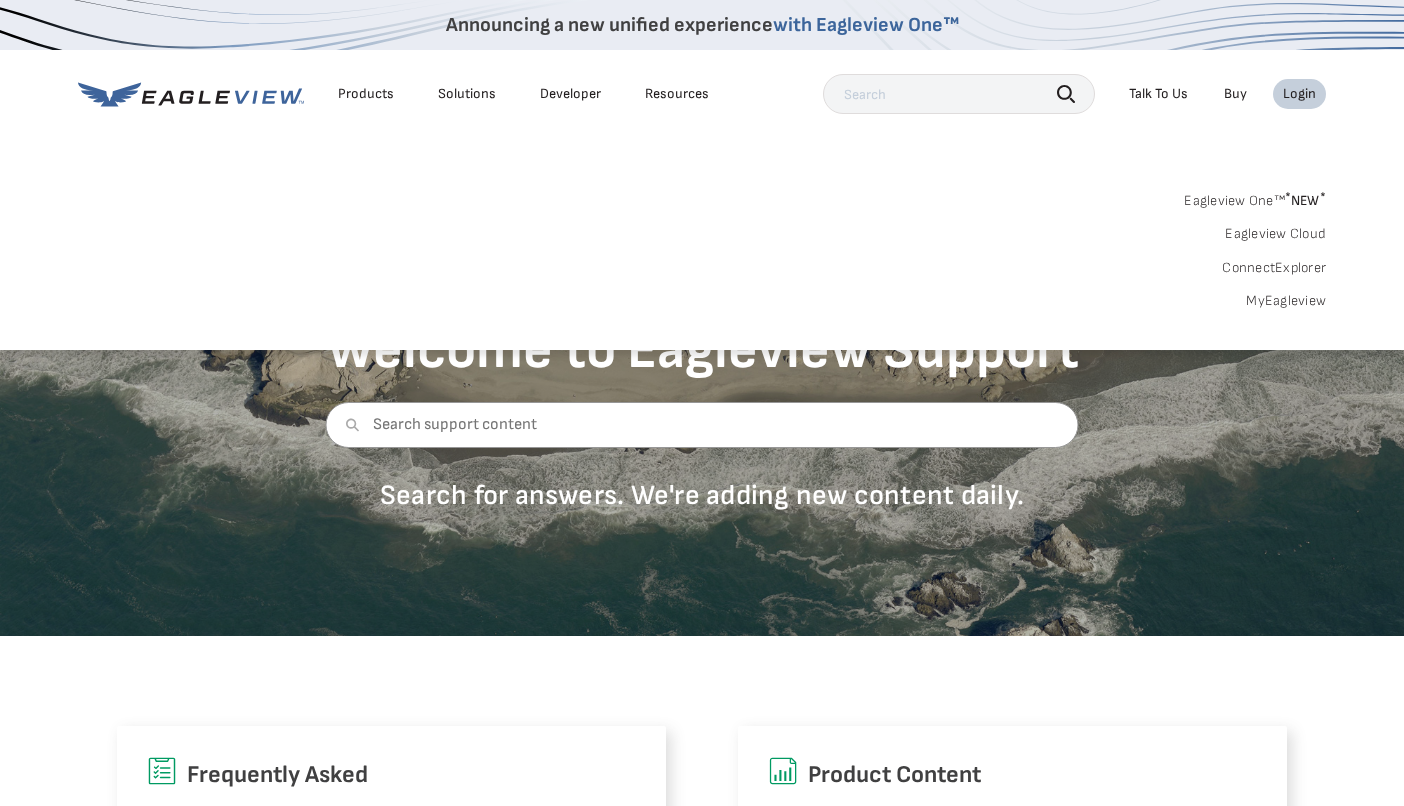 click on "Eagleview One™  * NEW *" at bounding box center [1255, 197] 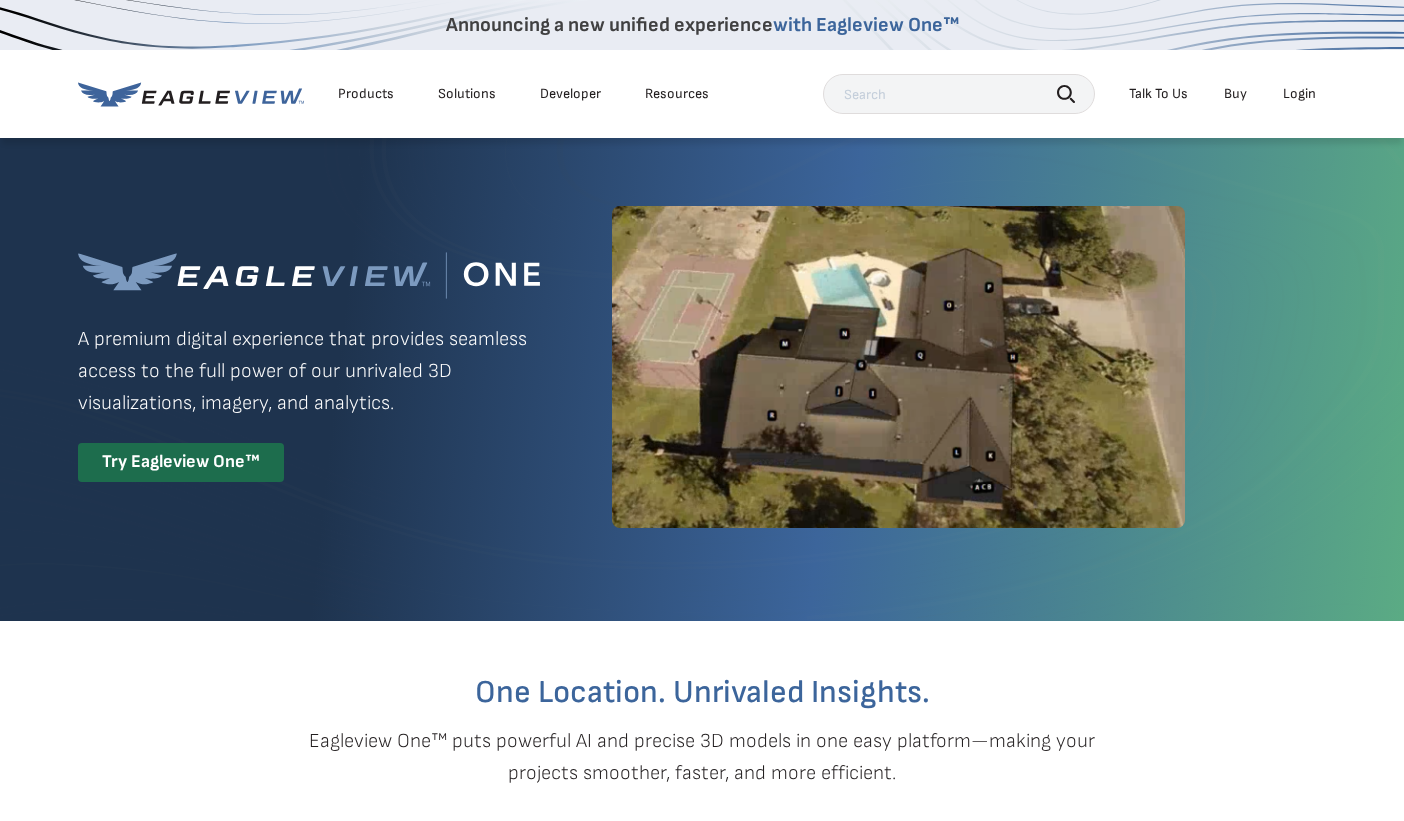 scroll, scrollTop: 0, scrollLeft: 0, axis: both 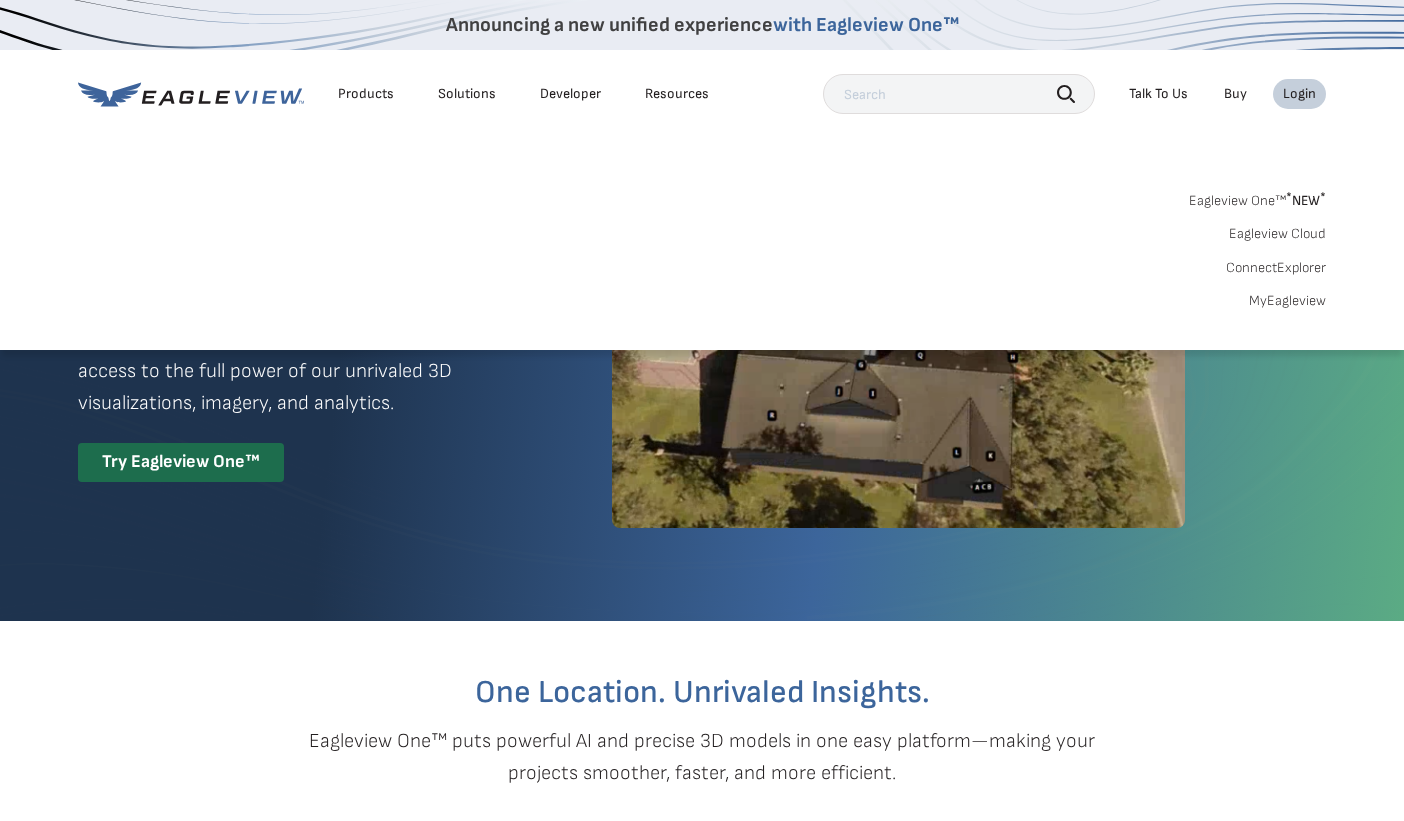 click on "Eagleview One™  * NEW *" at bounding box center [1257, 197] 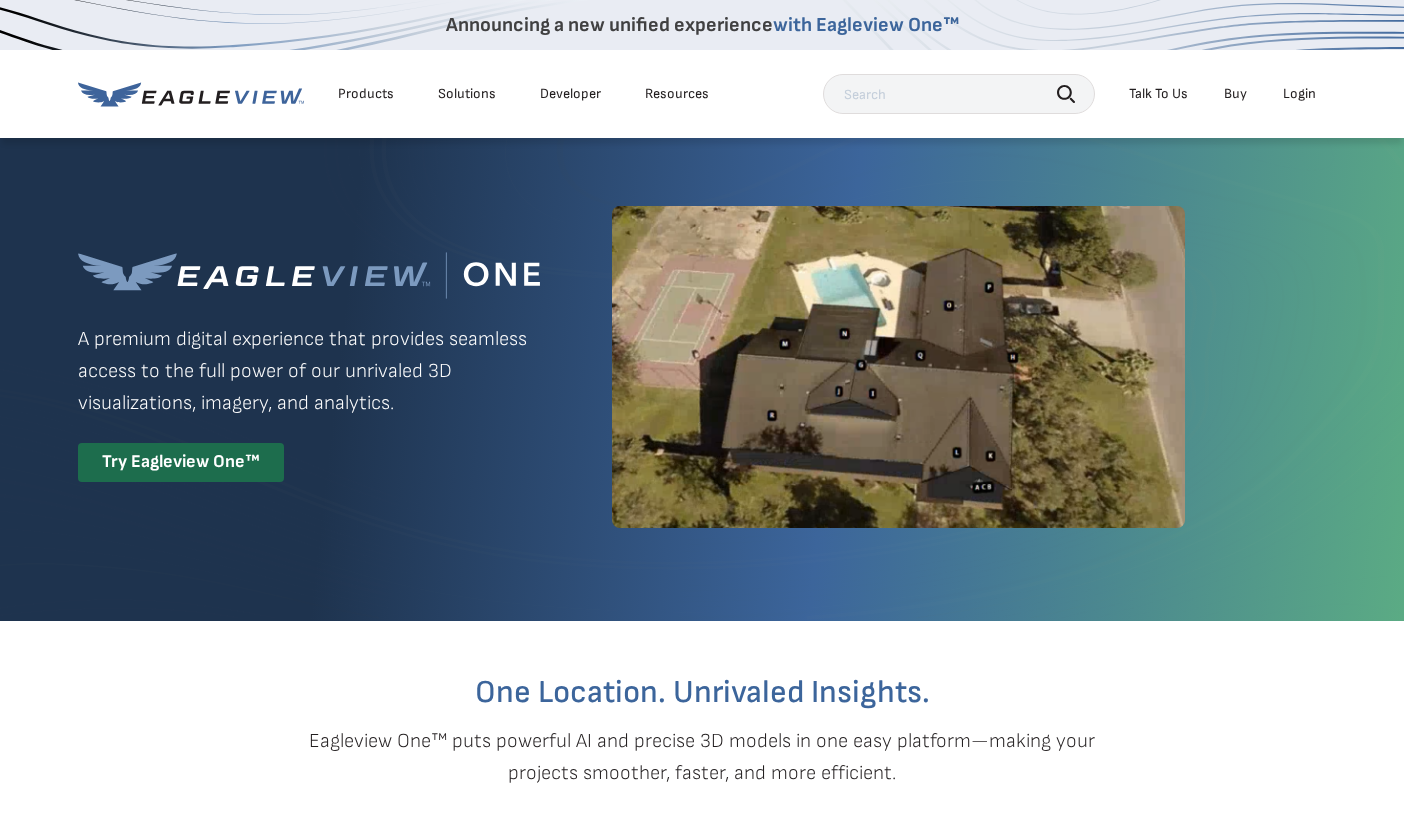 scroll, scrollTop: 0, scrollLeft: 0, axis: both 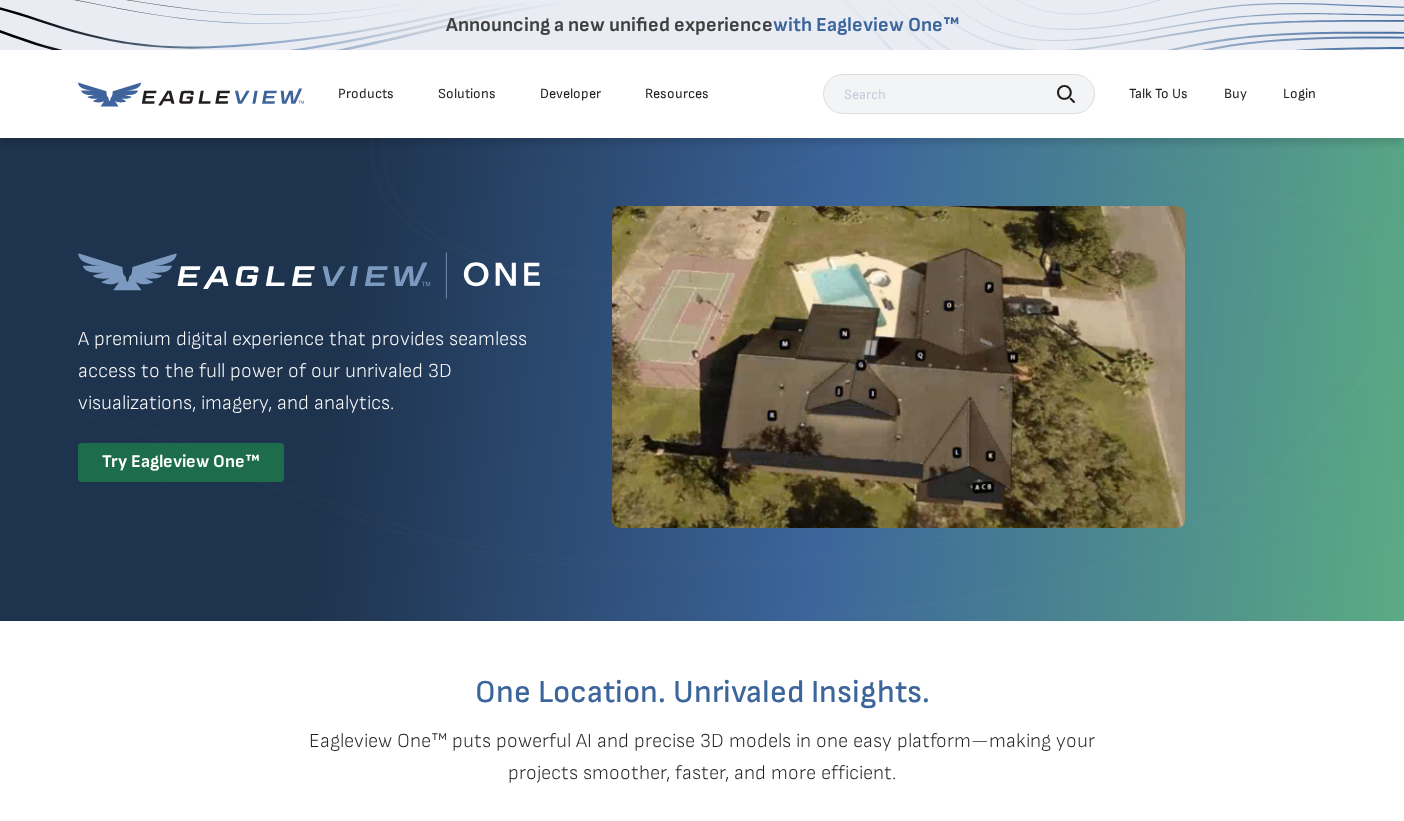 click on "Try Eagleview One™" at bounding box center [181, 462] 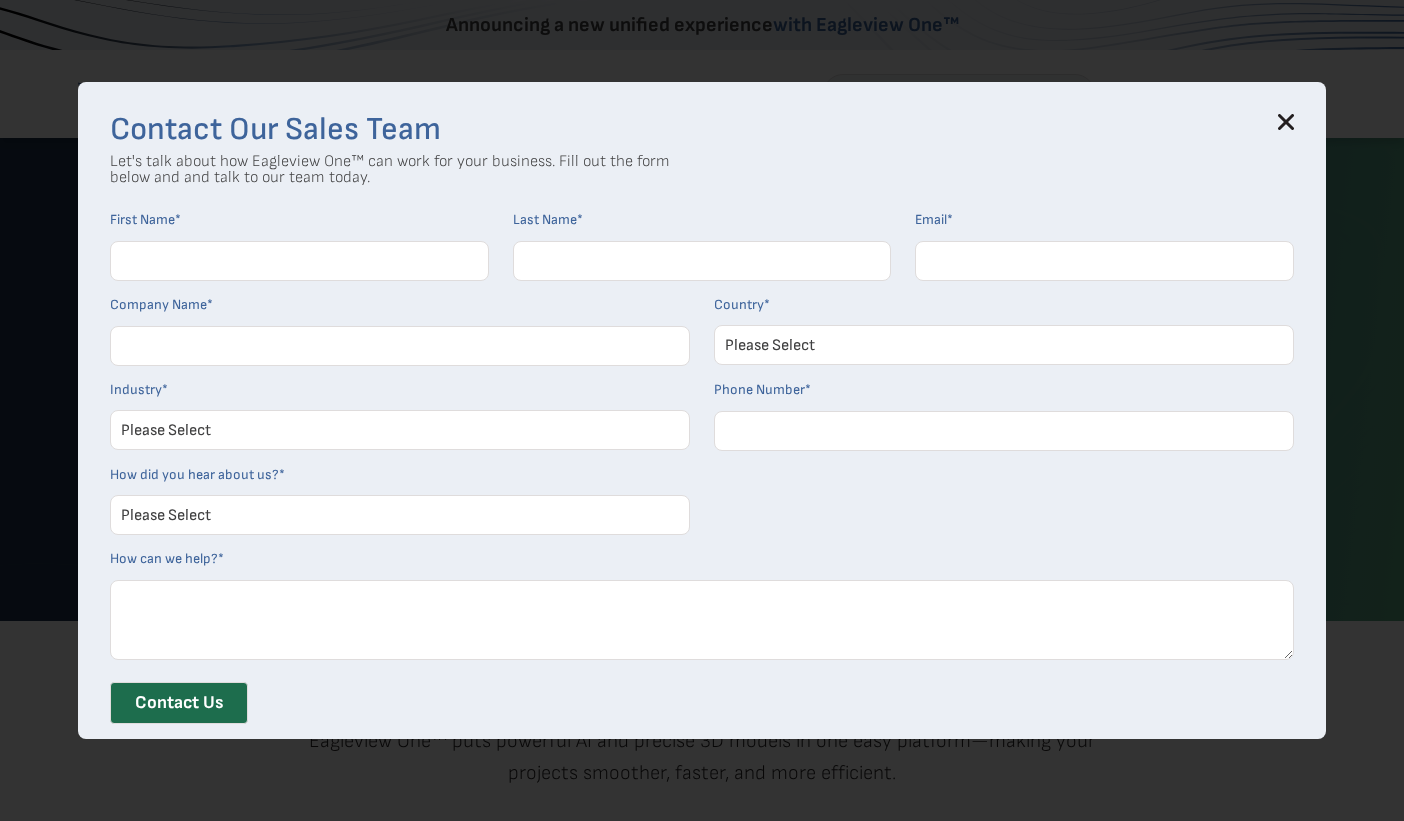 click 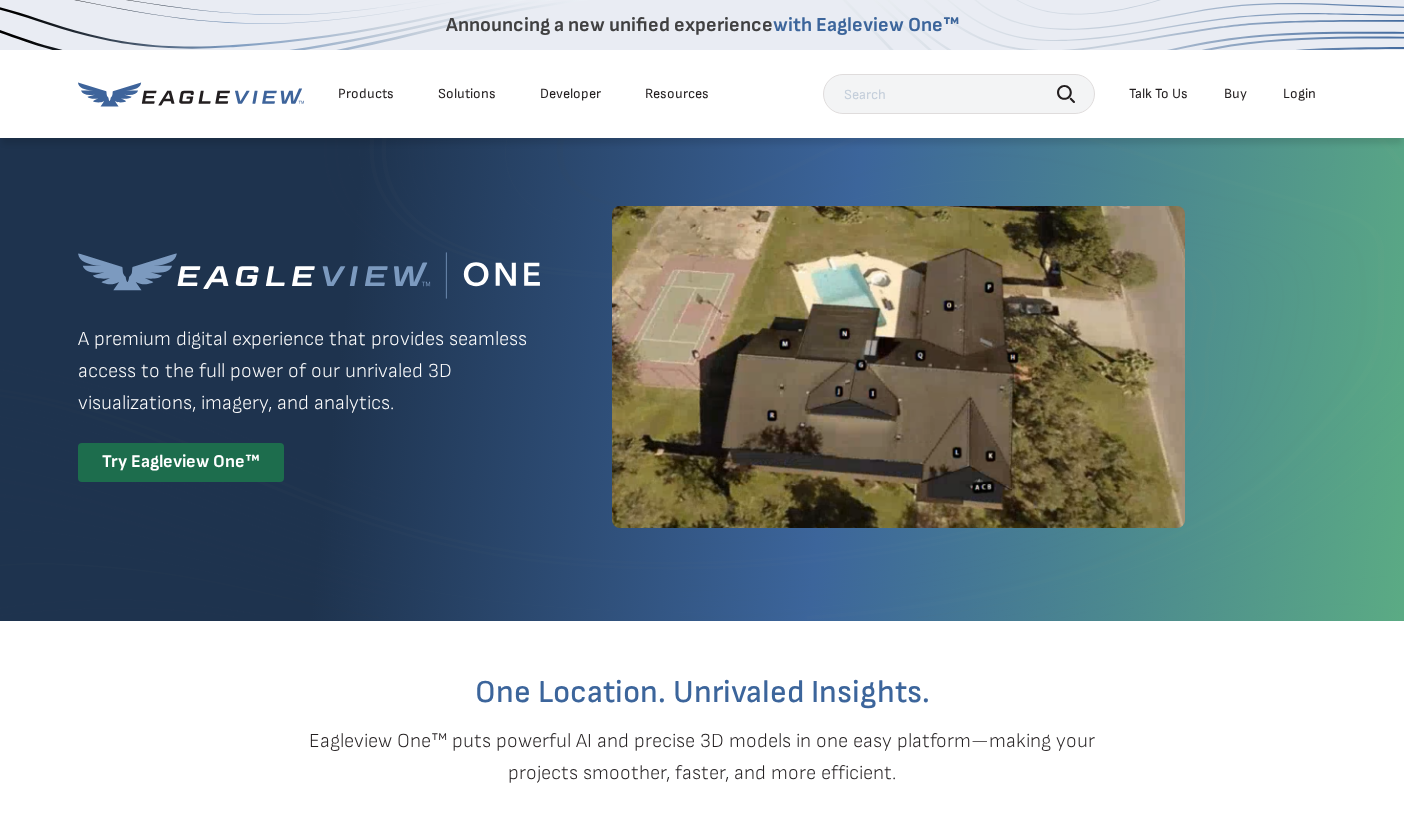 click on "Login" at bounding box center (1299, 94) 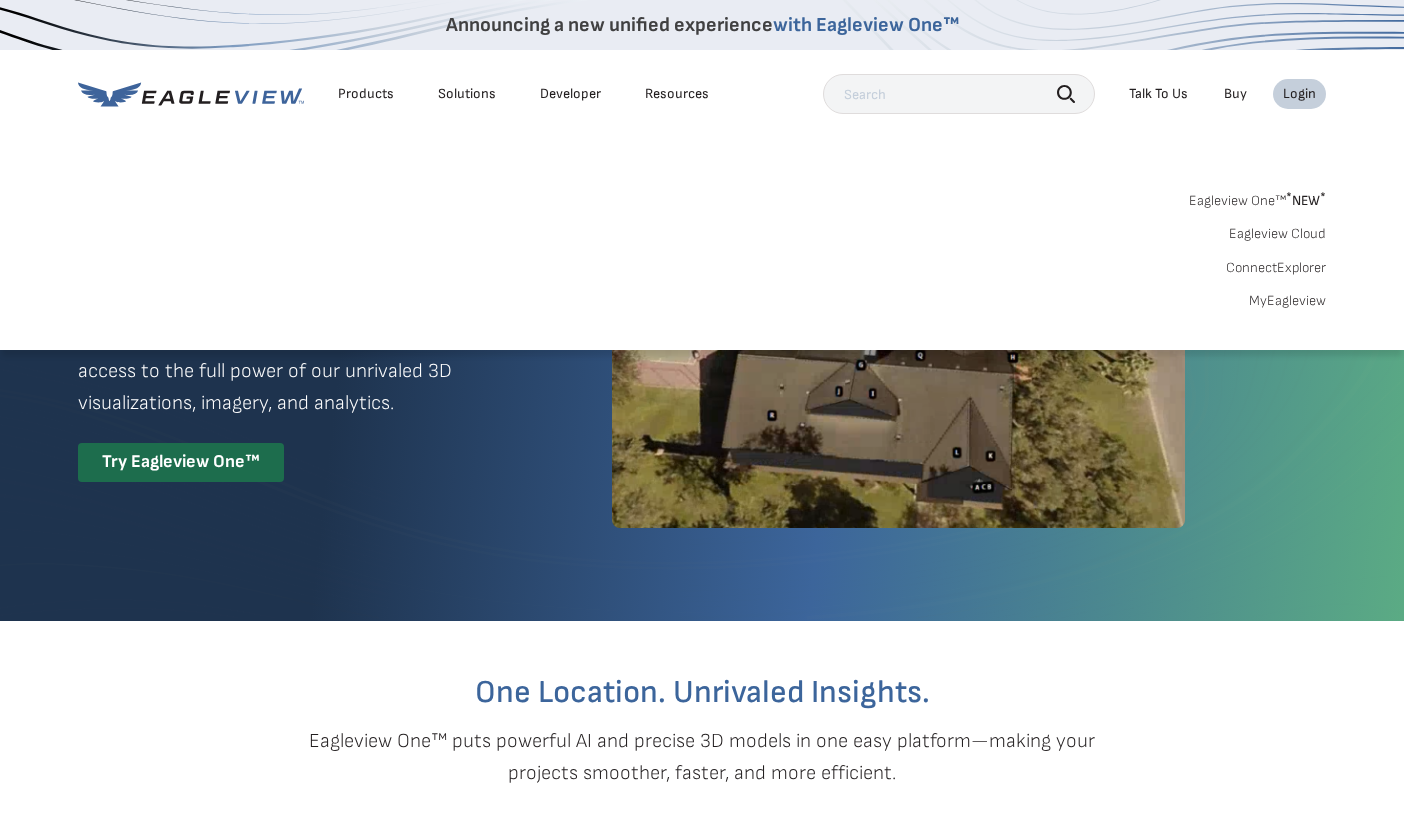 click on "MyEagleview" at bounding box center (1287, 301) 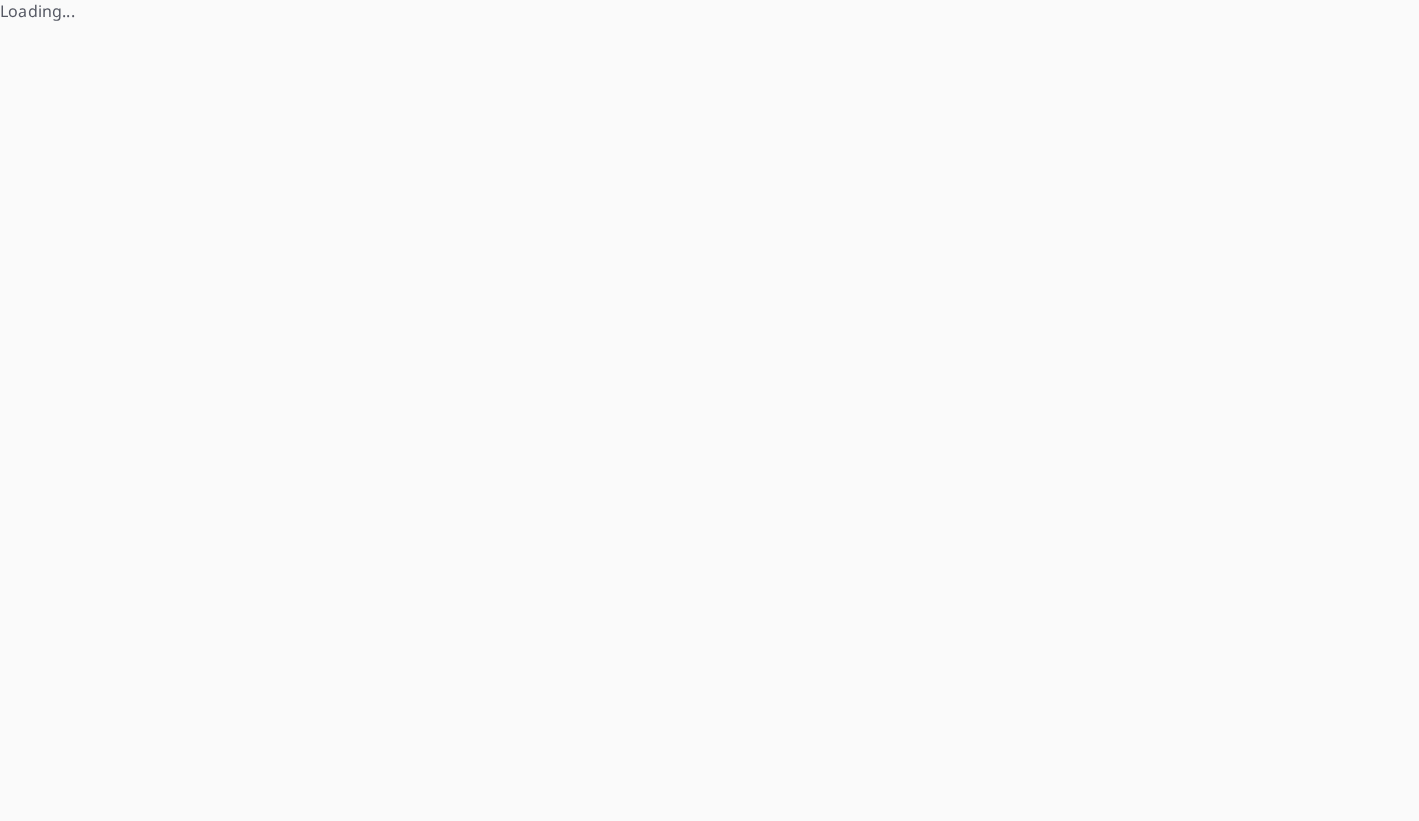 scroll, scrollTop: 0, scrollLeft: 0, axis: both 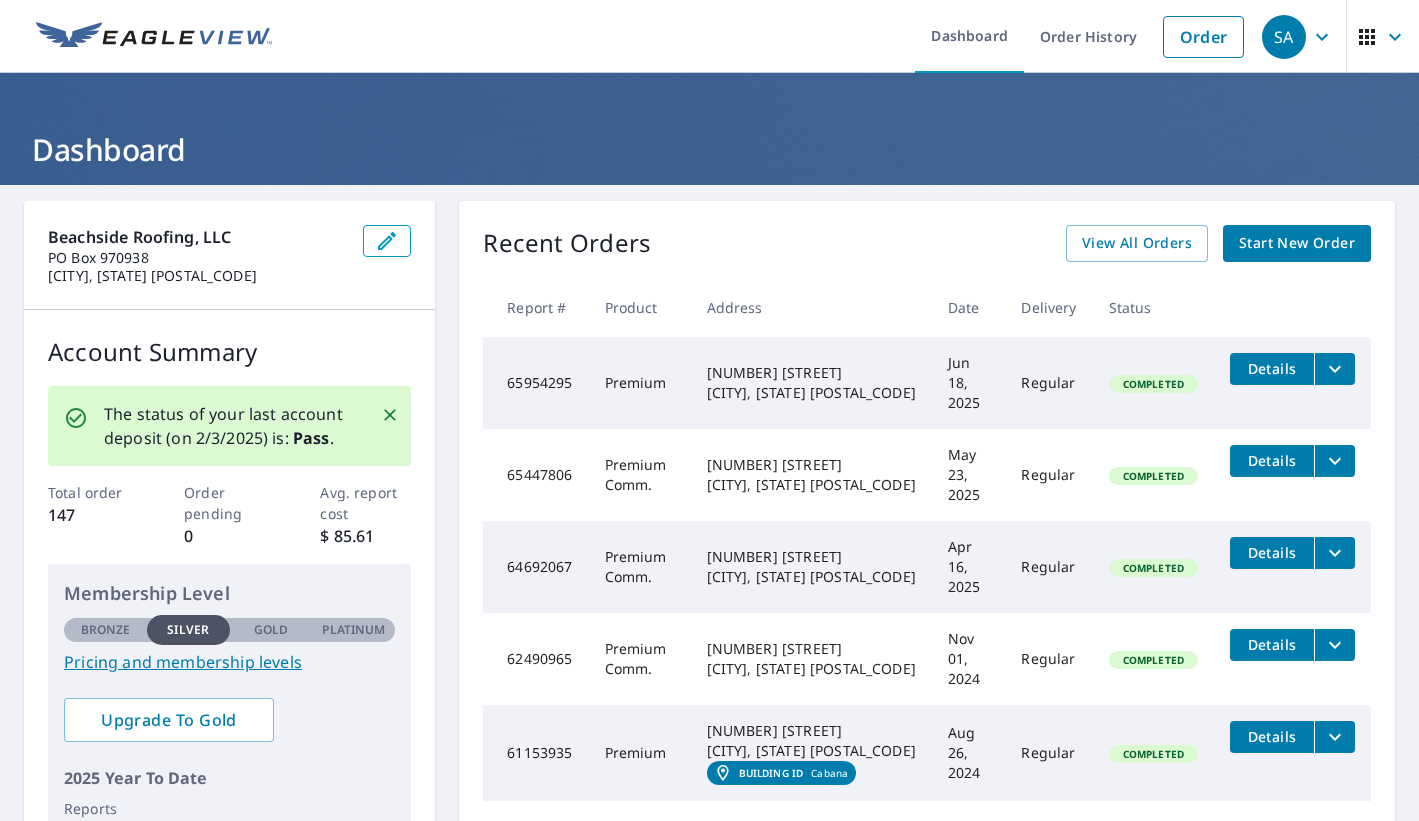 click on "Order" at bounding box center (1203, 37) 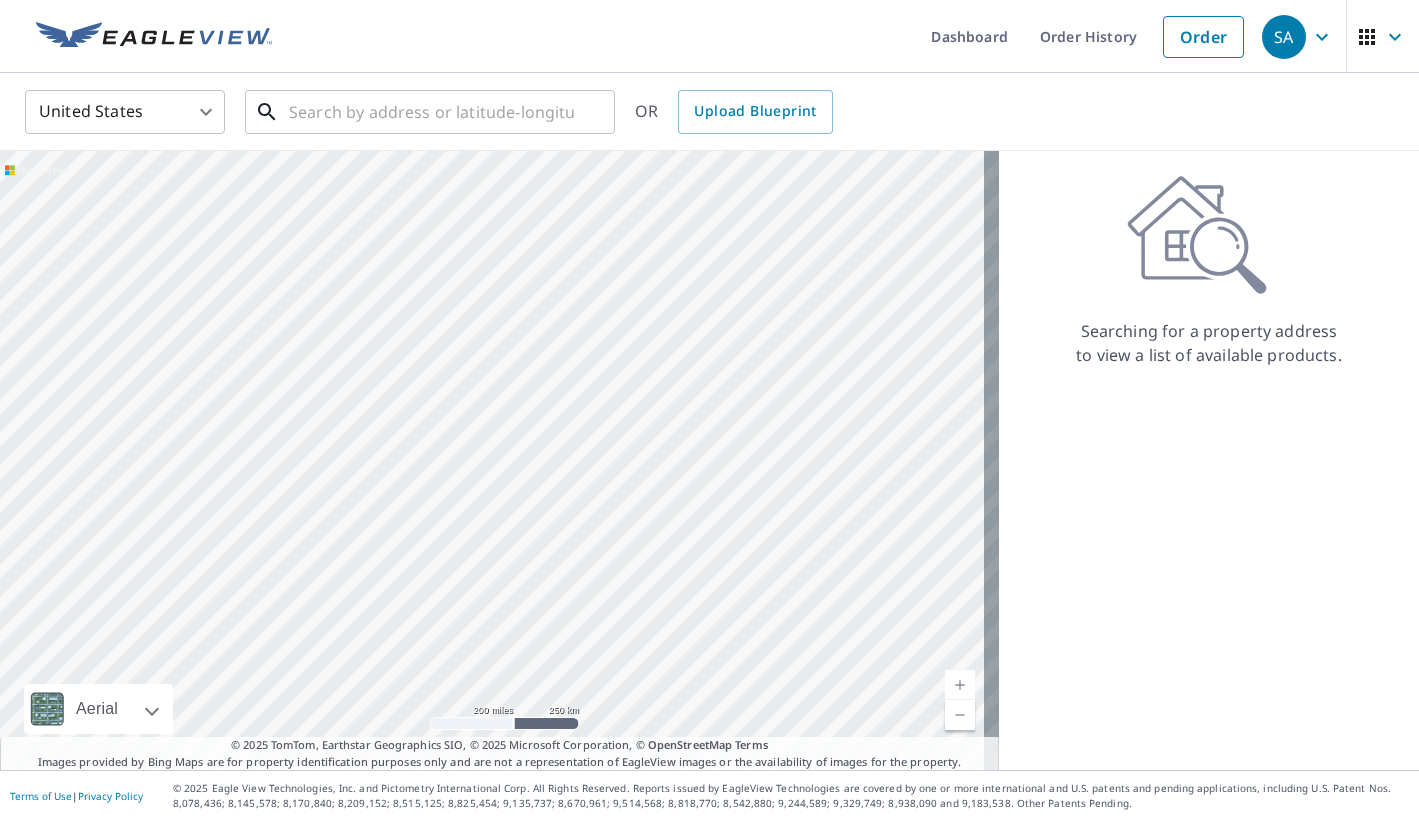 click at bounding box center (431, 112) 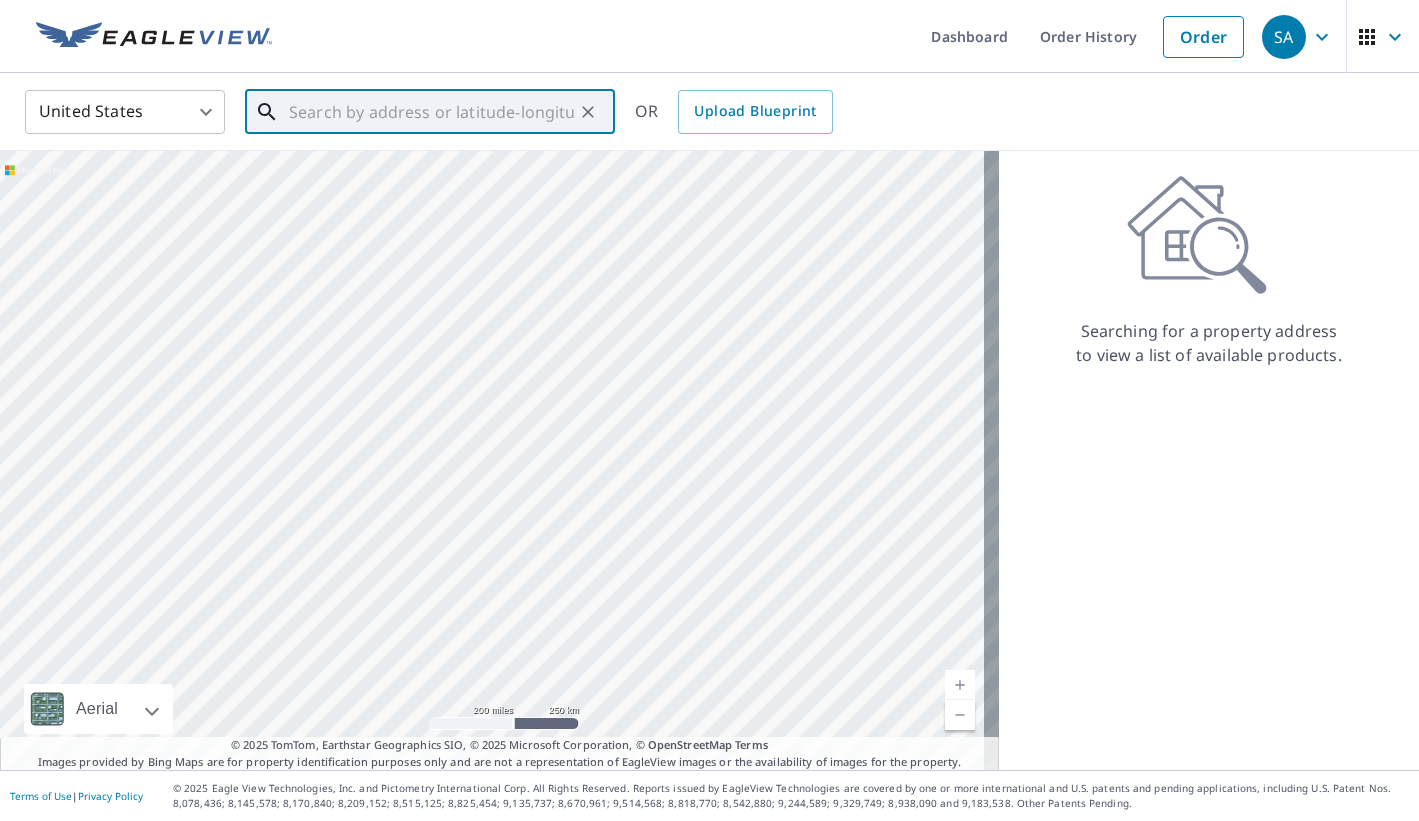 paste on "[NUMBER] [STREET], [CITY], [STATE] [POSTAL_CODE]" 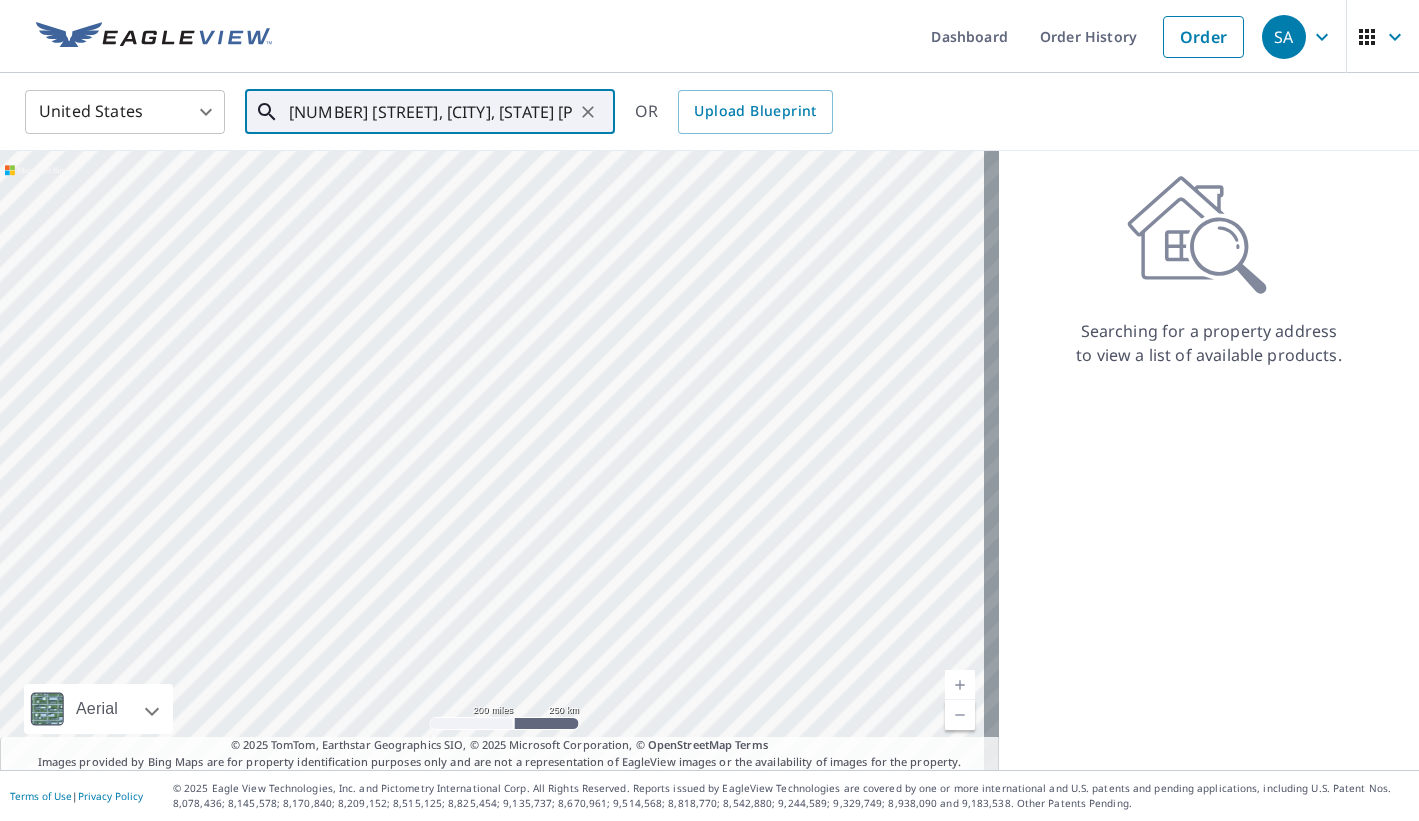 scroll, scrollTop: 0, scrollLeft: 5, axis: horizontal 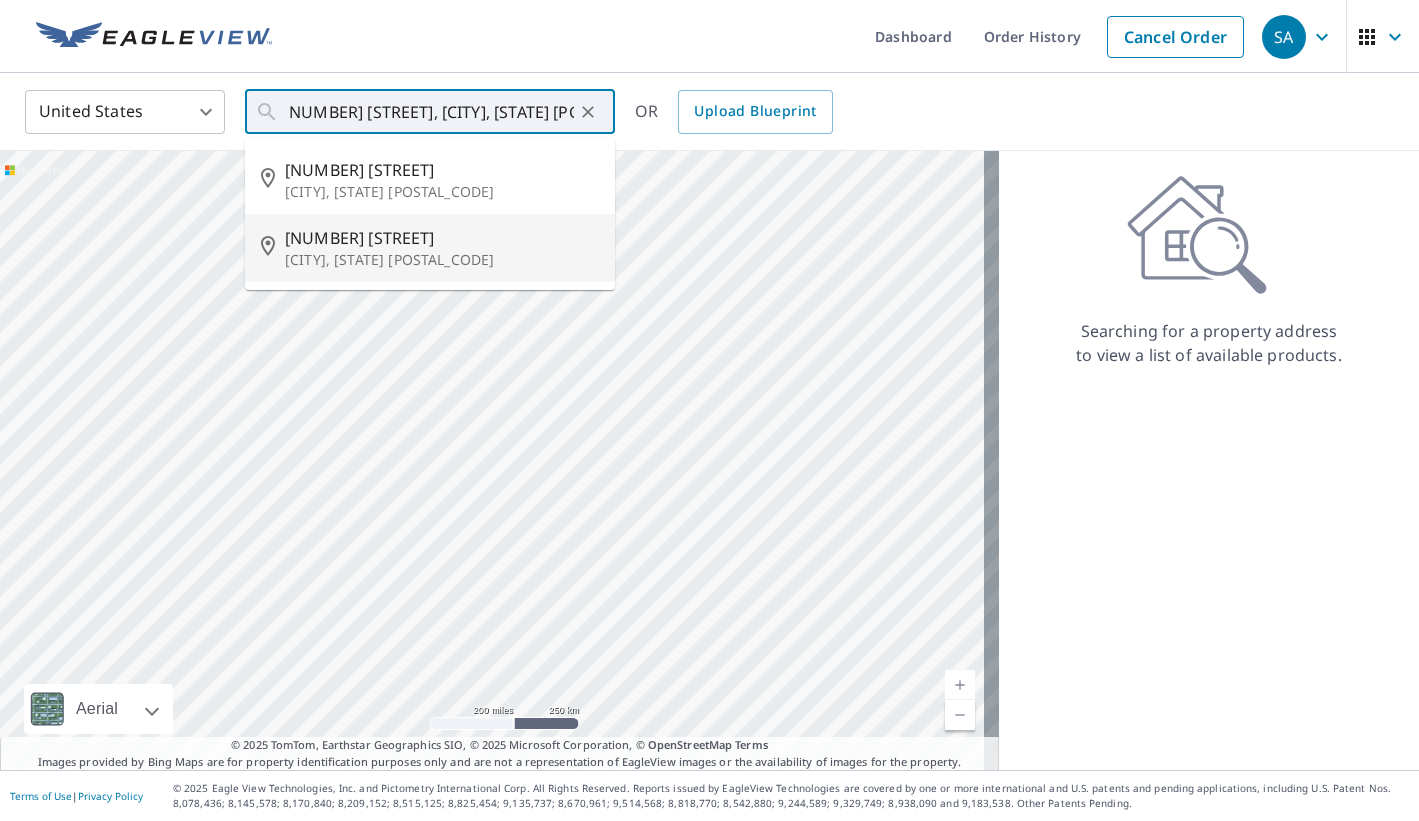 type on "[NUMBER] [STREET] [CITY], [STATE] [POSTAL_CODE]" 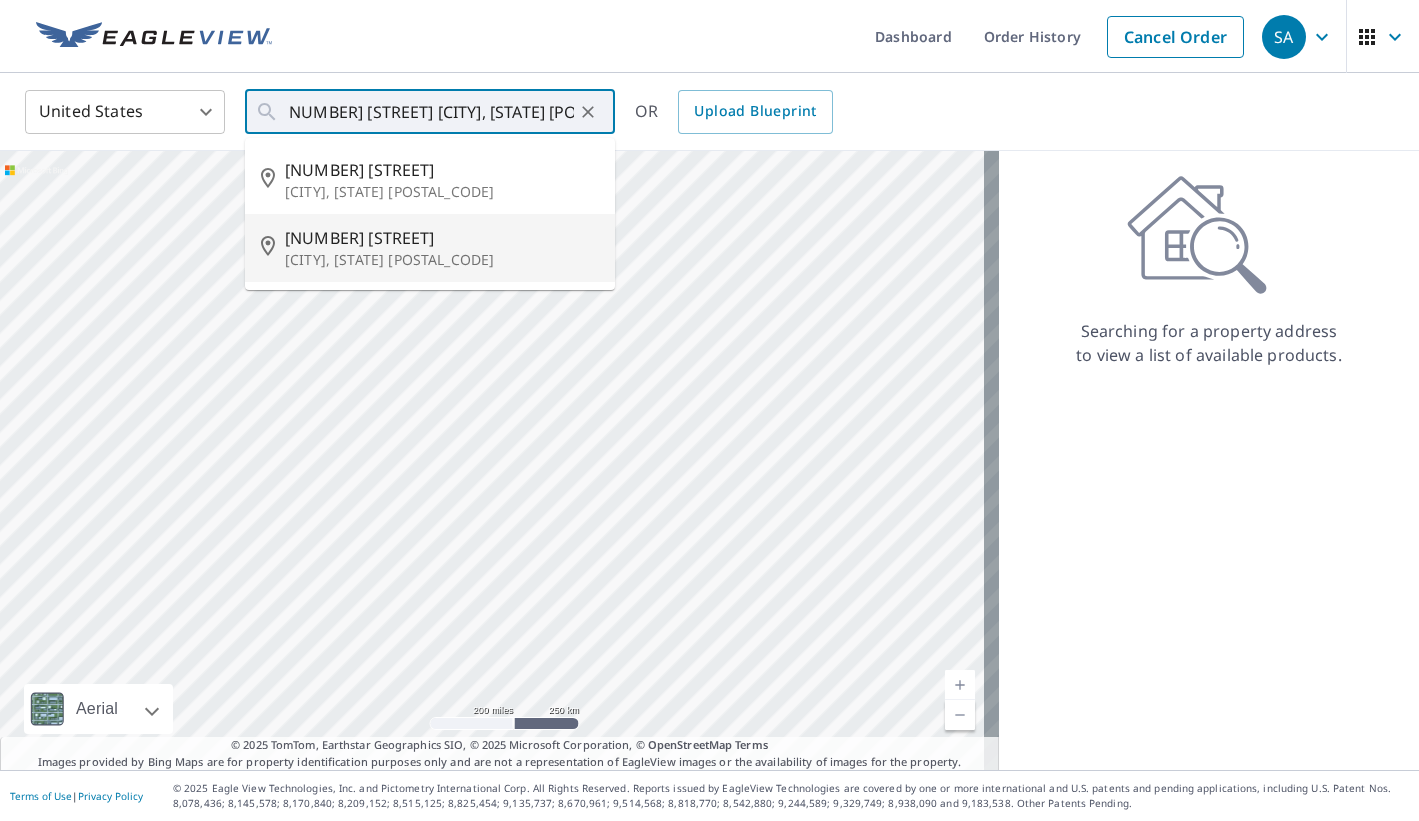 scroll, scrollTop: 0, scrollLeft: 0, axis: both 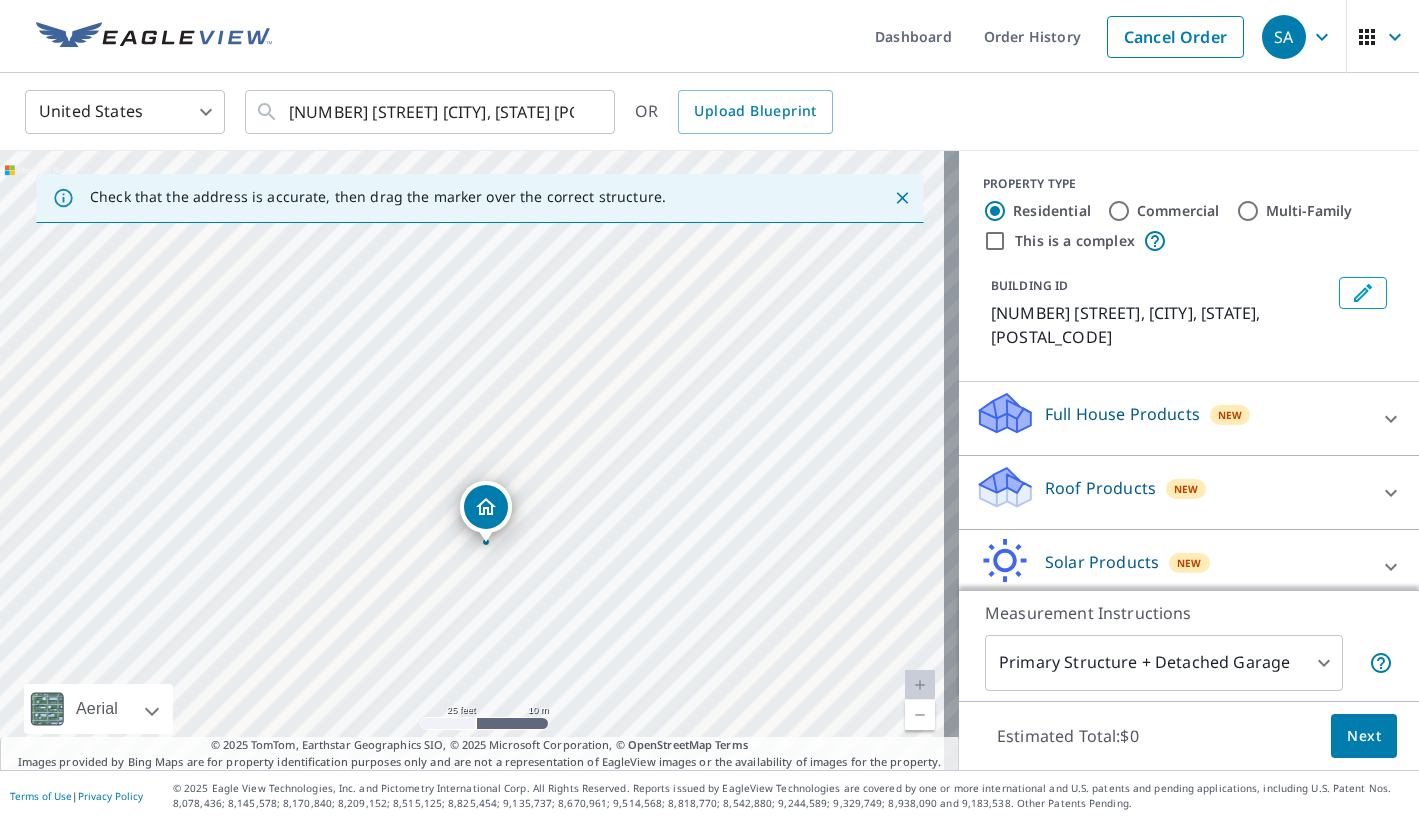 drag, startPoint x: 458, startPoint y: 304, endPoint x: 588, endPoint y: 719, distance: 434.88504 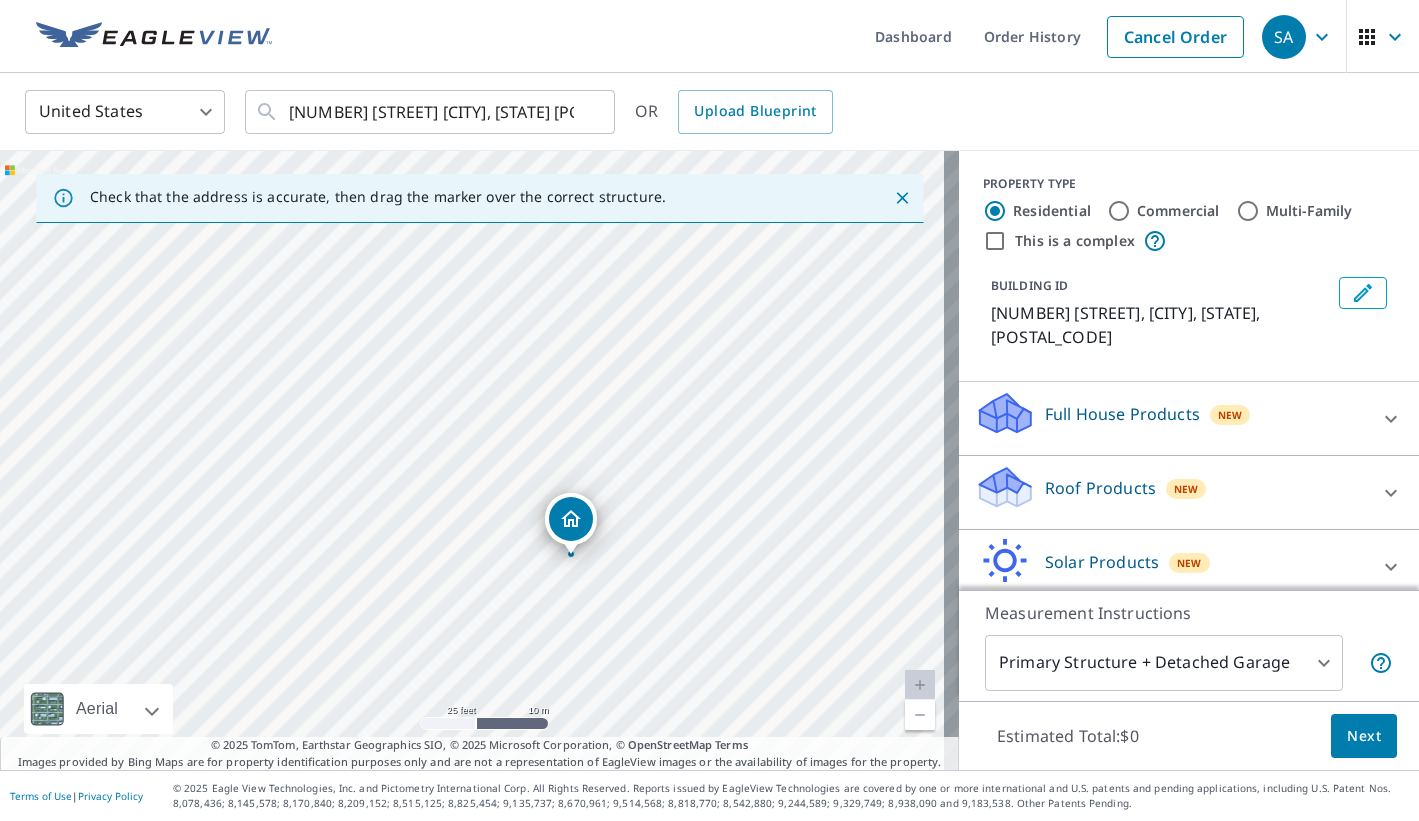 click on "[NUMBER] [STREET] [CITY], [STATE] [POSTAL_CODE]" at bounding box center [479, 460] 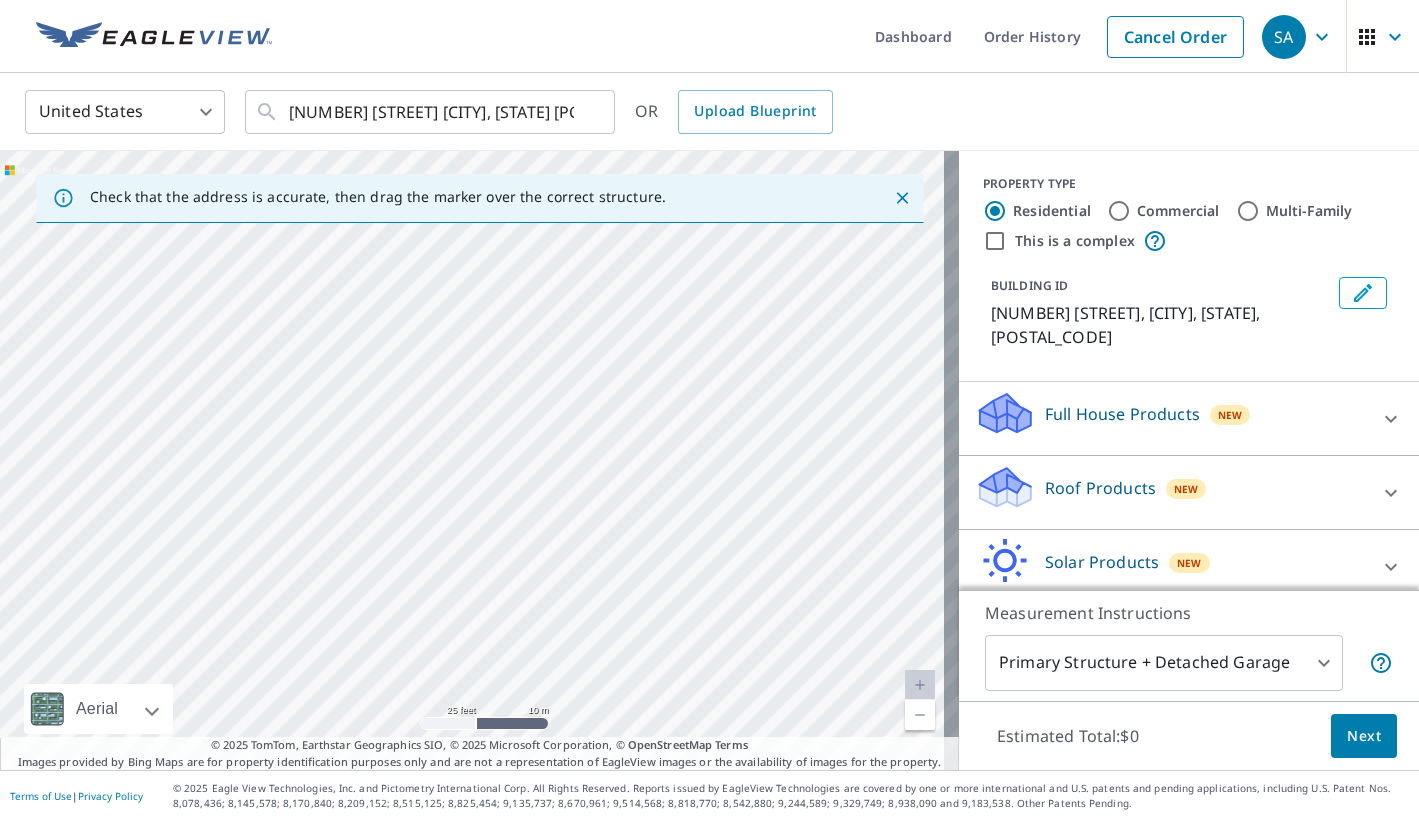 drag, startPoint x: 448, startPoint y: 487, endPoint x: 905, endPoint y: 356, distance: 475.4051 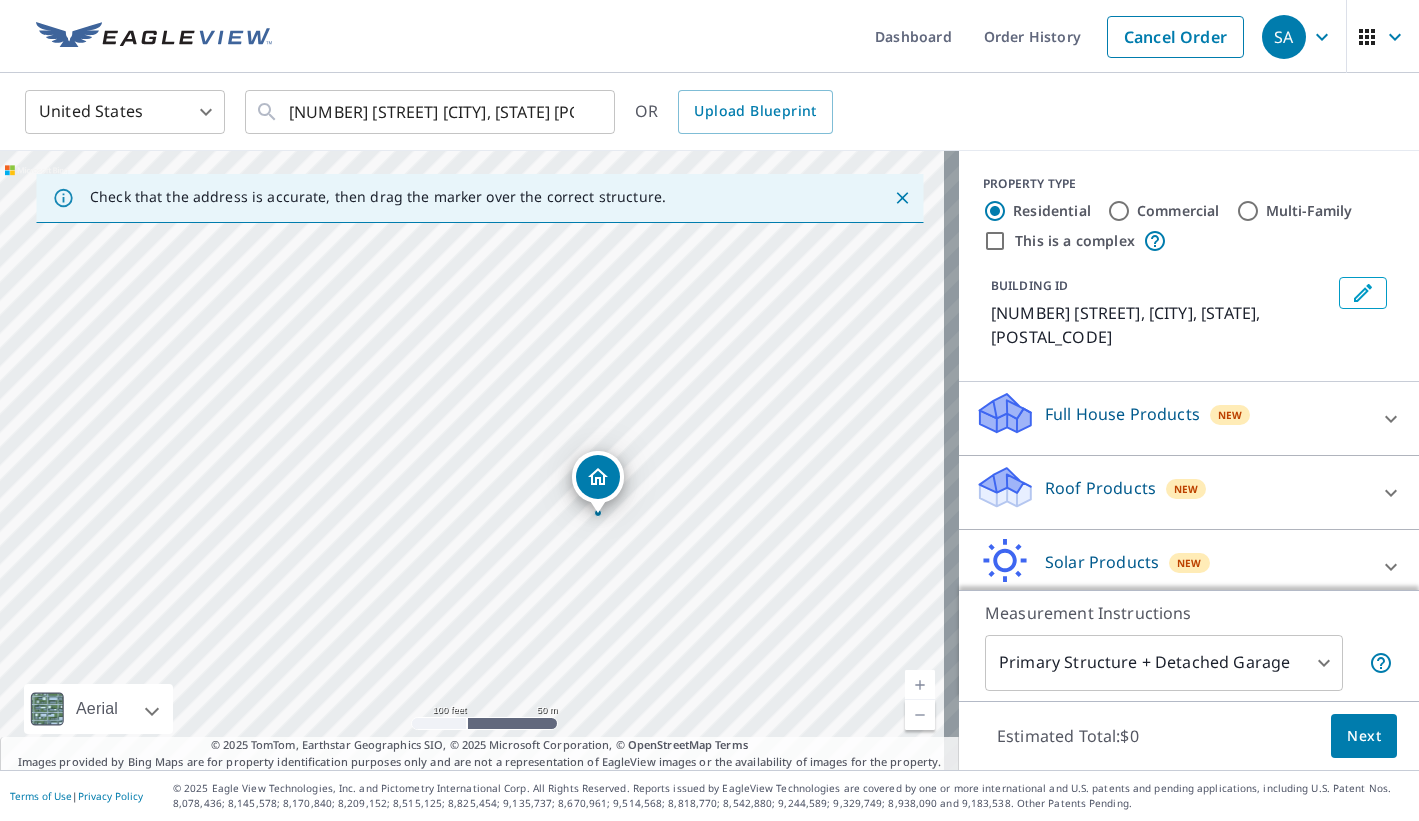 click on "[NUMBER] [STREET] [CITY], [STATE] [POSTAL_CODE]" at bounding box center (479, 460) 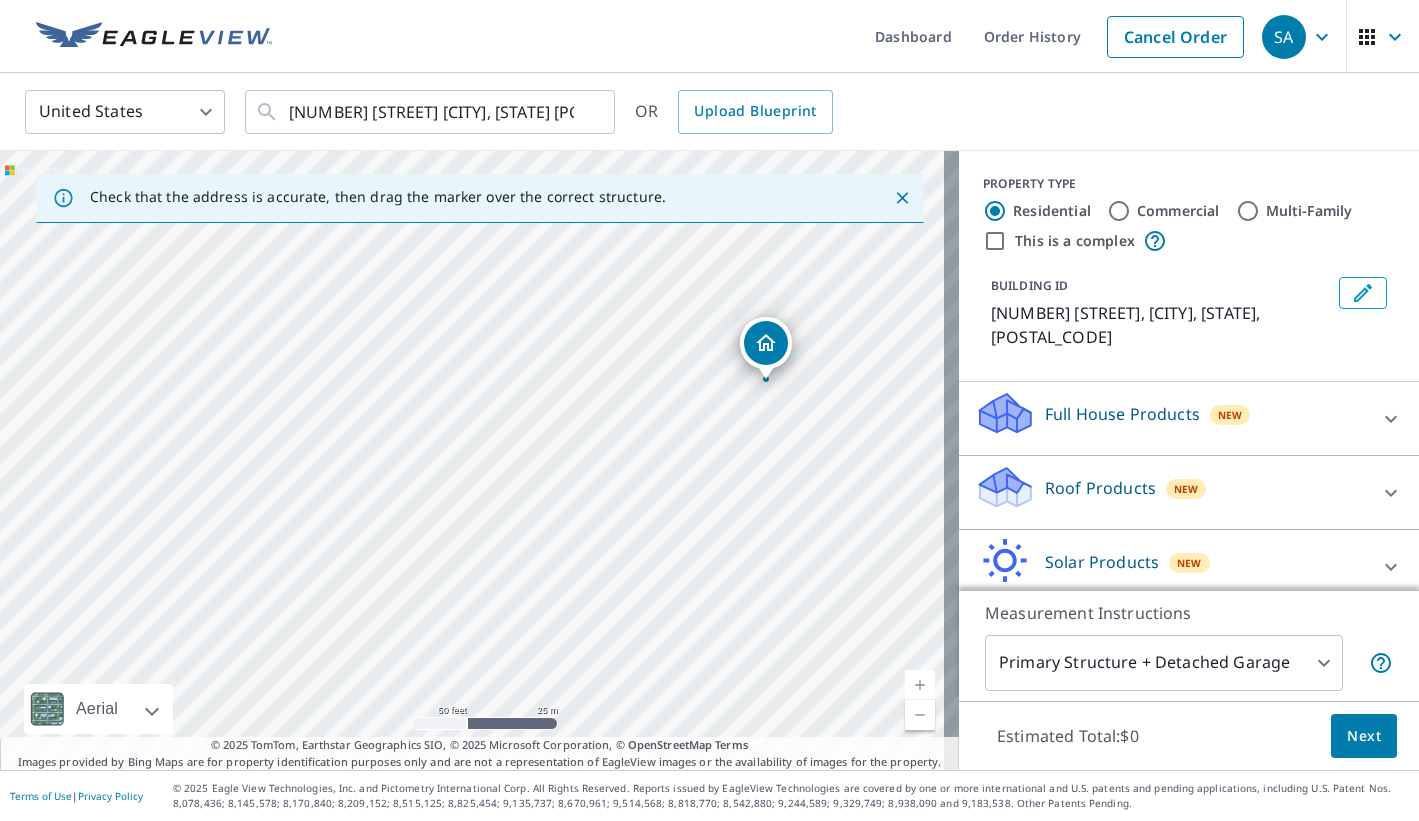 drag, startPoint x: 550, startPoint y: 647, endPoint x: 554, endPoint y: 425, distance: 222.03603 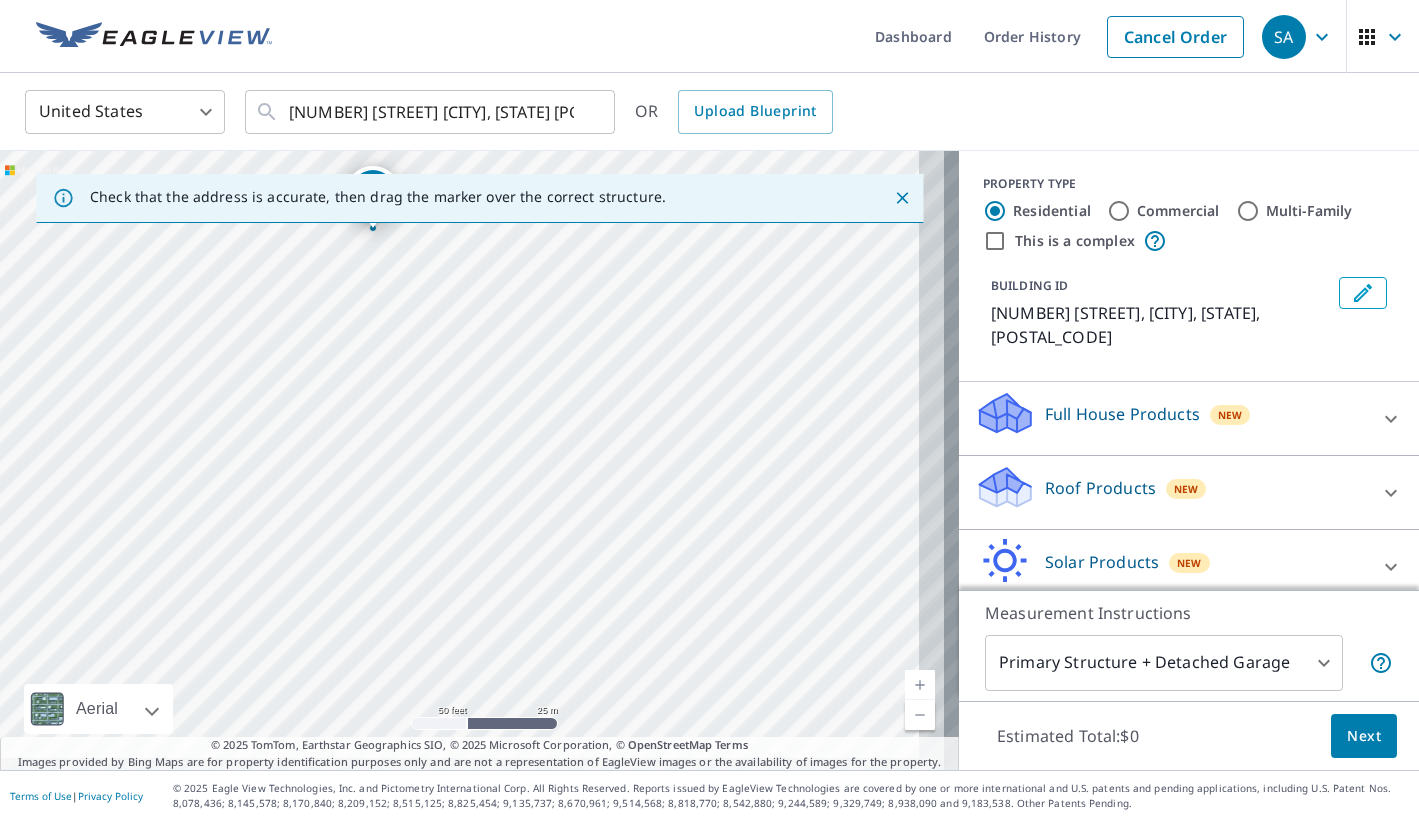 drag, startPoint x: 813, startPoint y: 630, endPoint x: 417, endPoint y: 476, distance: 424.89056 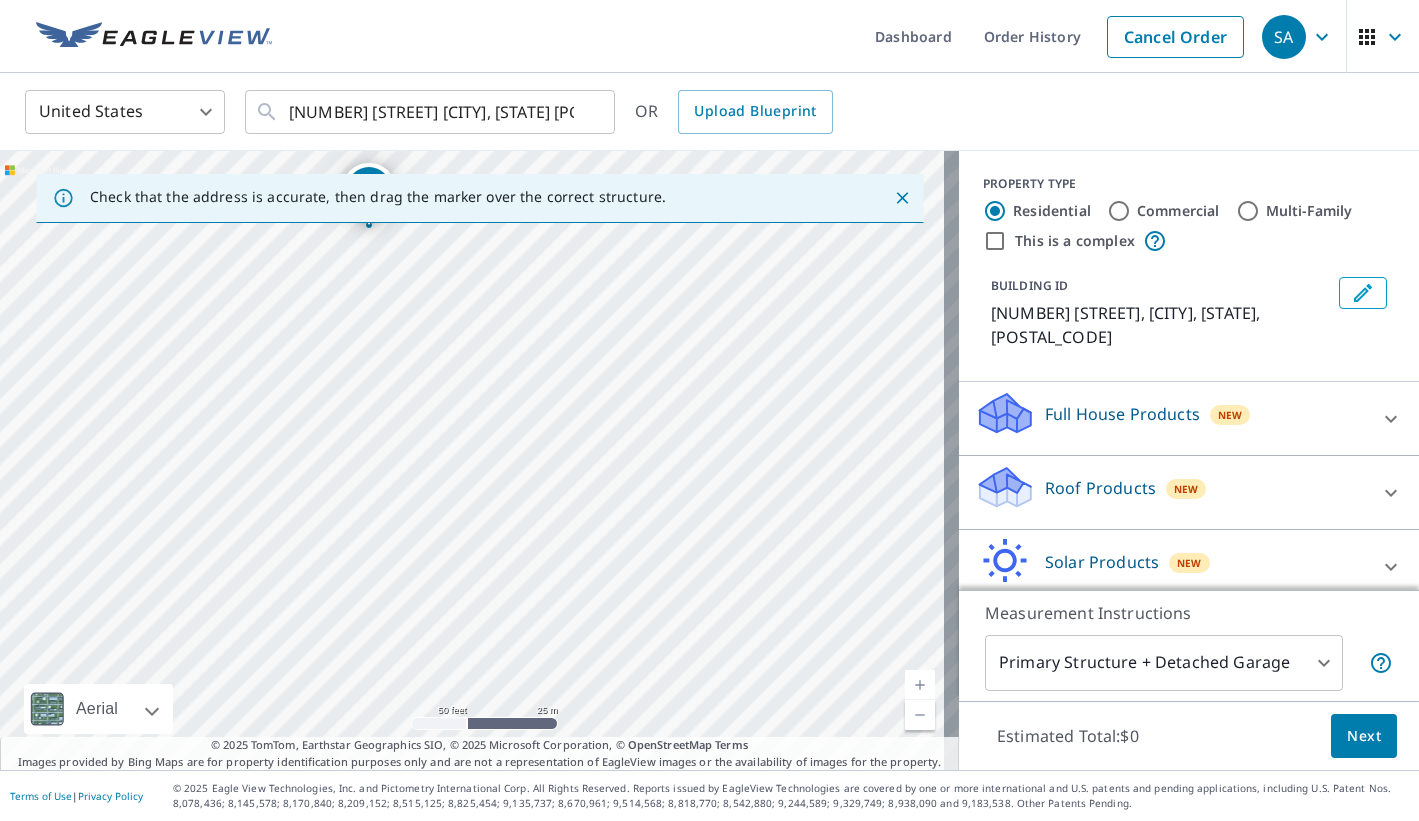 click on "[NUMBER] [STREET] [CITY], [STATE] [POSTAL_CODE]" at bounding box center [479, 460] 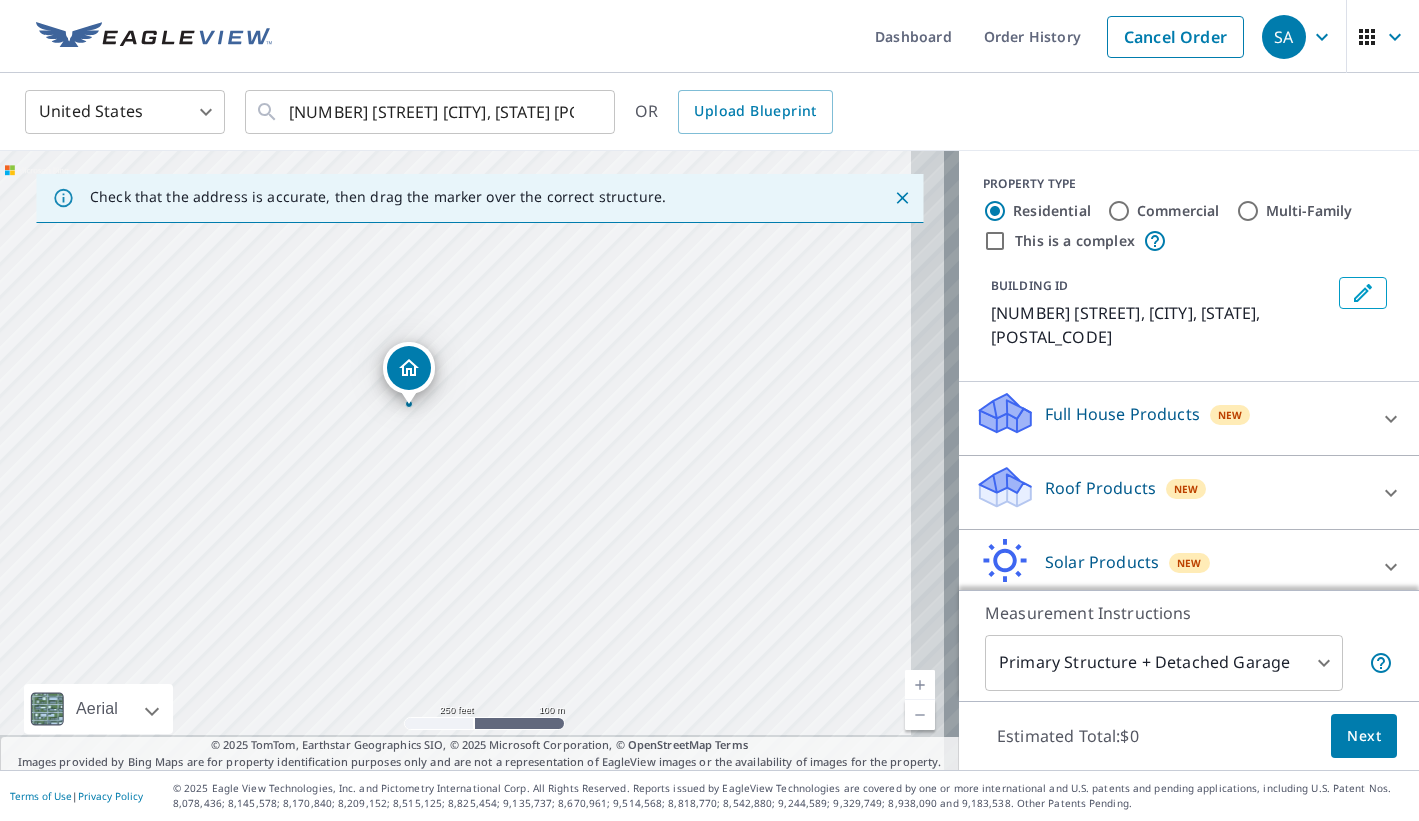 drag, startPoint x: 595, startPoint y: 632, endPoint x: 511, endPoint y: 507, distance: 150.60213 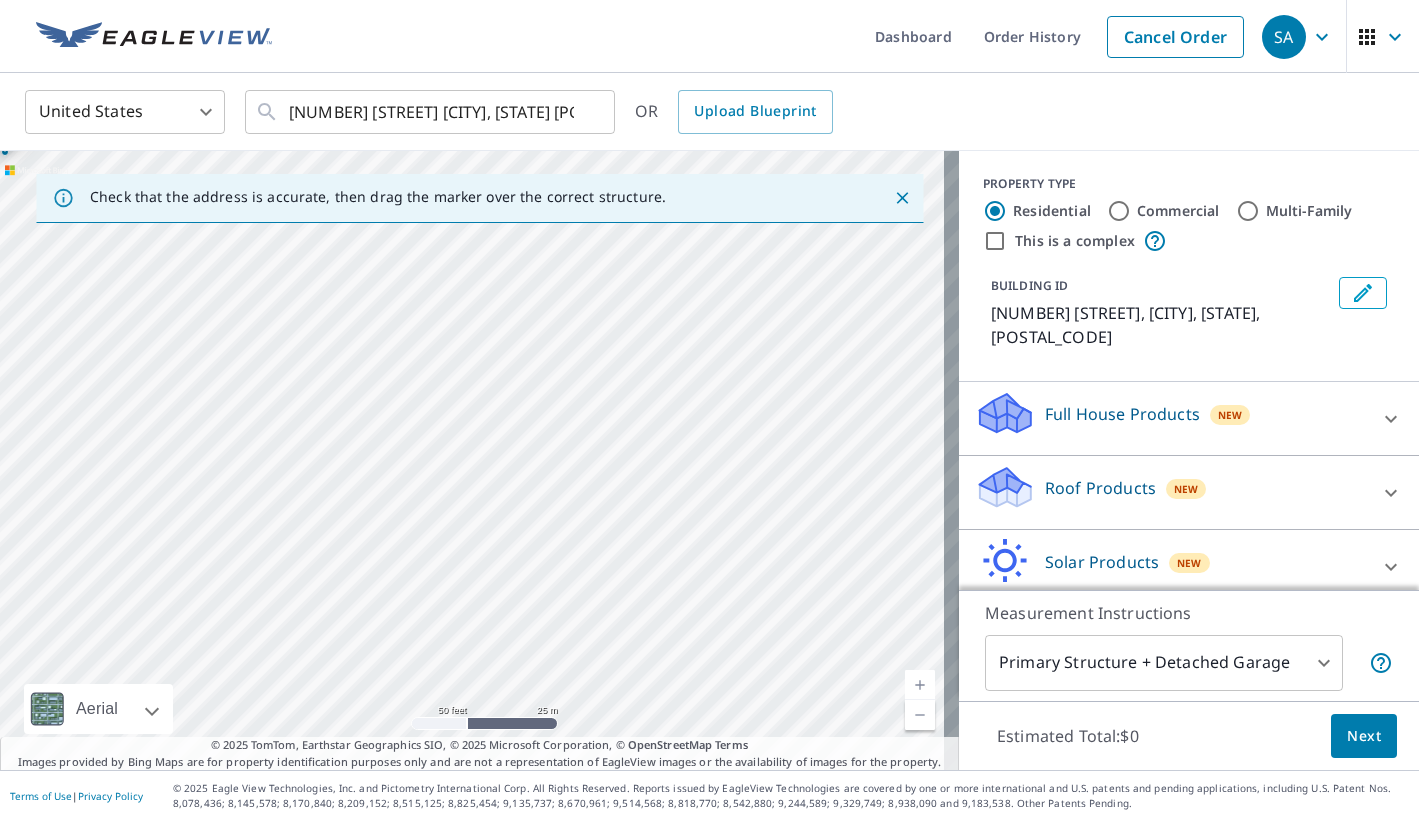 drag, startPoint x: 506, startPoint y: 566, endPoint x: 285, endPoint y: 392, distance: 281.27744 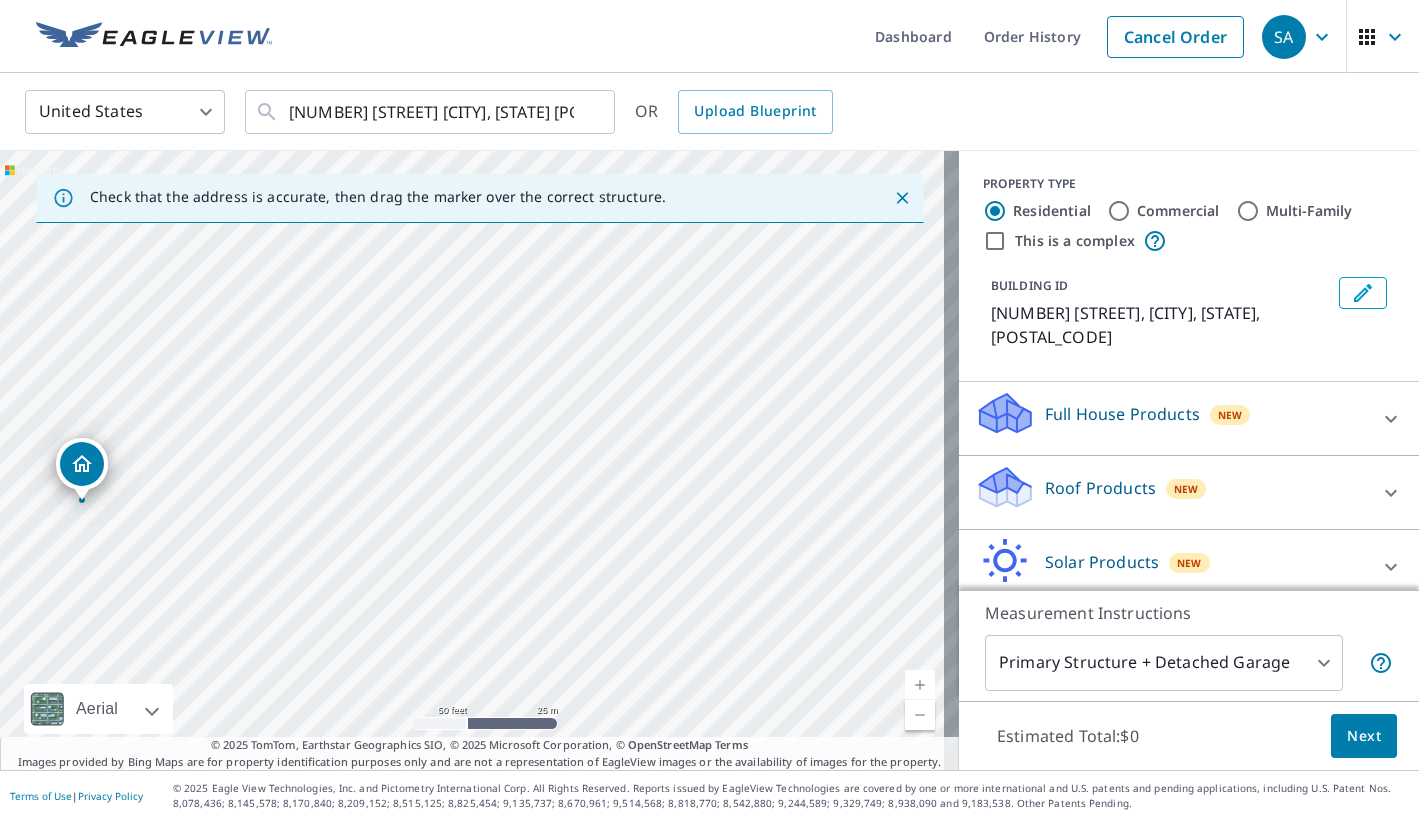 drag, startPoint x: 480, startPoint y: 361, endPoint x: 550, endPoint y: 612, distance: 260.57822 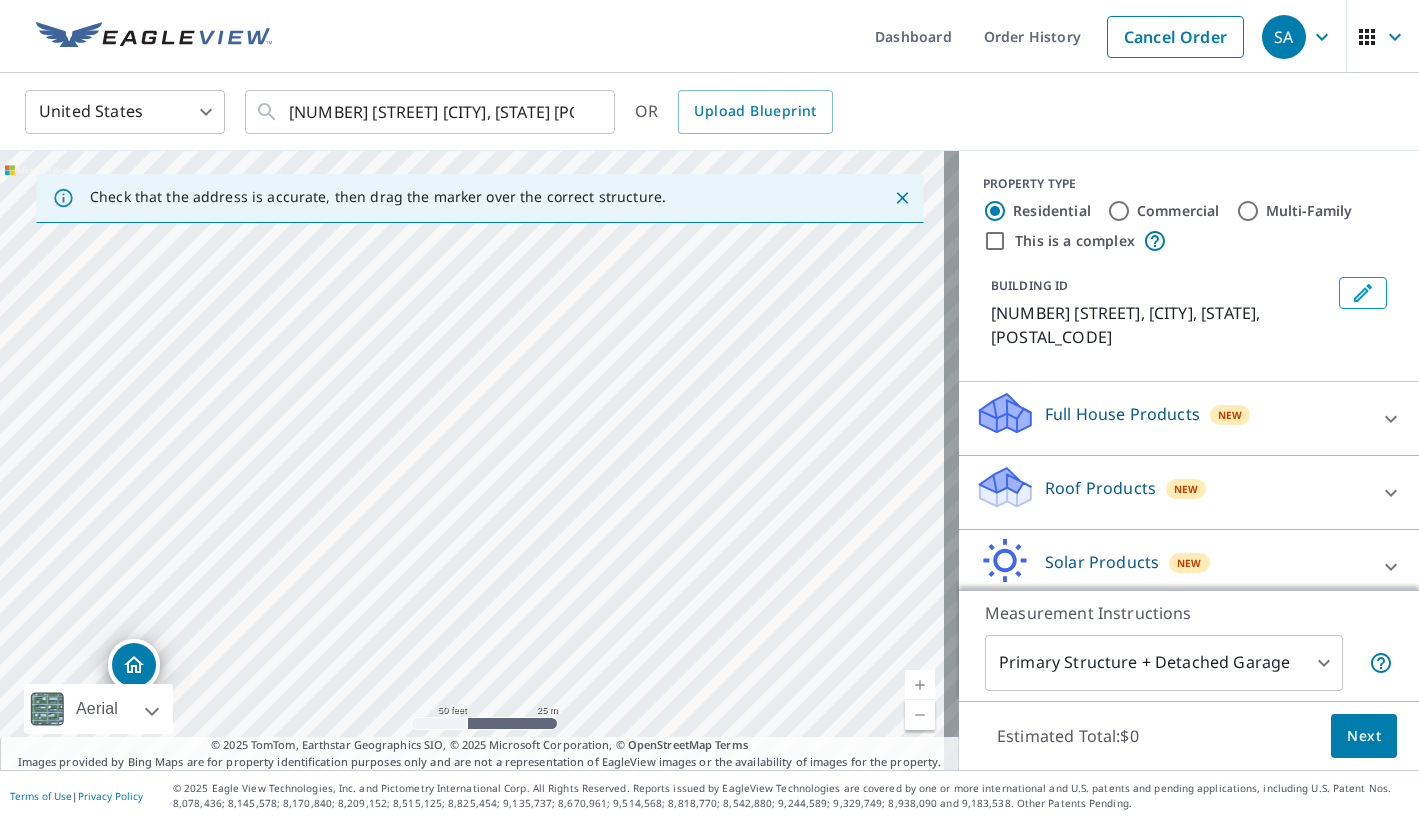 drag, startPoint x: 397, startPoint y: 358, endPoint x: 447, endPoint y: 564, distance: 211.98112 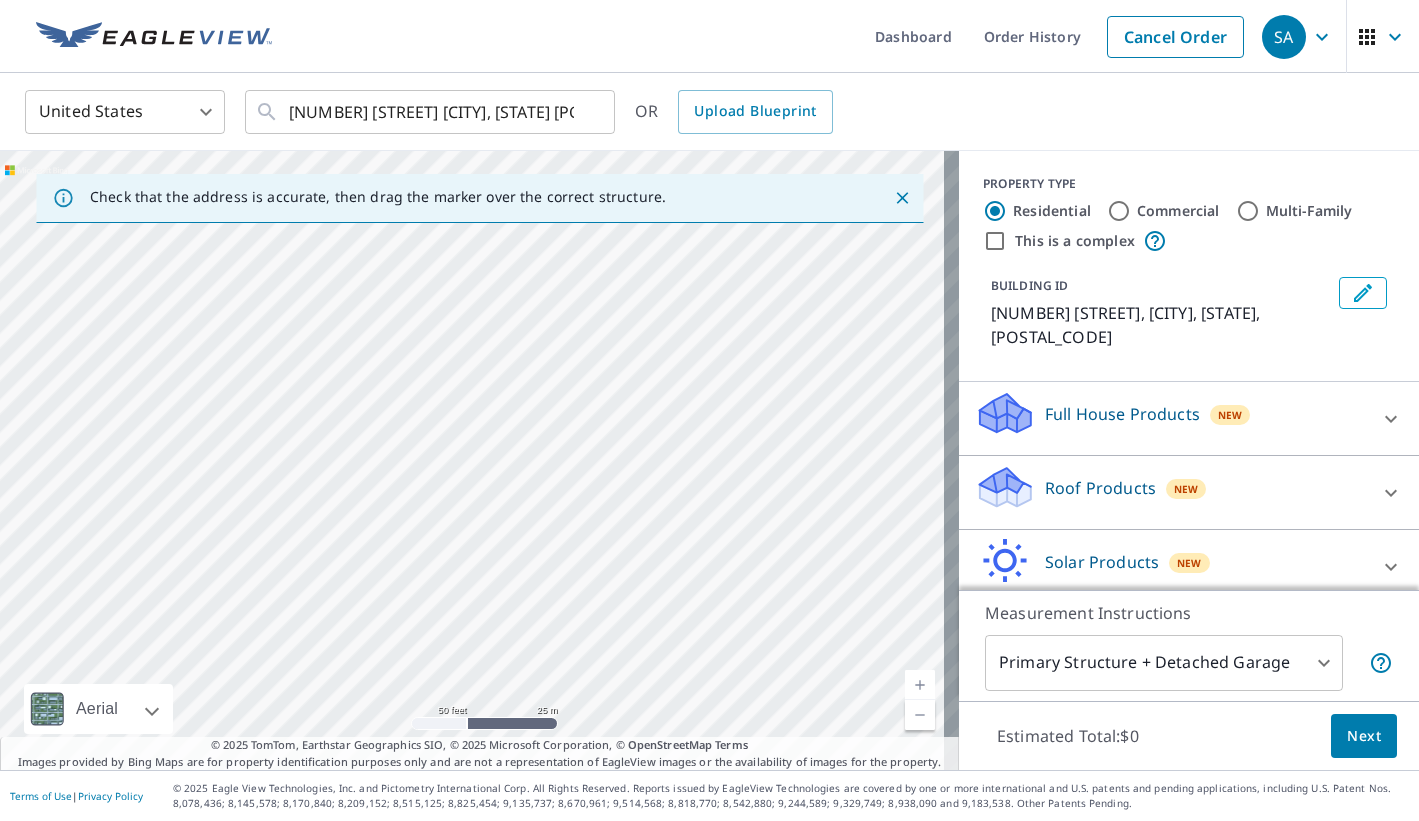 drag, startPoint x: 431, startPoint y: 372, endPoint x: 697, endPoint y: 604, distance: 352.95892 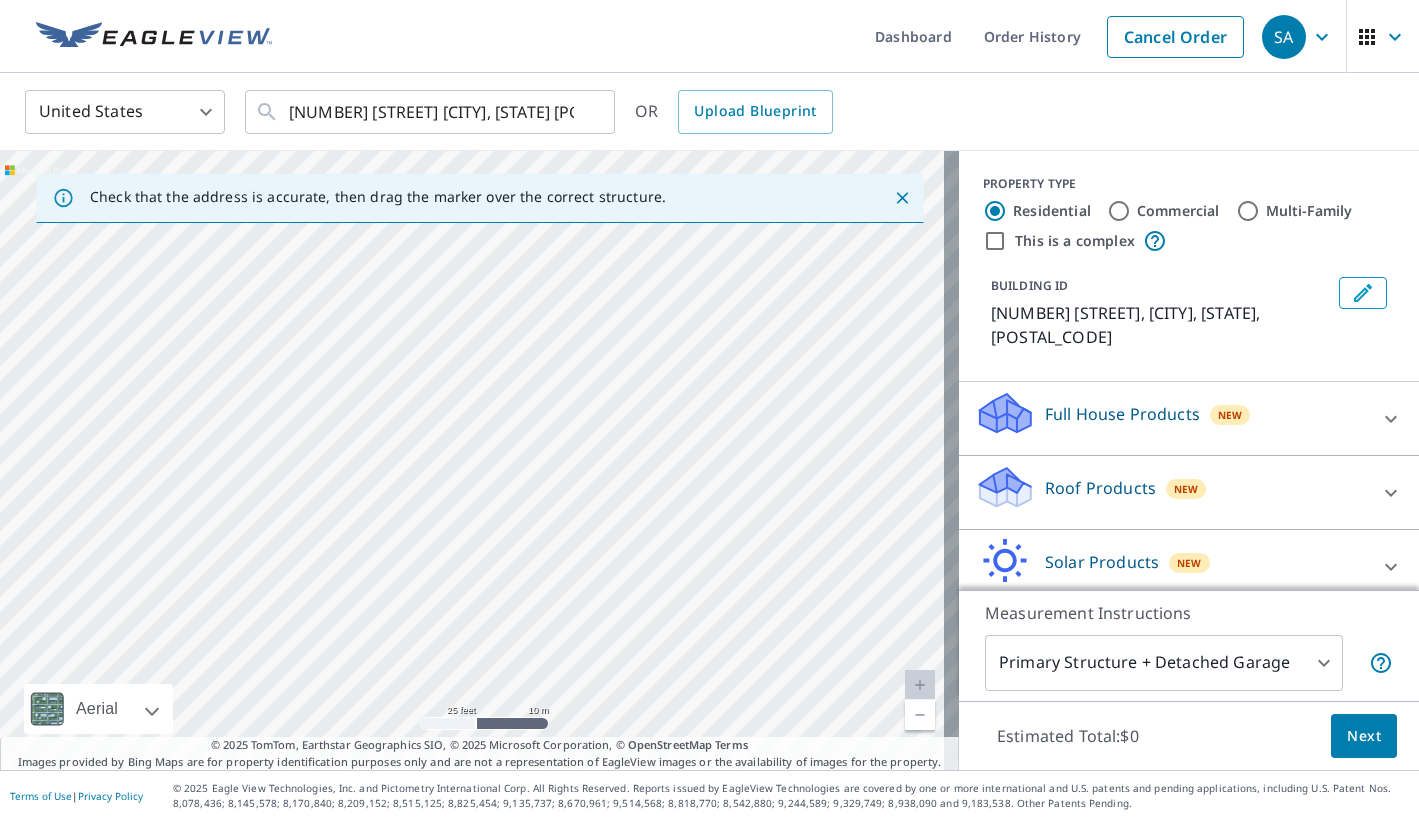 click on "[NUMBER] [STREET] [CITY], [STATE] [POSTAL_CODE]" at bounding box center [479, 460] 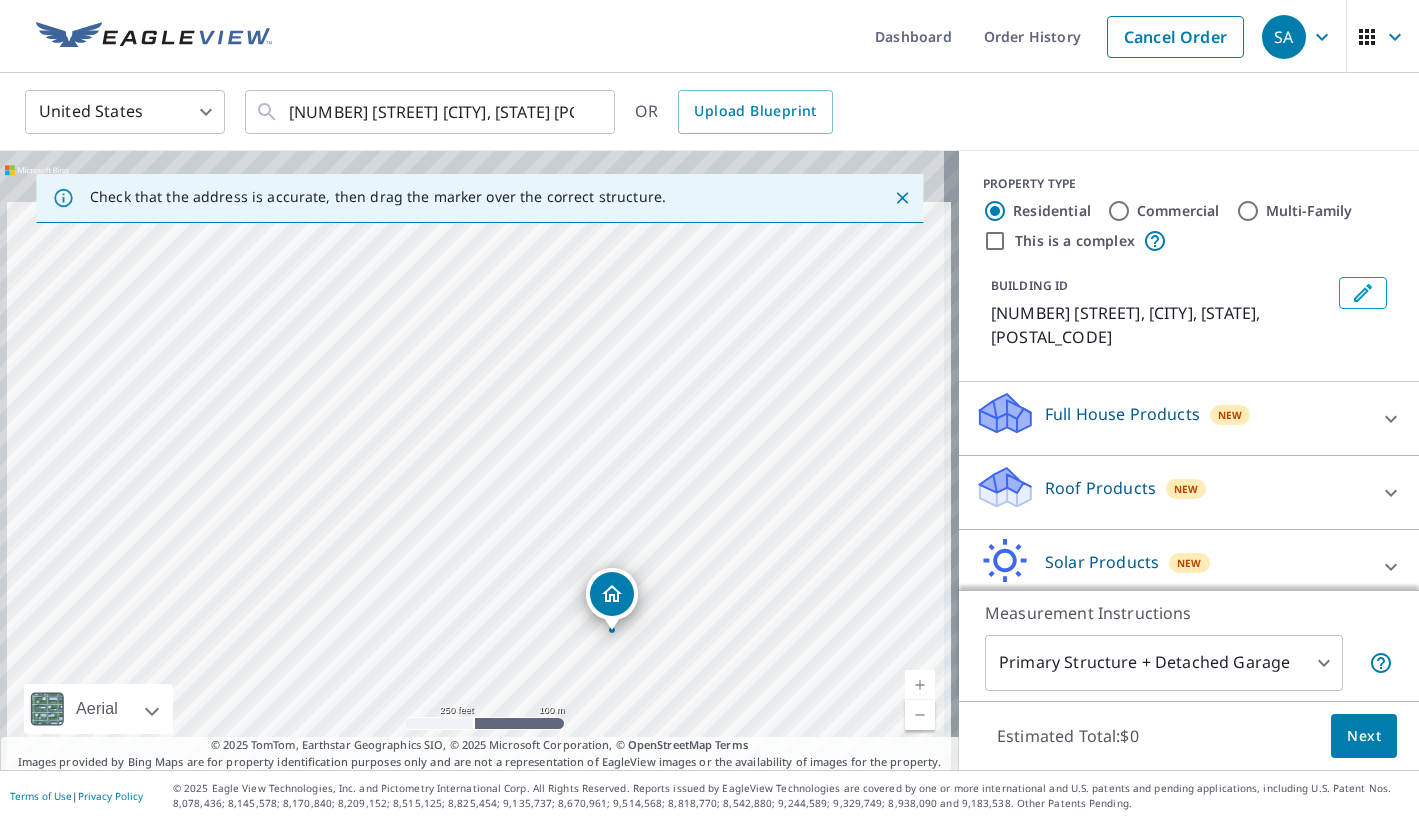drag, startPoint x: 507, startPoint y: 380, endPoint x: 511, endPoint y: 577, distance: 197.0406 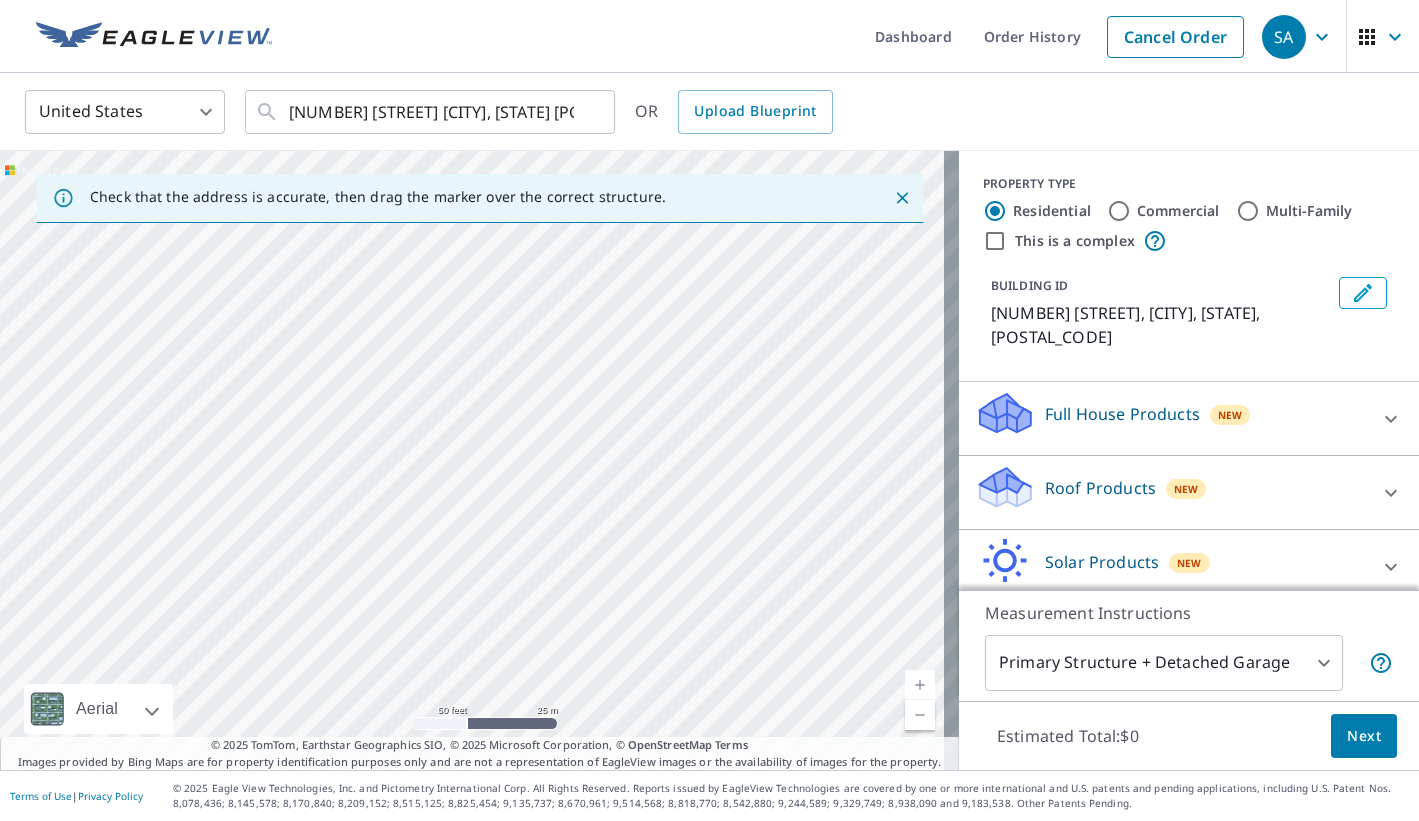 drag, startPoint x: 763, startPoint y: 496, endPoint x: 444, endPoint y: 651, distance: 354.6632 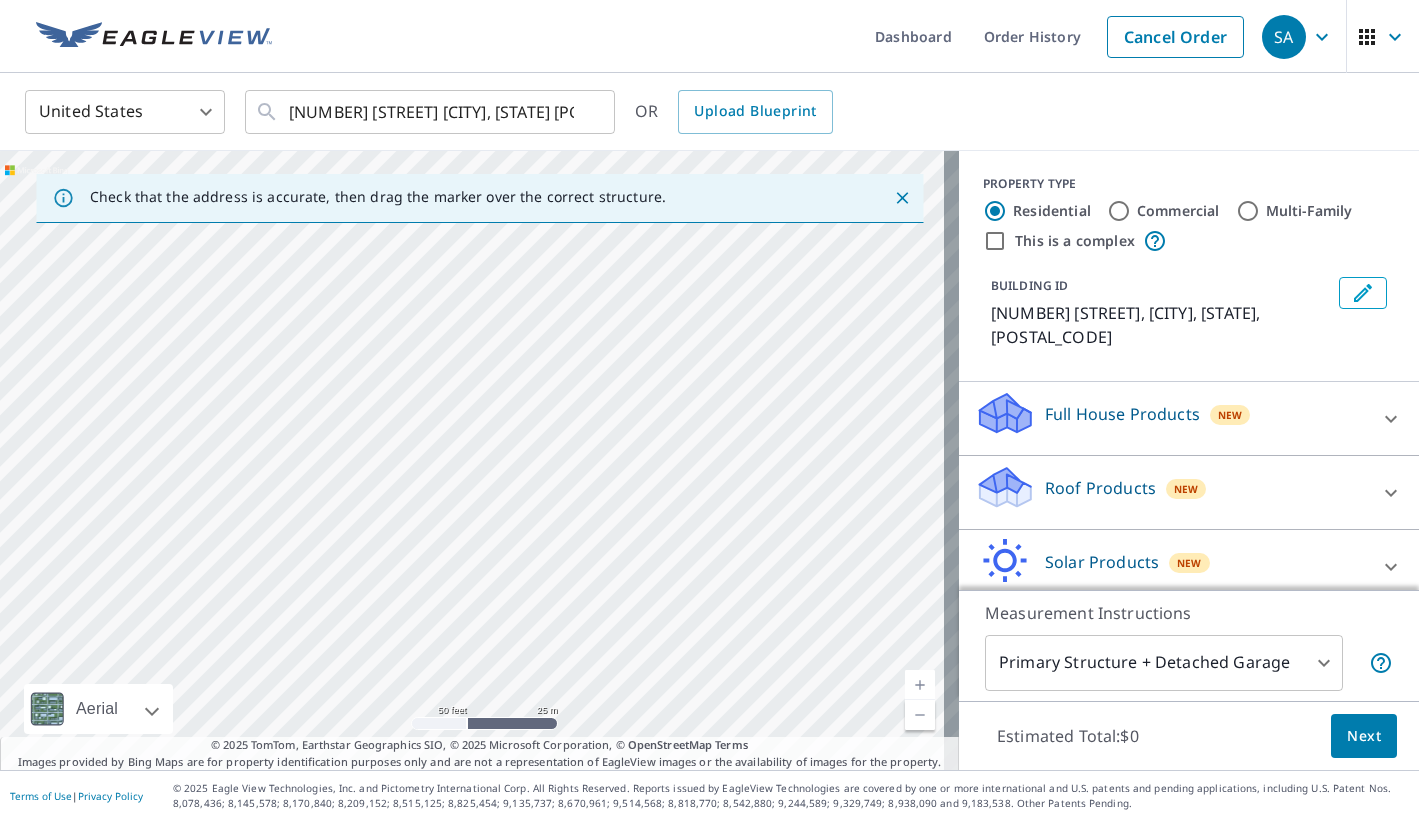drag, startPoint x: 681, startPoint y: 514, endPoint x: 568, endPoint y: 616, distance: 152.2268 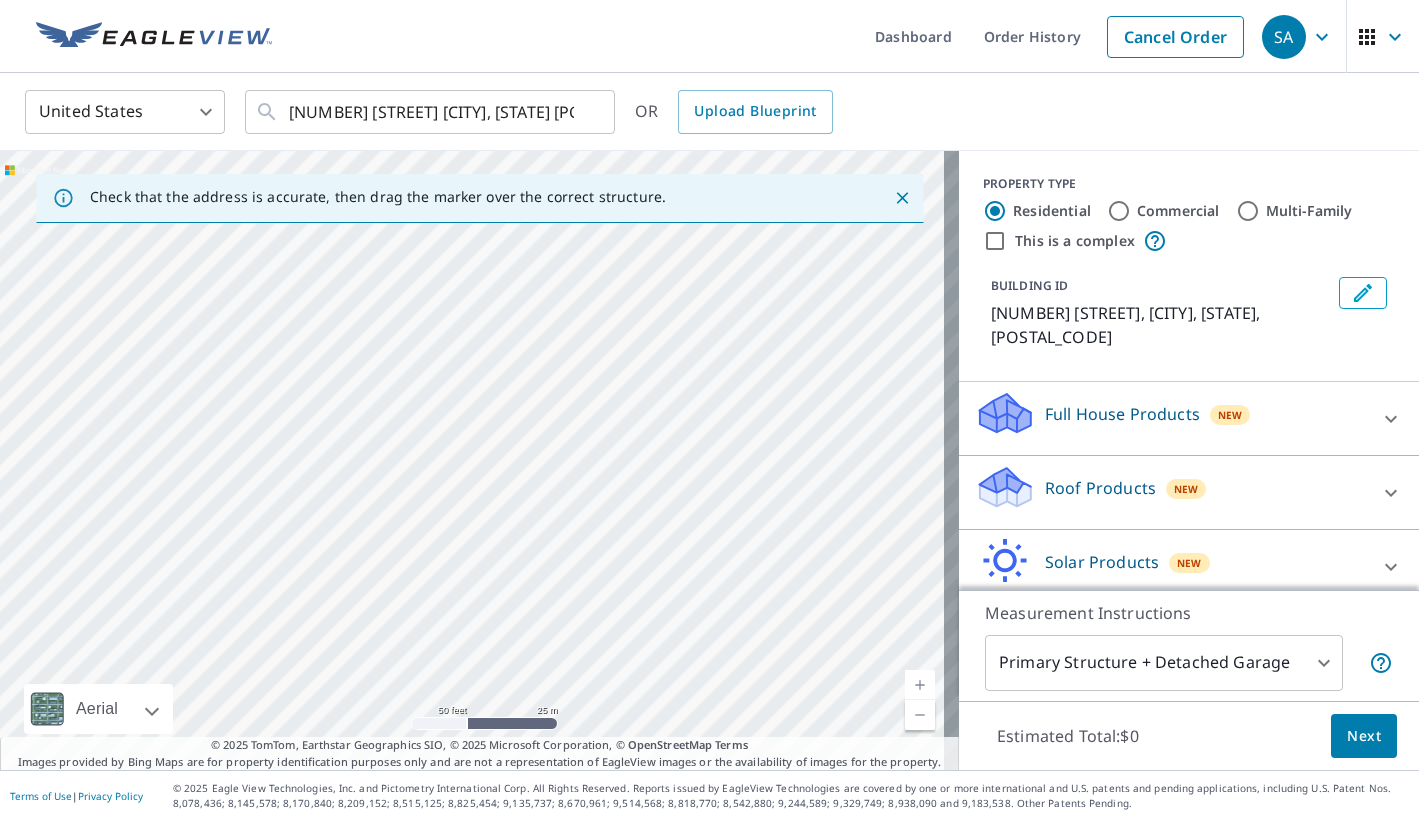 drag, startPoint x: 402, startPoint y: 311, endPoint x: 303, endPoint y: 608, distance: 313.0655 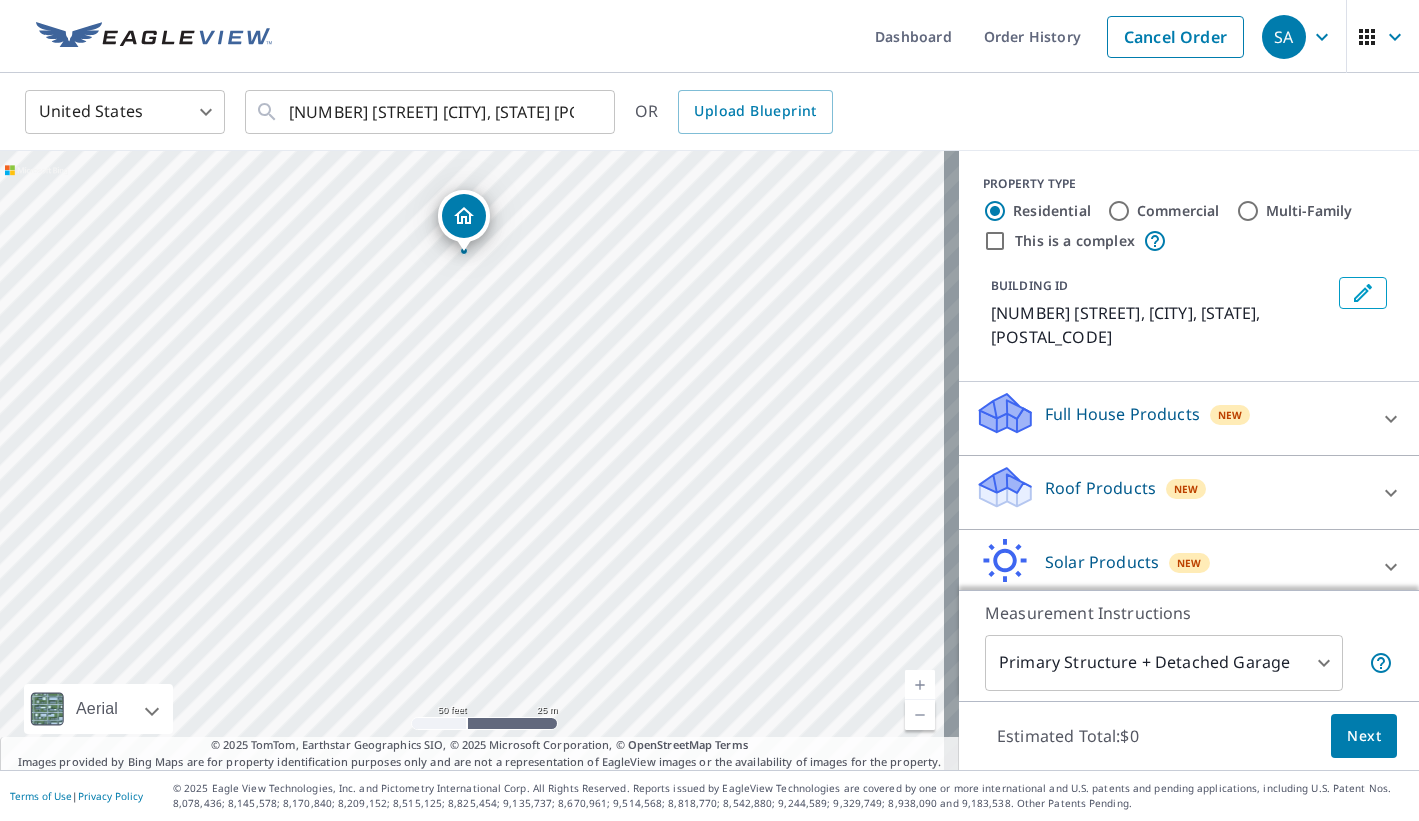 drag, startPoint x: 474, startPoint y: 410, endPoint x: 466, endPoint y: 204, distance: 206.15529 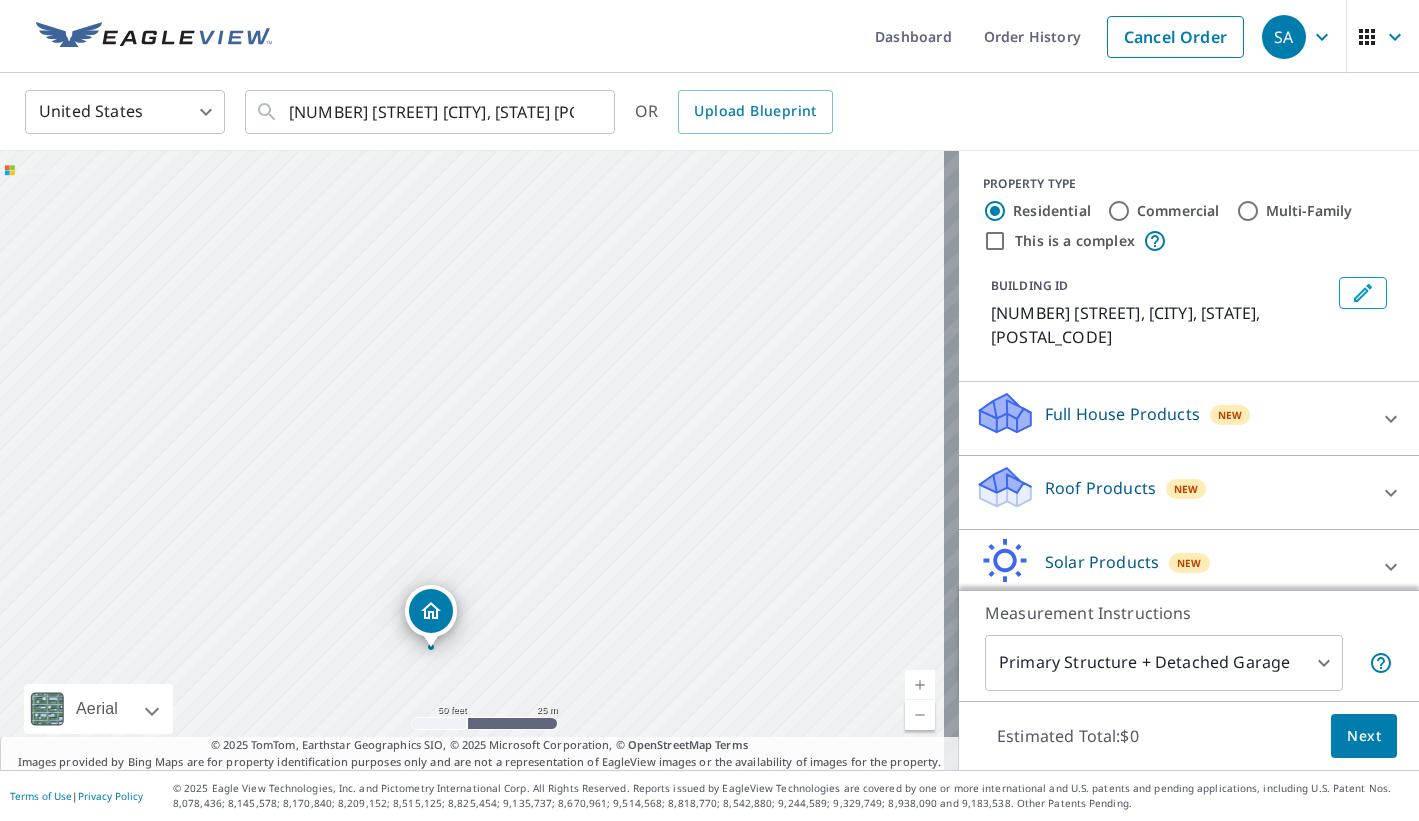 drag, startPoint x: 626, startPoint y: 257, endPoint x: 584, endPoint y: 451, distance: 198.49434 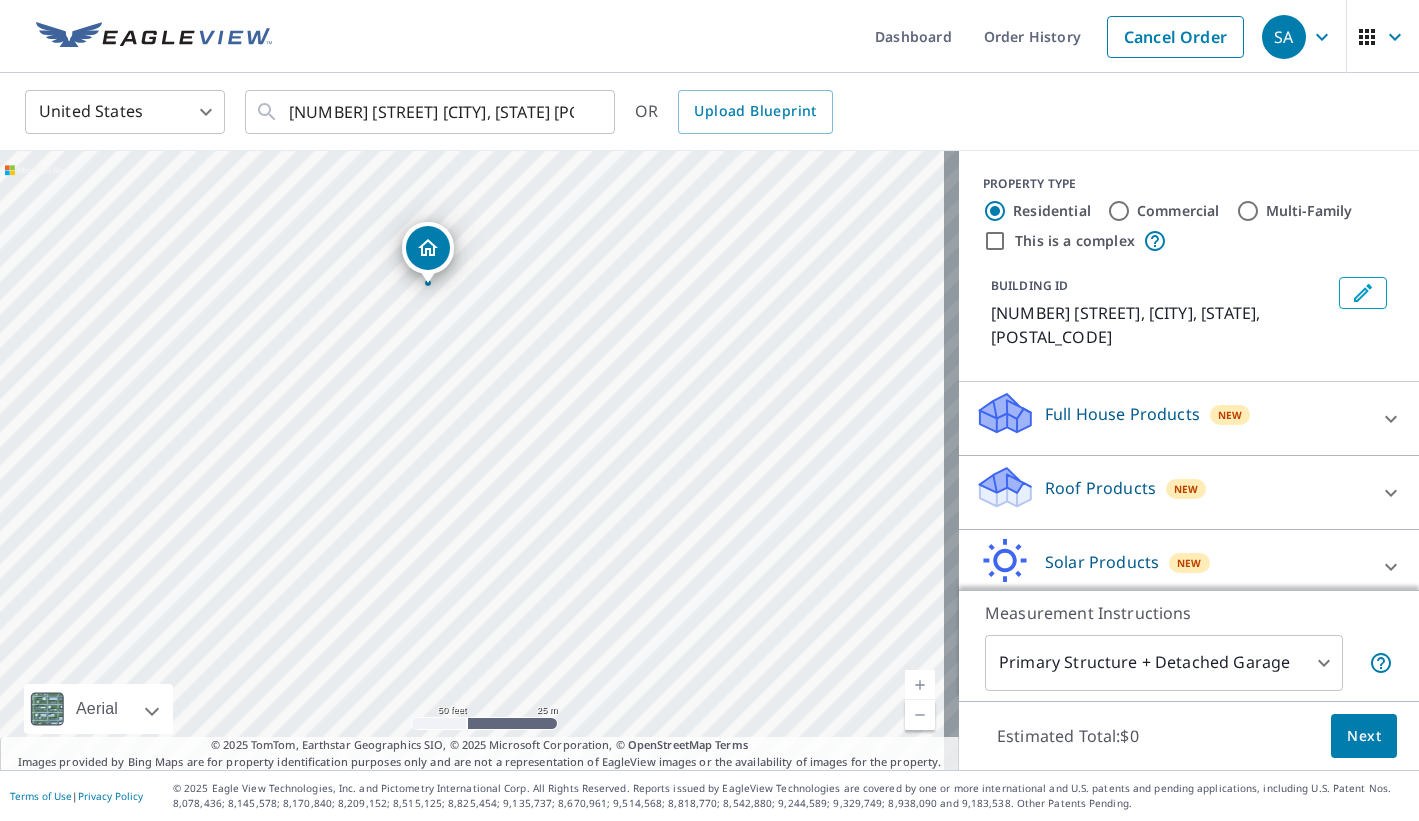 drag, startPoint x: 435, startPoint y: 605, endPoint x: 432, endPoint y: 237, distance: 368.01224 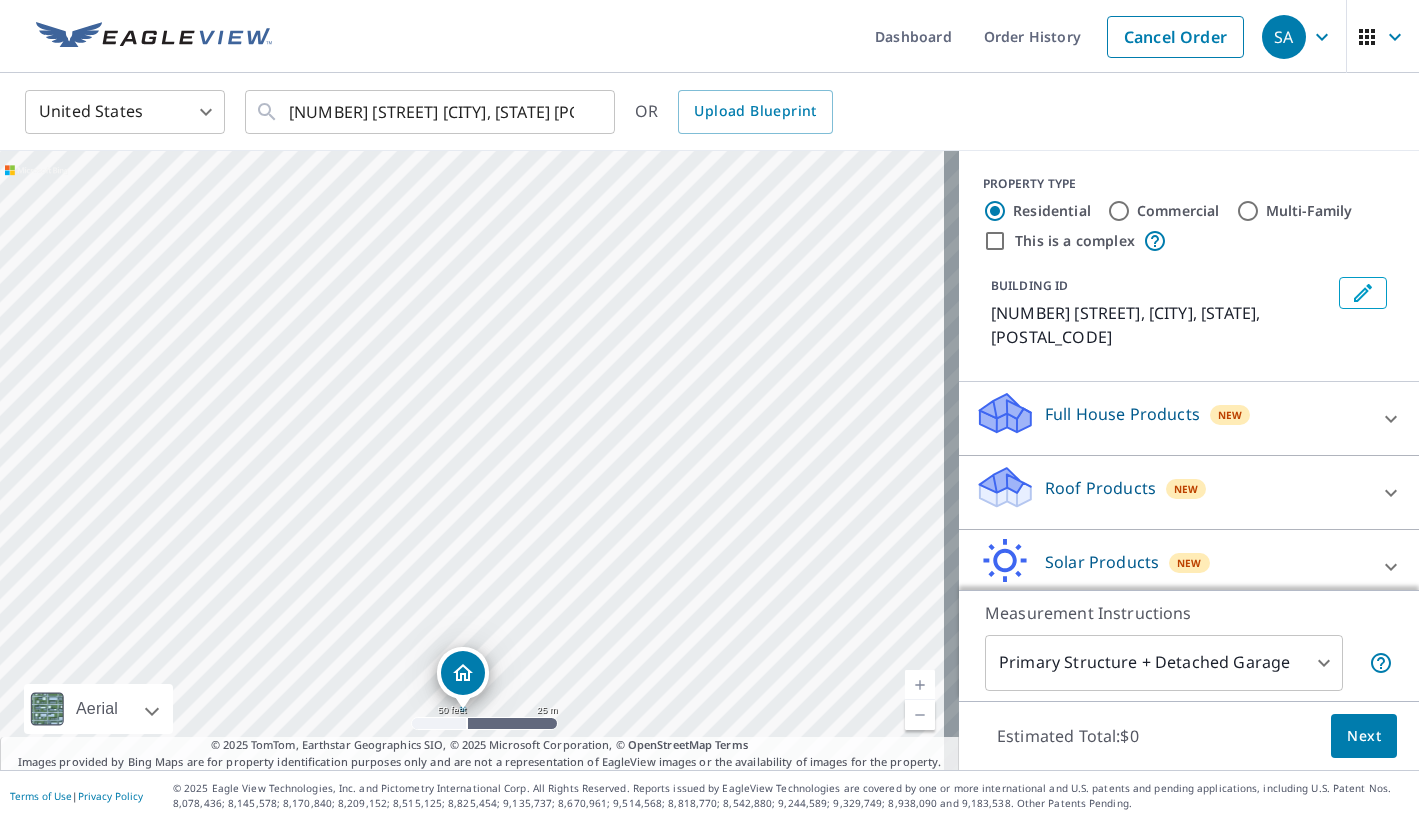 drag, startPoint x: 538, startPoint y: 227, endPoint x: 525, endPoint y: 481, distance: 254.33246 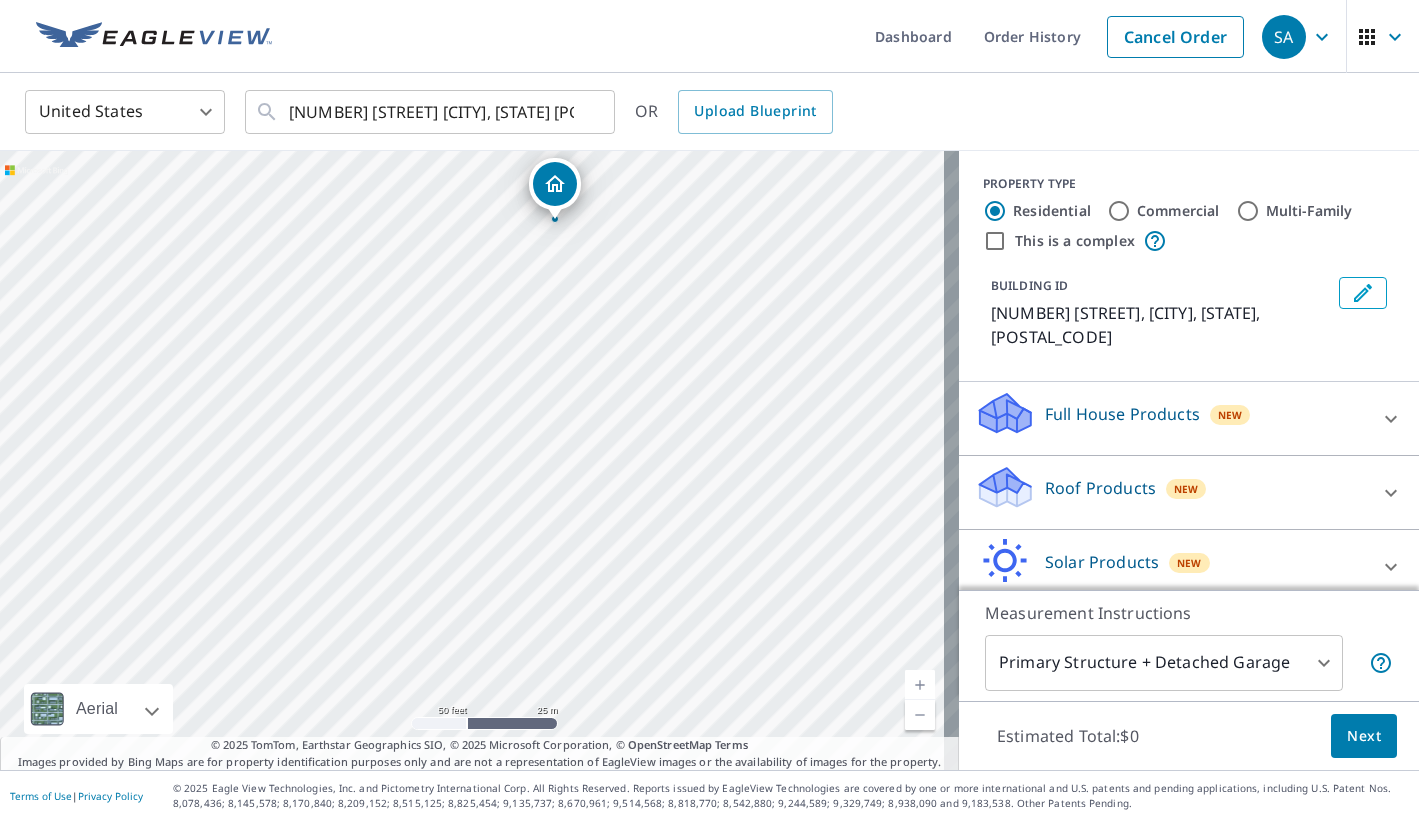 drag, startPoint x: 460, startPoint y: 667, endPoint x: 555, endPoint y: 175, distance: 501.08783 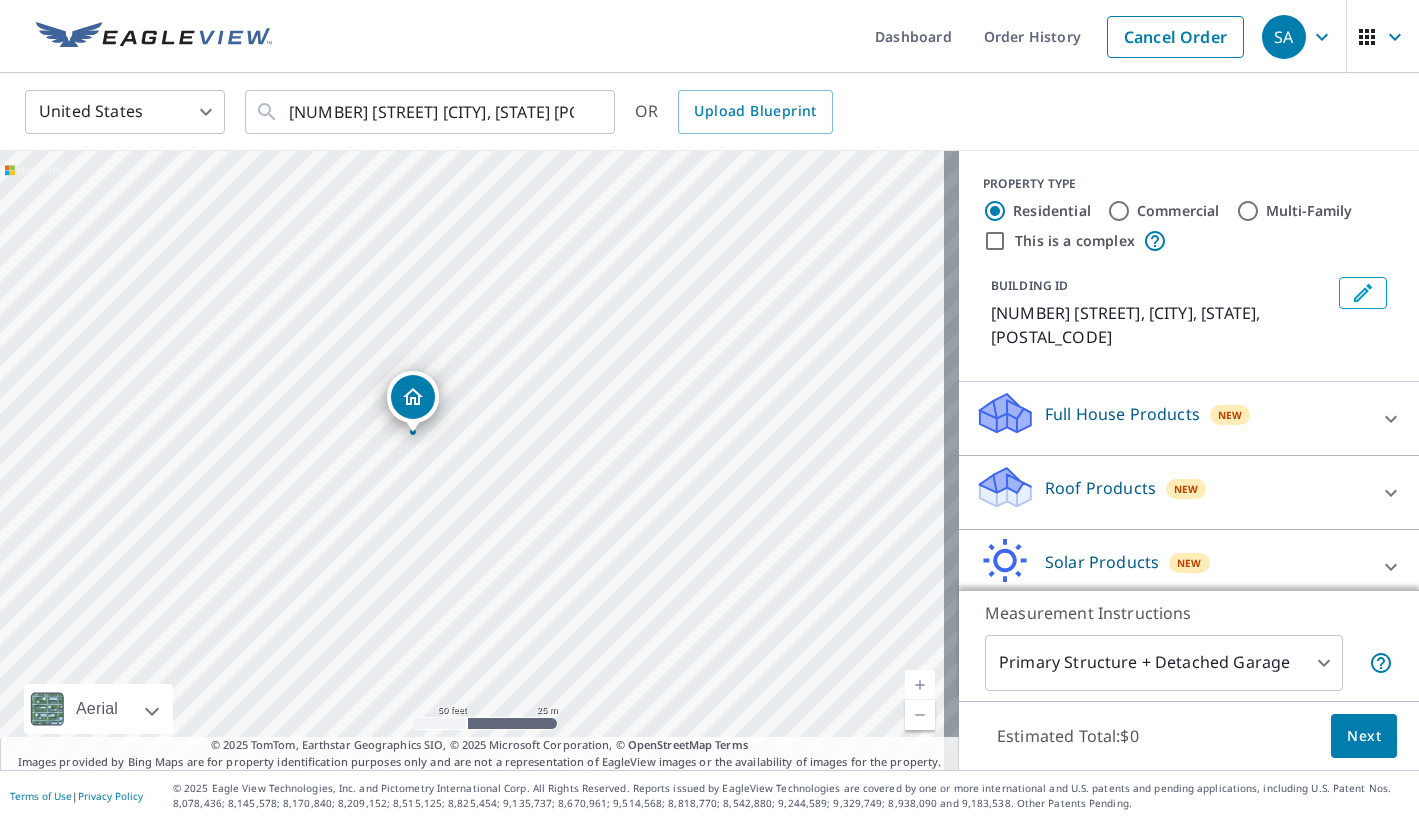 drag, startPoint x: 417, startPoint y: 407, endPoint x: 416, endPoint y: 397, distance: 10.049875 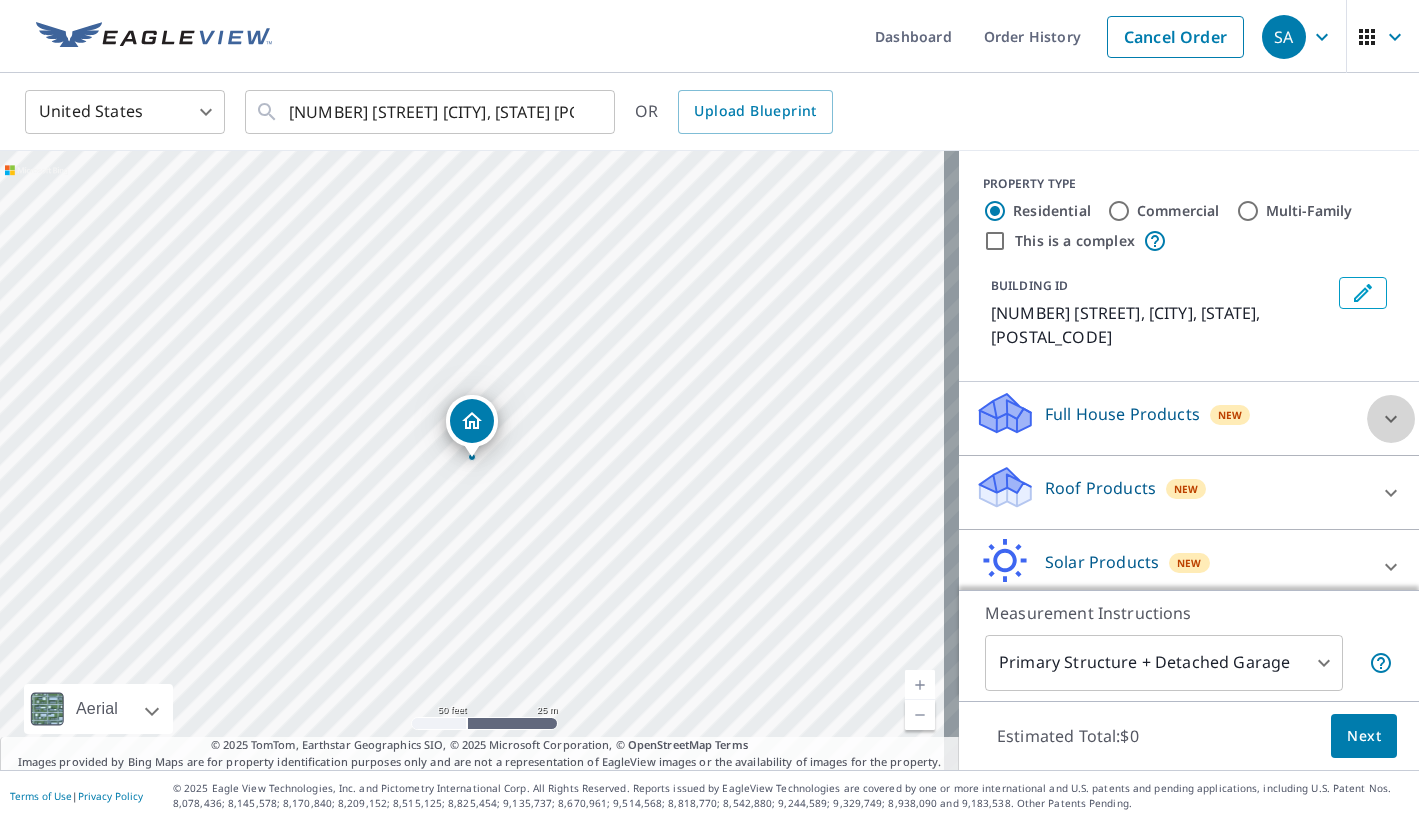 click 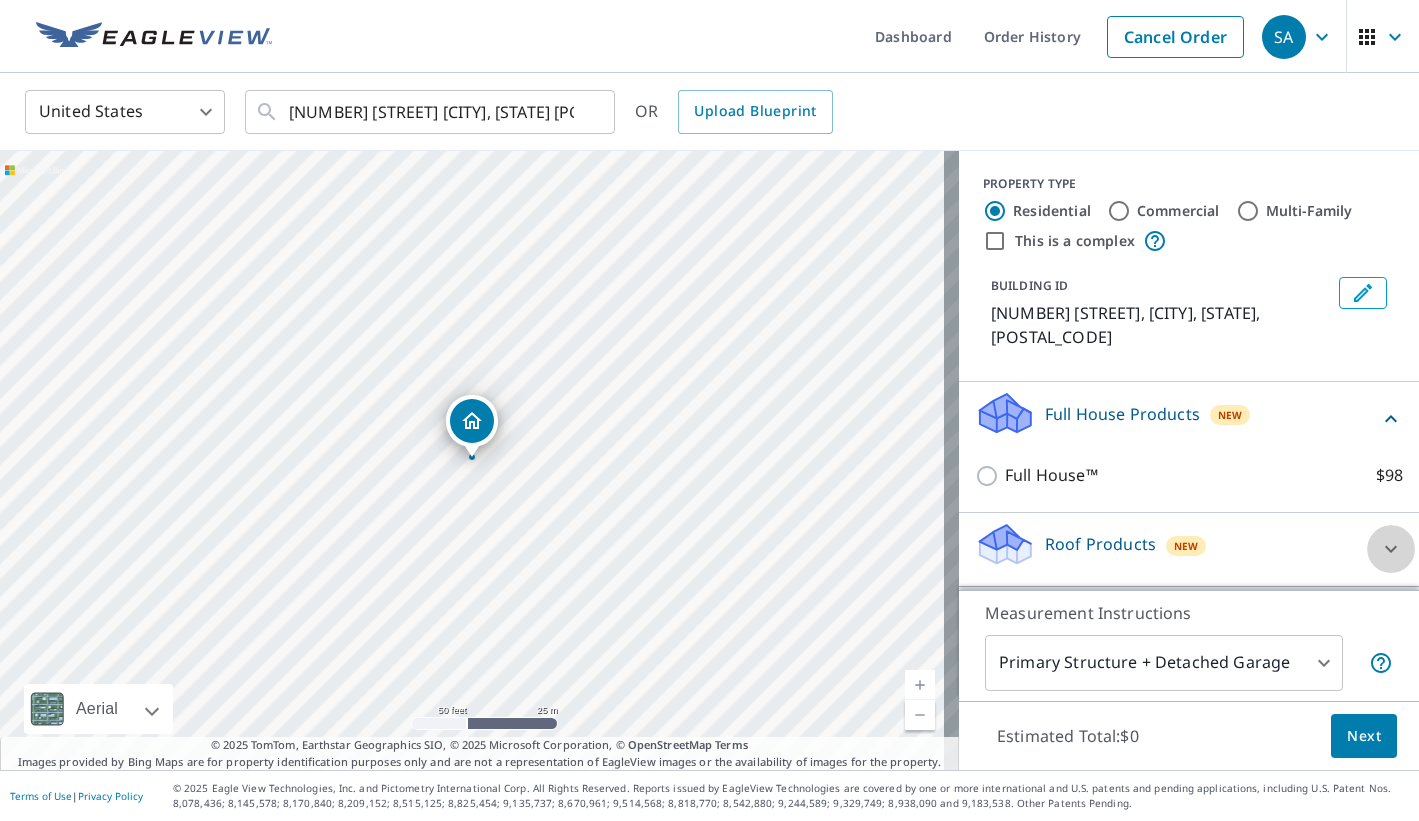 click 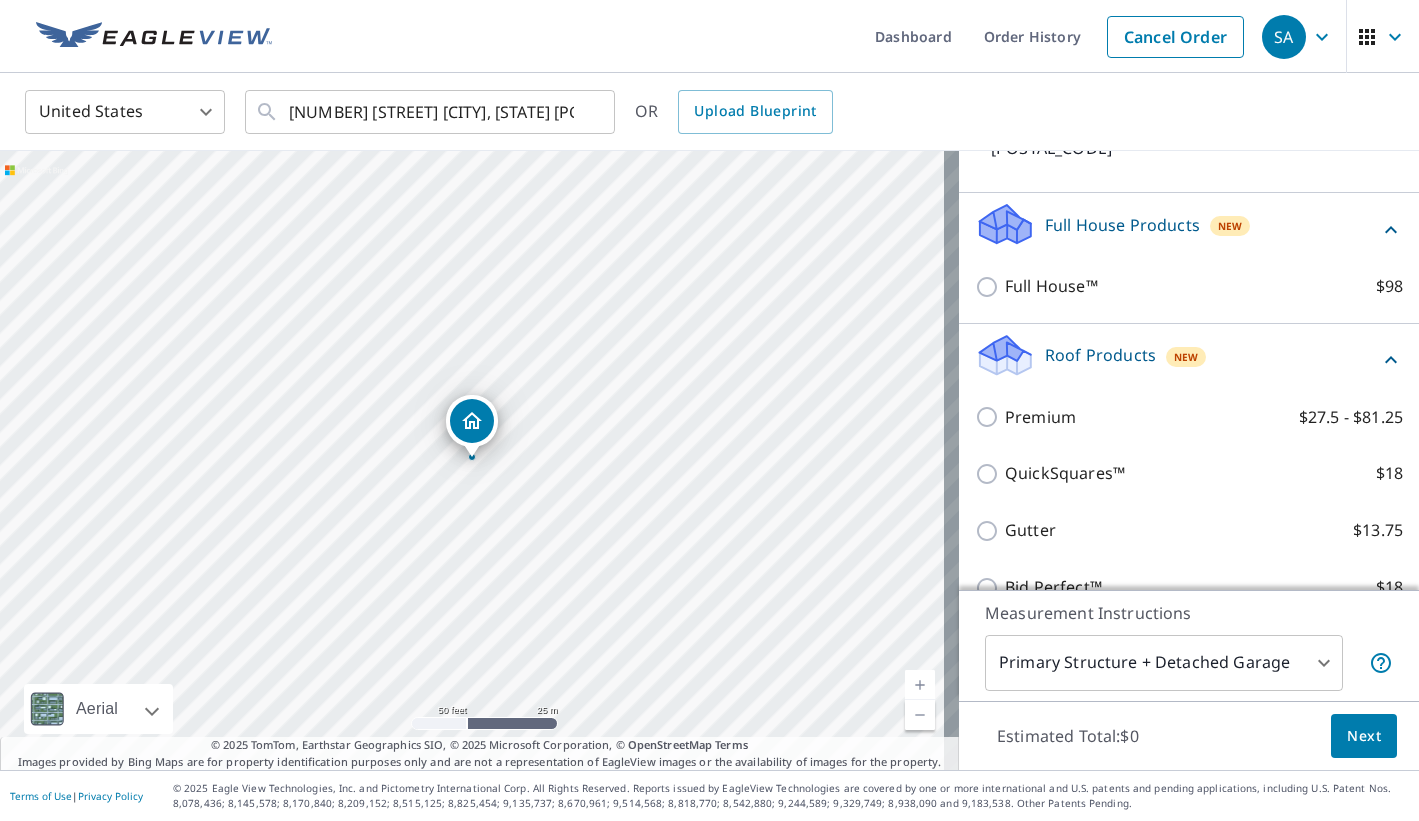 scroll, scrollTop: 200, scrollLeft: 0, axis: vertical 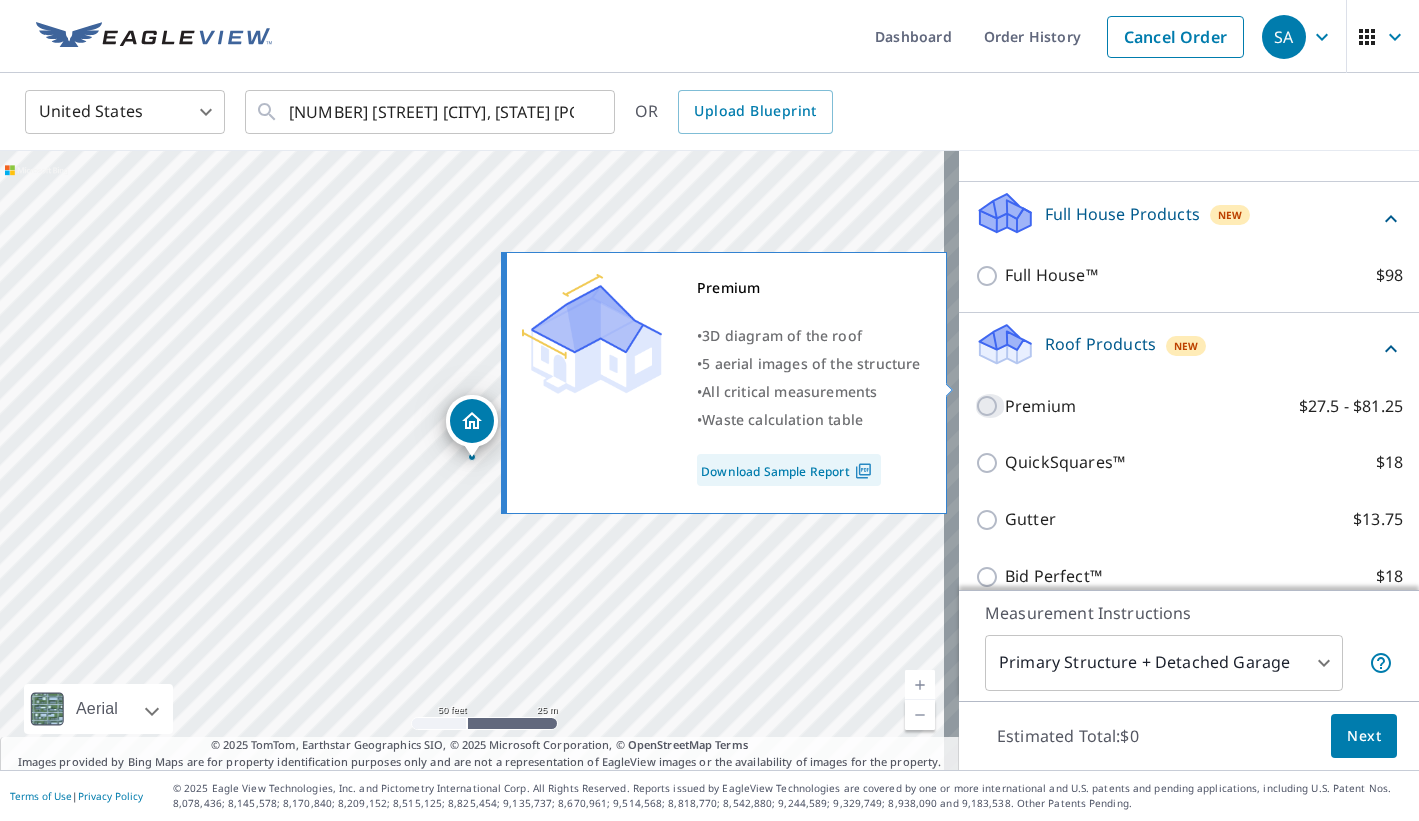 click on "Premium $27.5 - $81.25" at bounding box center [990, 406] 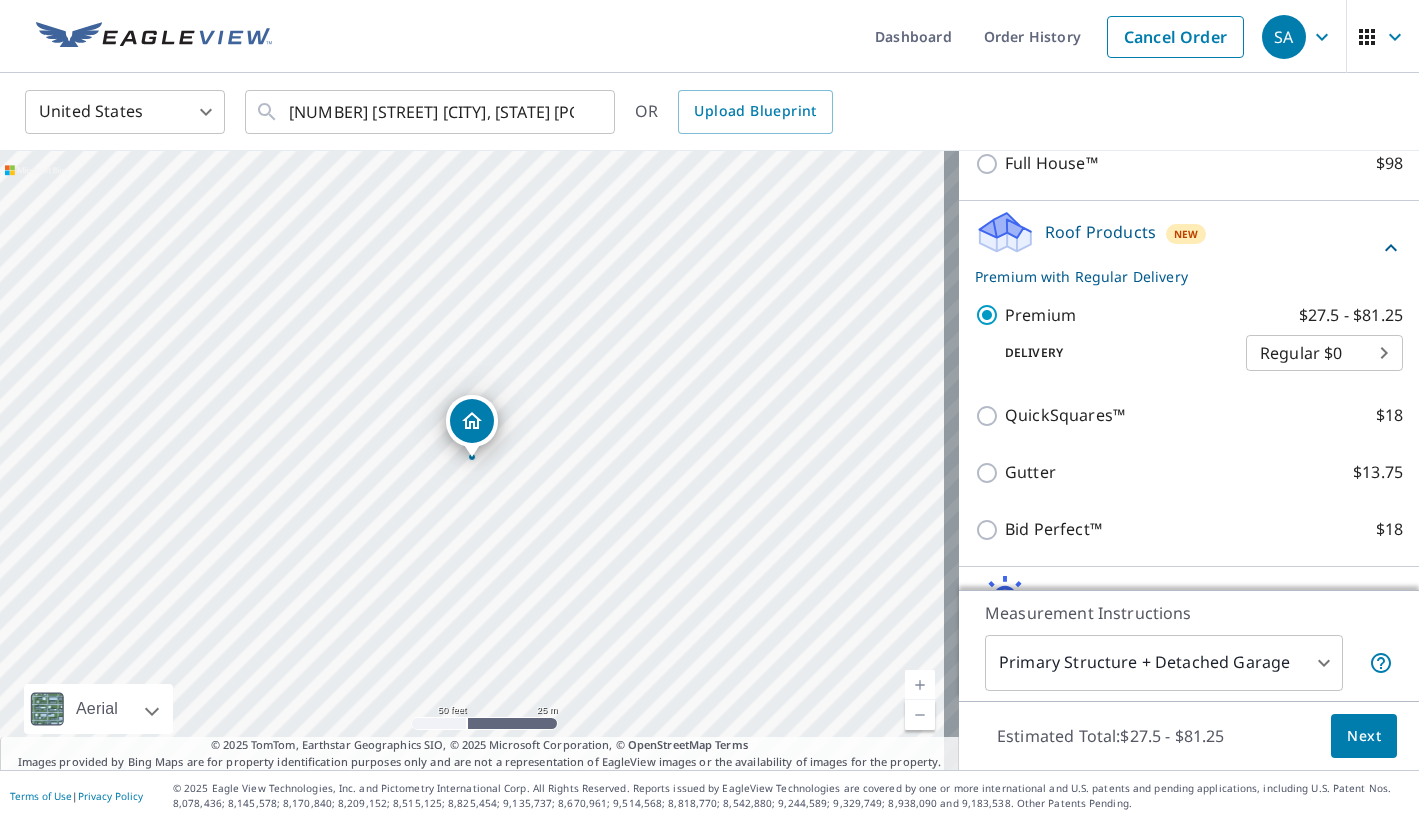scroll, scrollTop: 400, scrollLeft: 0, axis: vertical 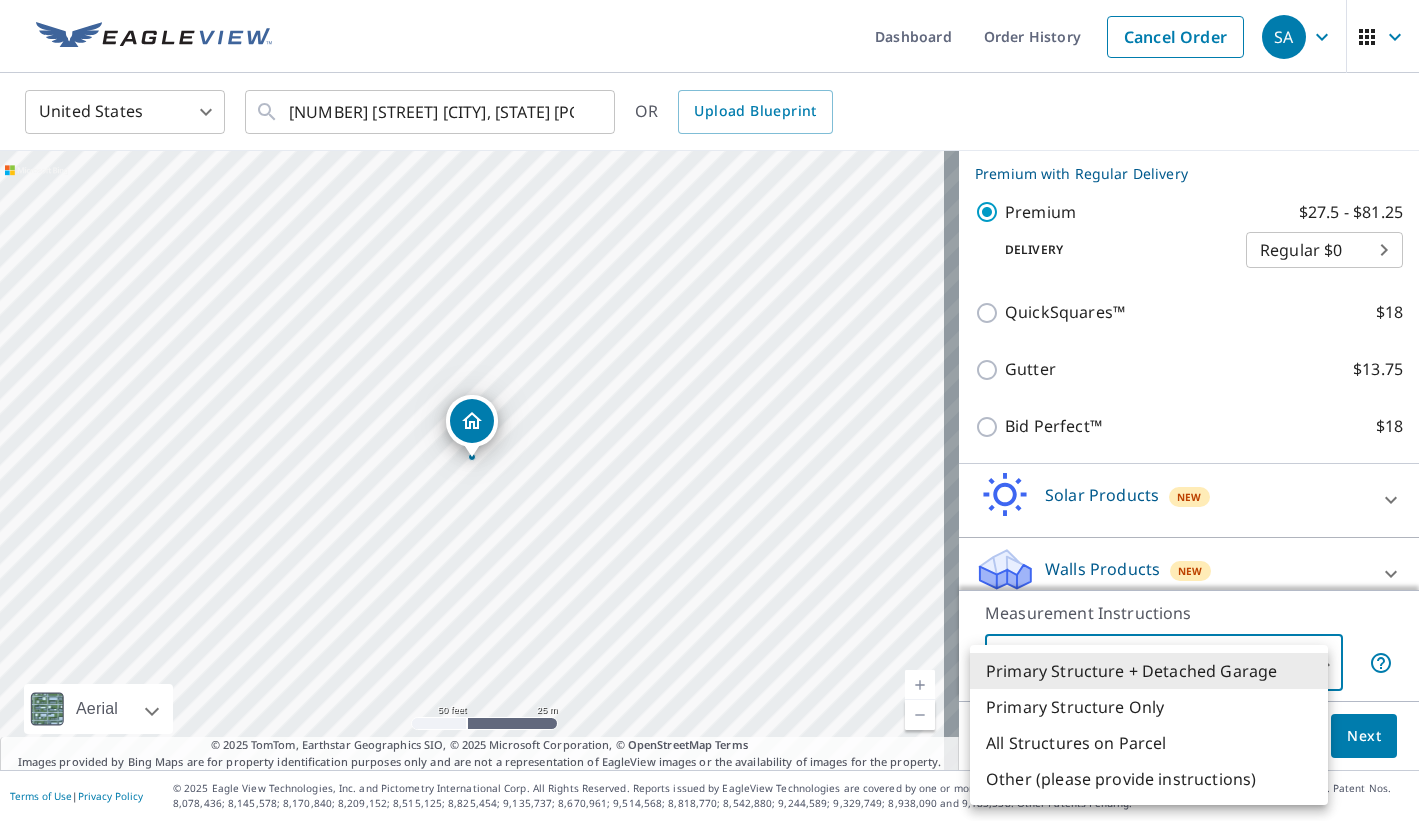click on "SA SA
Dashboard Order History Cancel Order SA United States US ​ [NUMBER] [STREET], [CITY], [STATE] ​ OR Upload Blueprint [NUMBER] [STREET] [CITY], [STATE] [POSTAL_CODE] Aerial Road A standard road map Aerial A detailed look from above Labels Labels 50 feet 25 m © 2025 TomTom, © 2025 Maxar, © 2025 Microsoft Corporation,  © OpenStreetMap Terms © 2025 TomTom, Earthstar Geographics SIO, © 2025 Microsoft Corporation, ©   OpenStreetMap   Terms Images provided by Bing Maps are for property identification purposes only and are not a representation of EagleView images or the availability of images for the property. PROPERTY TYPE Residential Commercial Multi-Family This is a complex BUILDING ID [NUMBER] [STREET], [CITY], [STATE], [POSTAL_CODE] Full House Products New Full House™ $98 Roof Products New Premium with Regular Delivery Premium $27.5 - $81.25 Delivery Regular $0 8 ​ QuickSquares™ $18 Gutter $13.75 Bid Perfect™ $18 Solar Products New Inform Essentials+ $63.25 Inform Advanced $79 TrueDesign for Sales $30 $105.5" at bounding box center (709, 410) 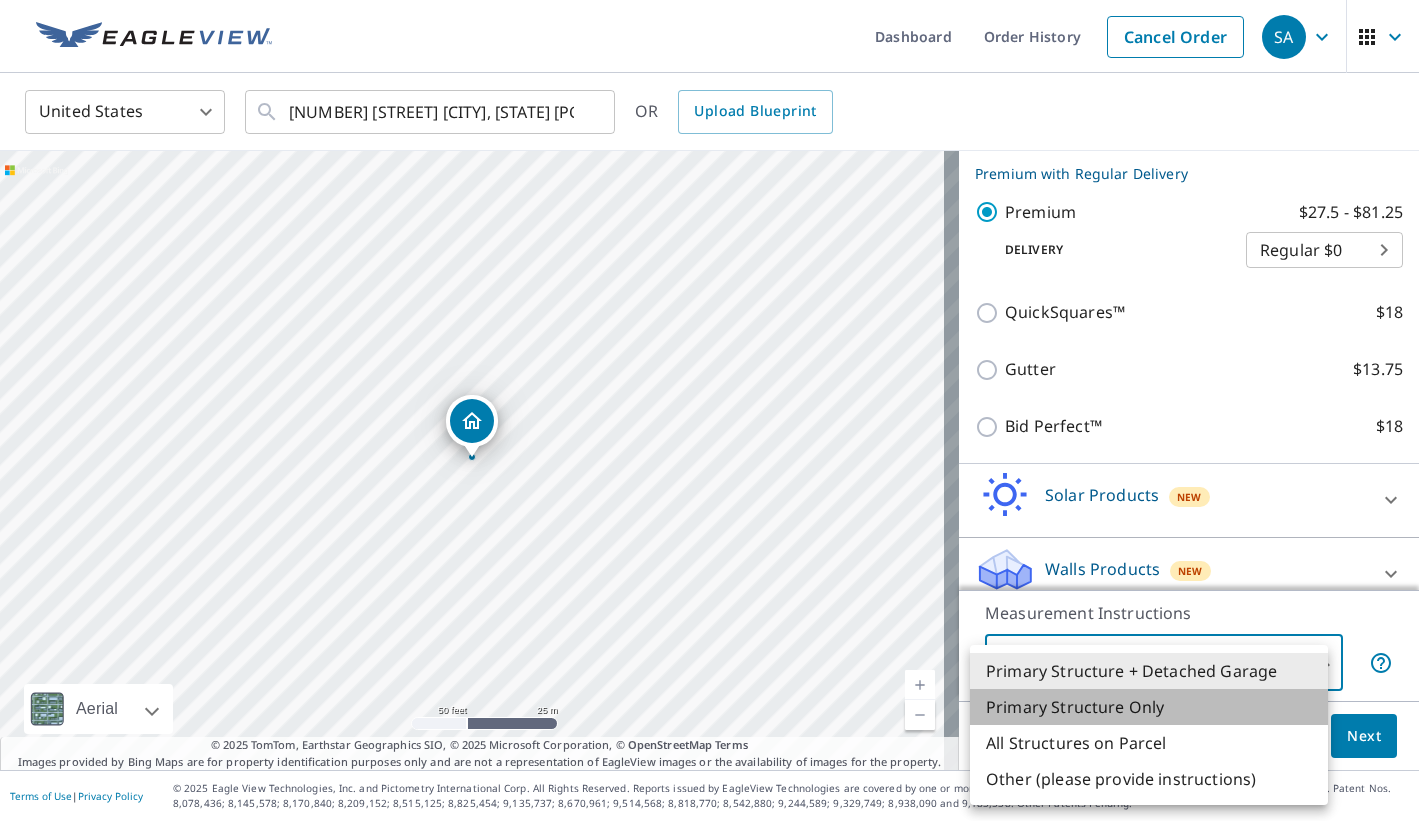 click on "Primary Structure Only" at bounding box center [1149, 707] 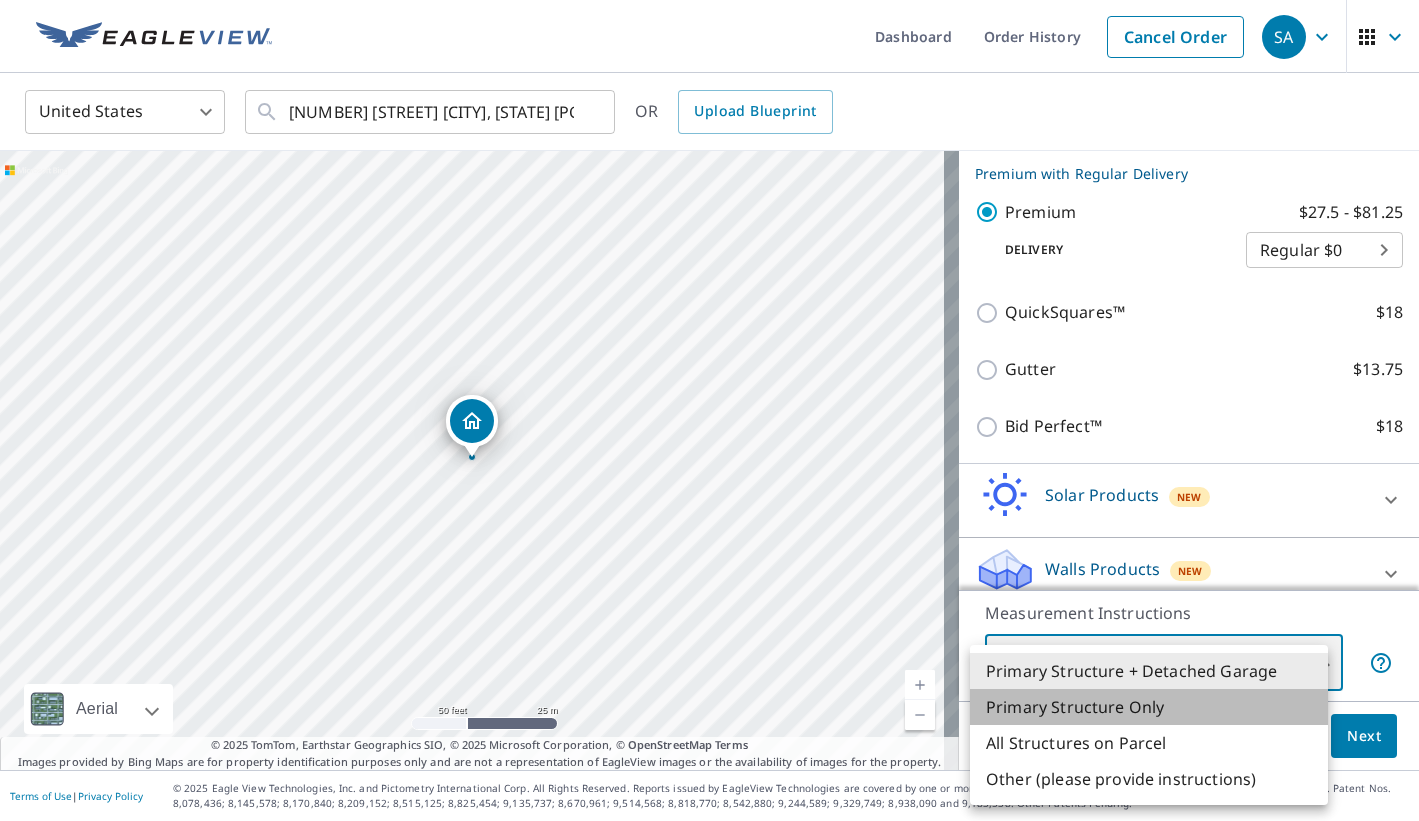 type on "2" 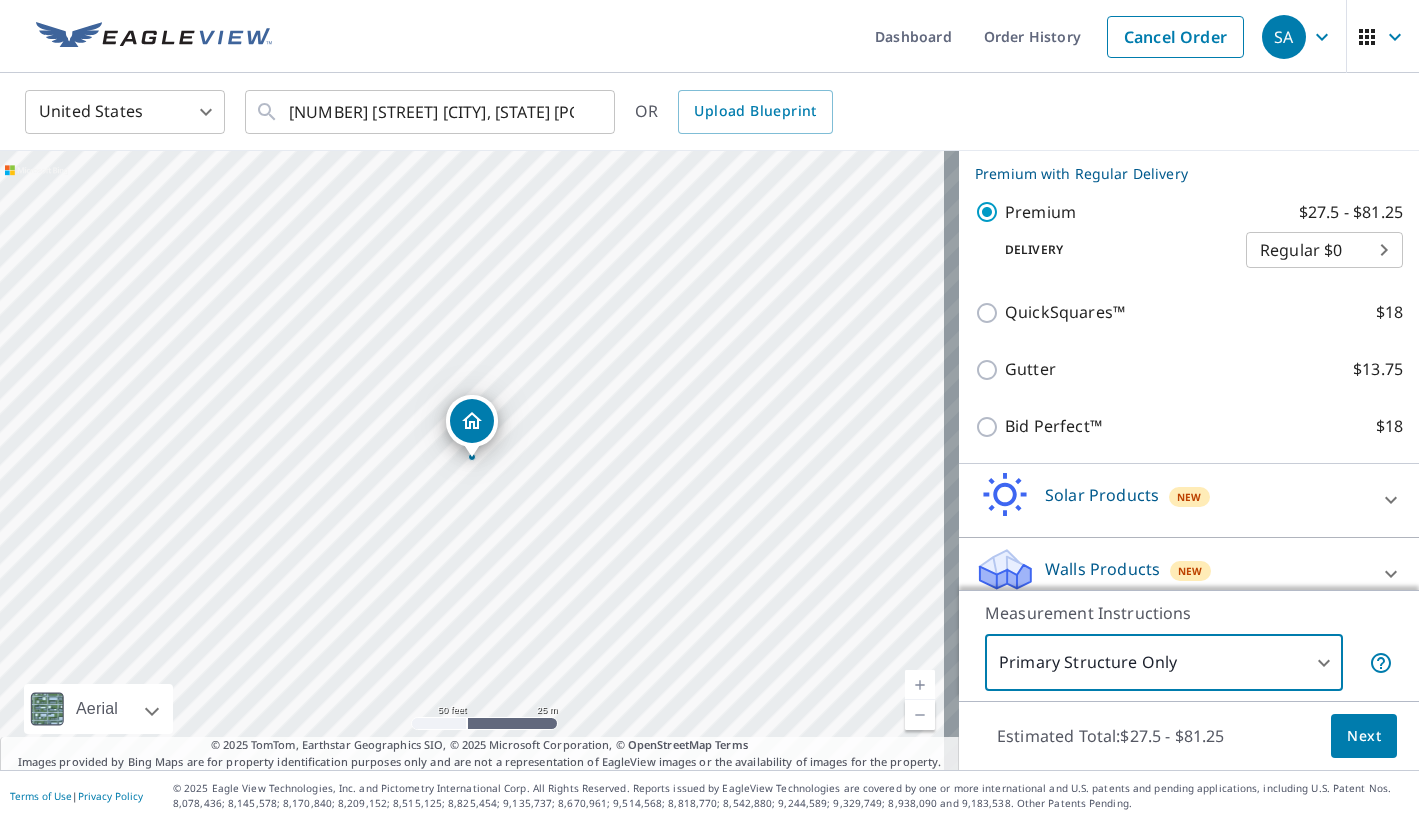 click on "Next" at bounding box center (1364, 736) 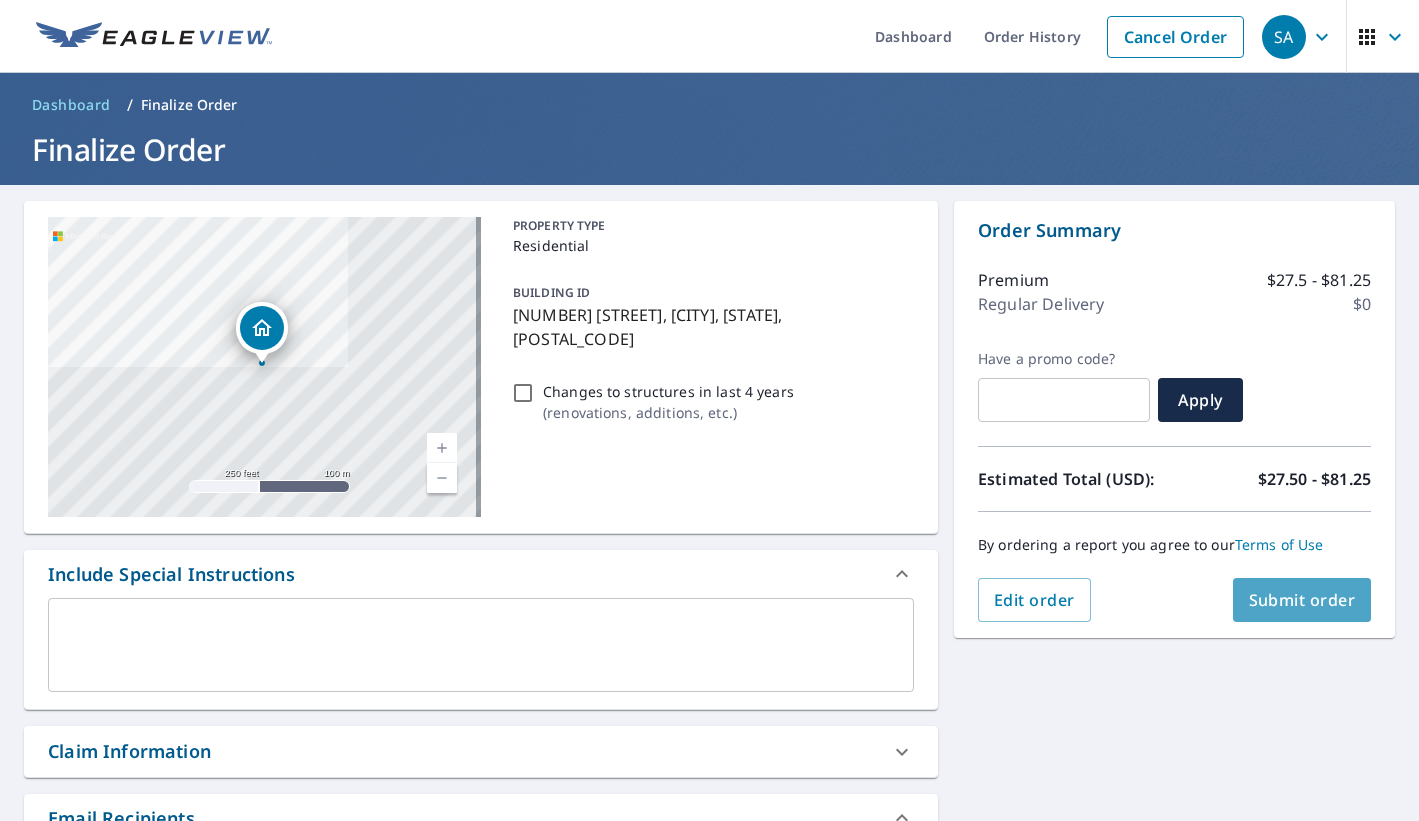 click on "Submit order" at bounding box center (1302, 600) 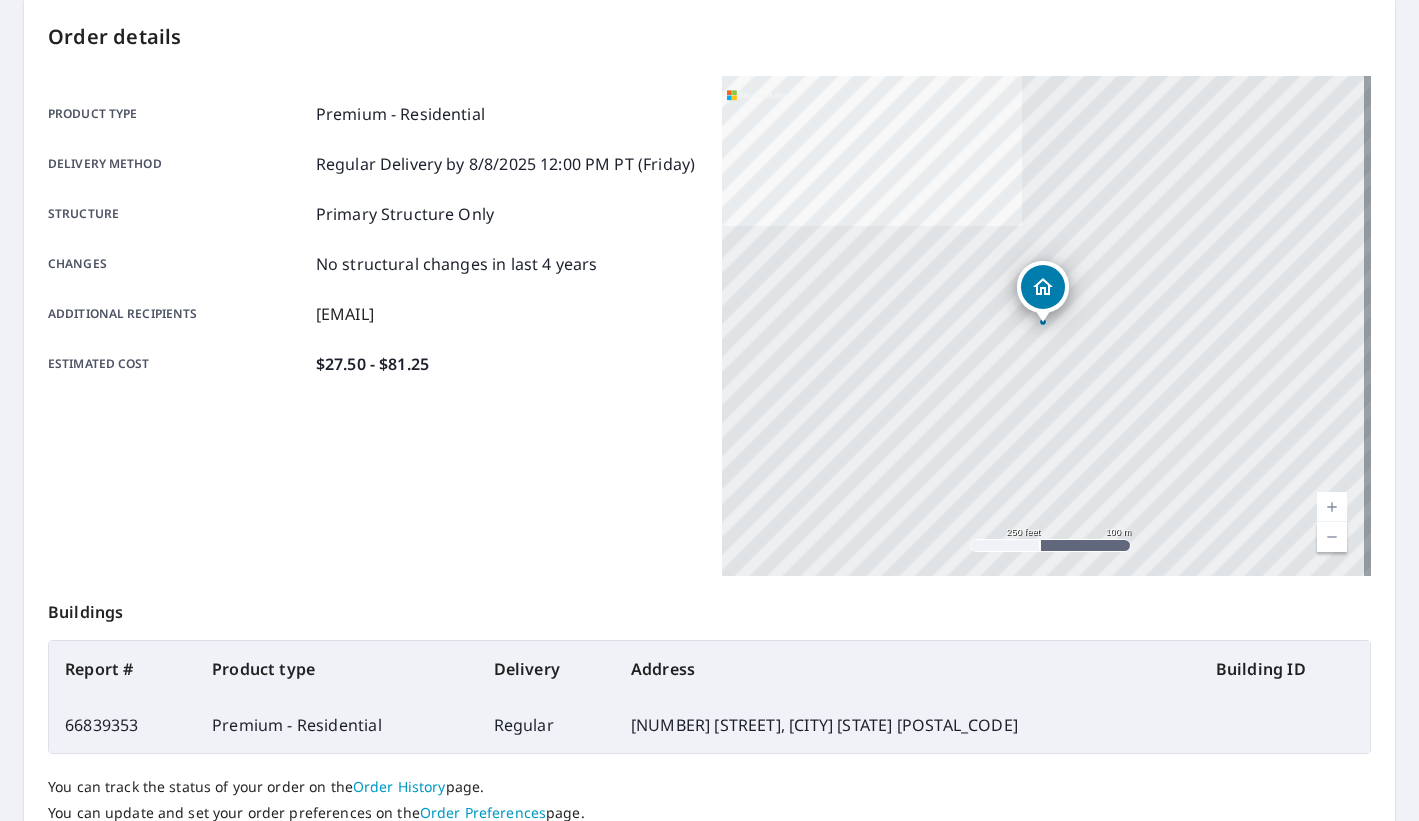 scroll, scrollTop: 300, scrollLeft: 0, axis: vertical 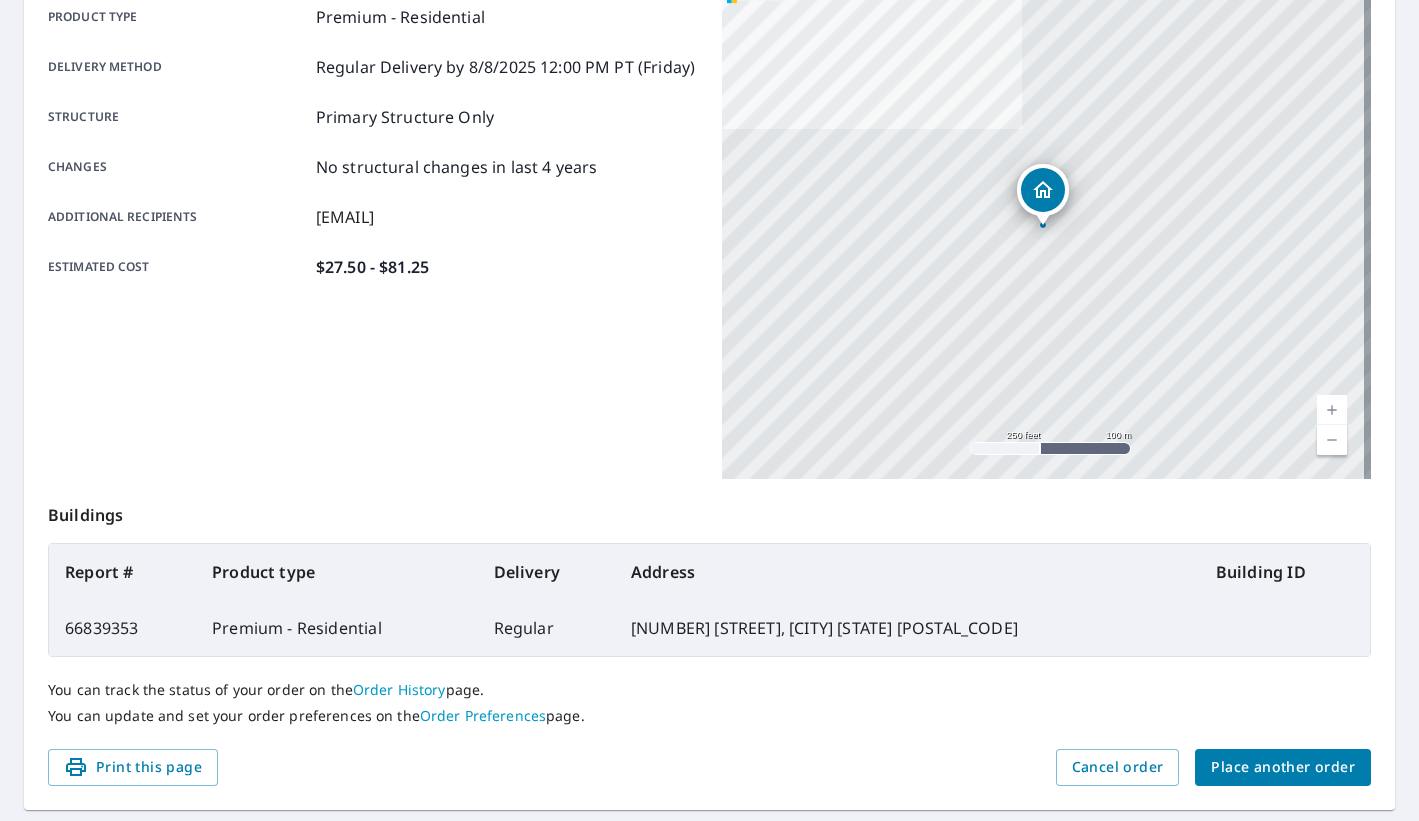 click on "Order Preferences" at bounding box center (483, 715) 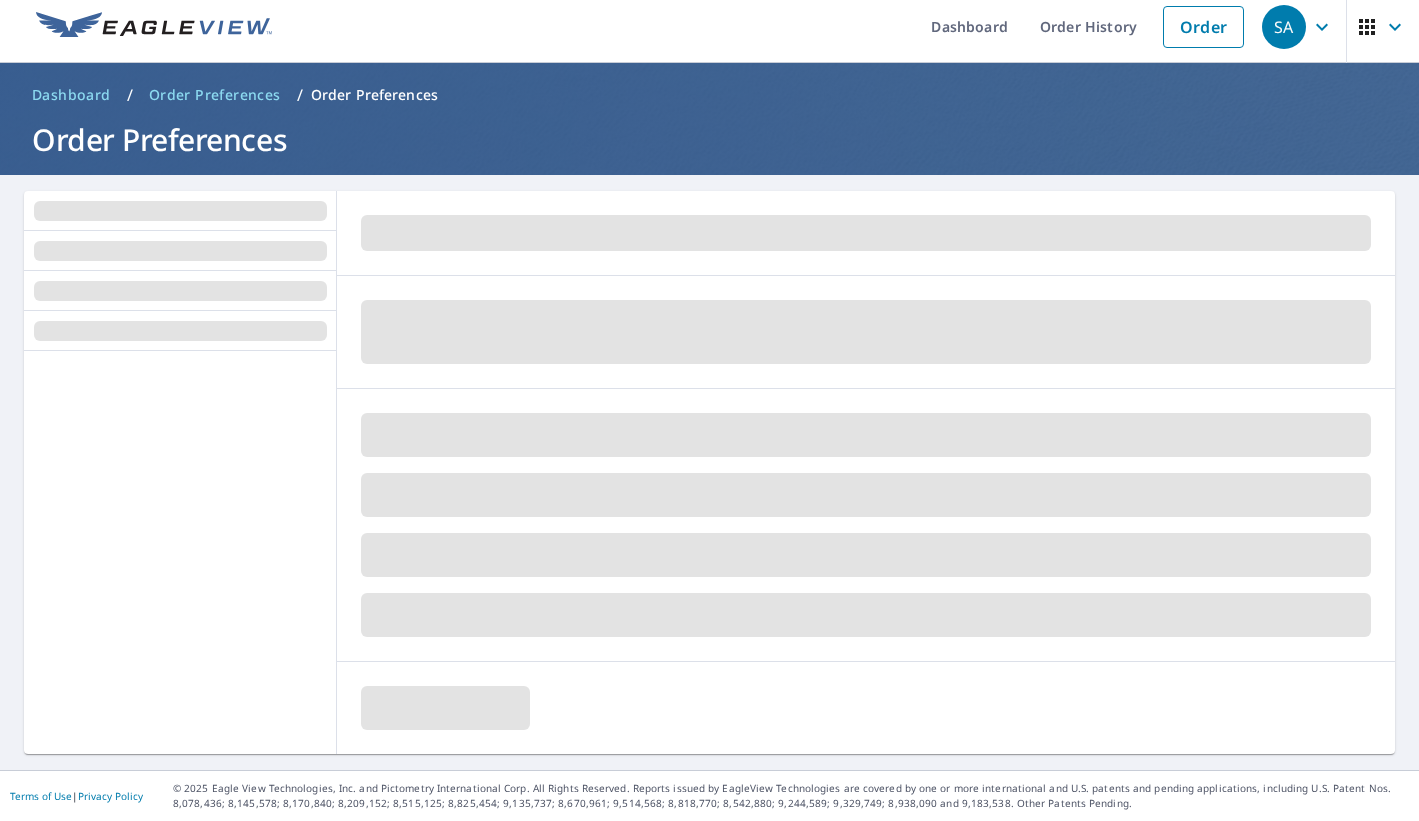 scroll, scrollTop: 10, scrollLeft: 0, axis: vertical 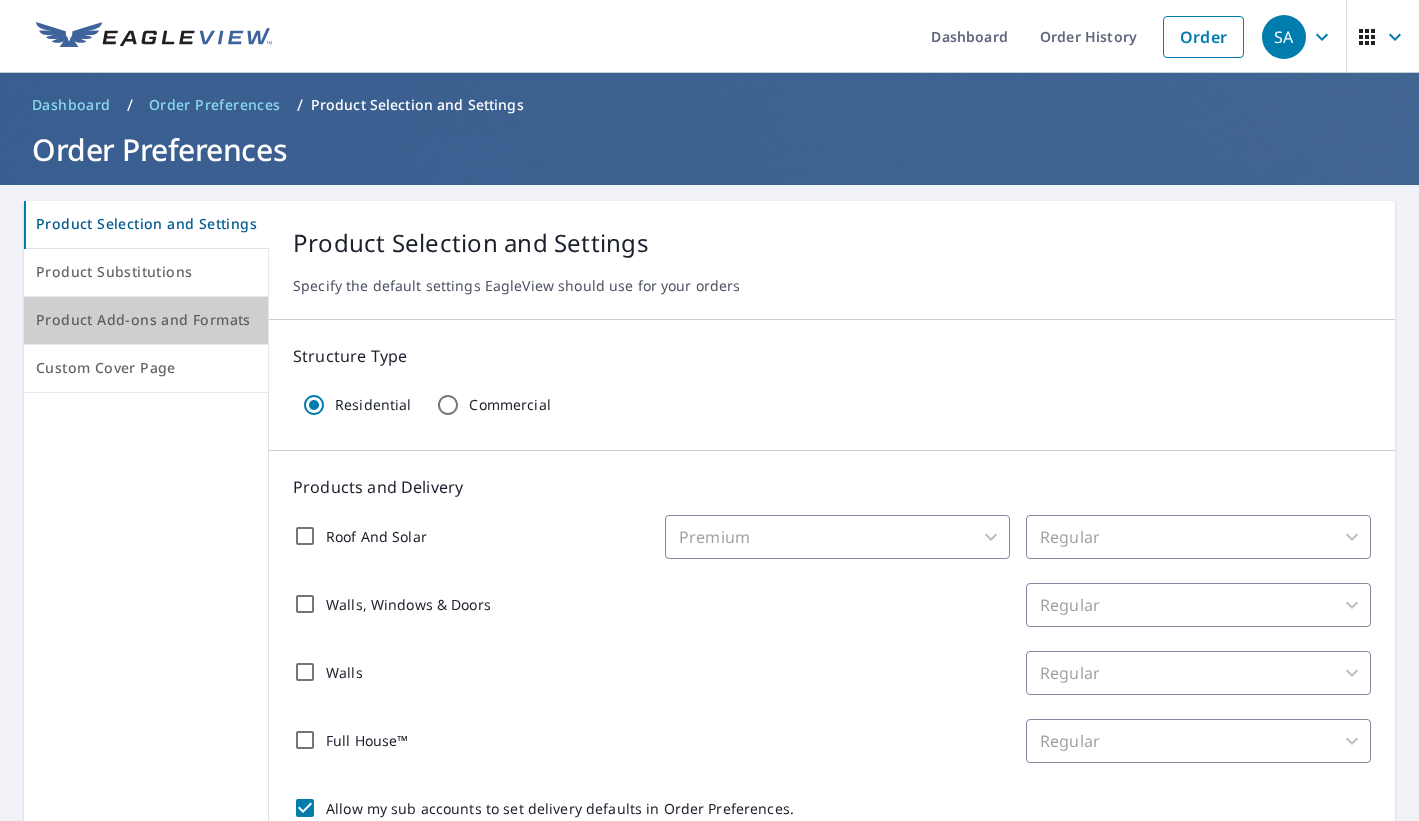 click on "Product Add-ons and Formats" at bounding box center (146, 320) 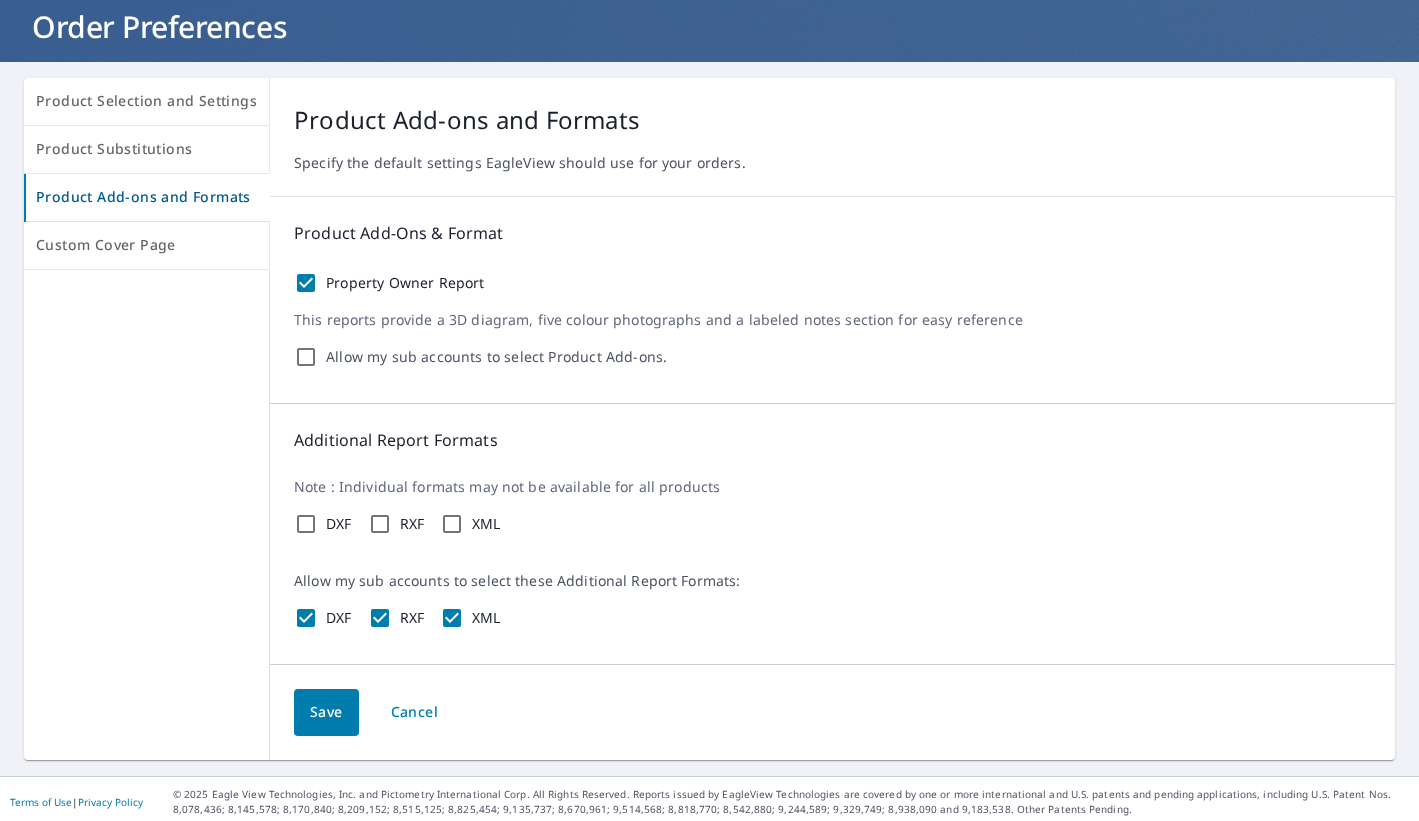 scroll, scrollTop: 128, scrollLeft: 0, axis: vertical 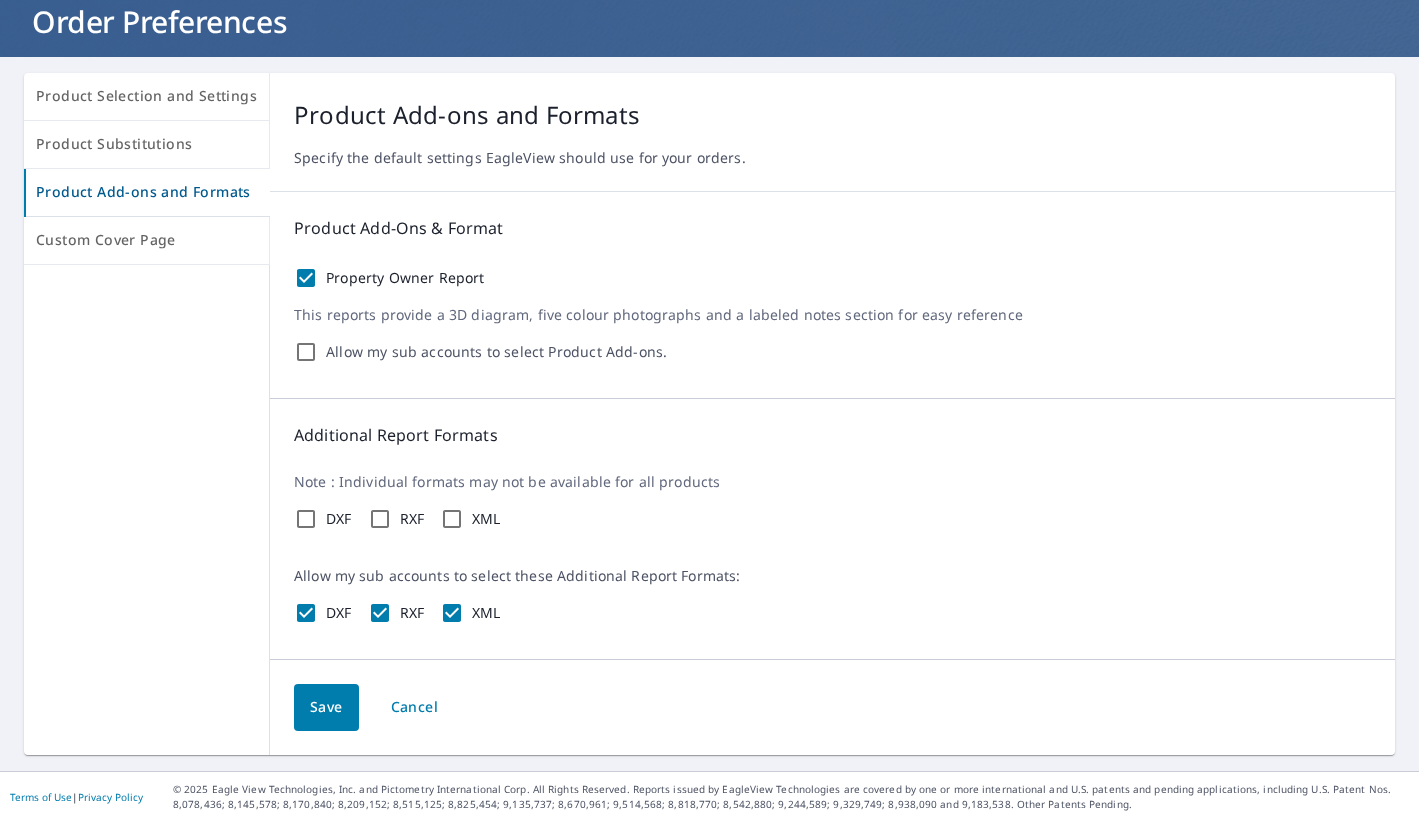 click on "Product Substitutions" at bounding box center [146, 144] 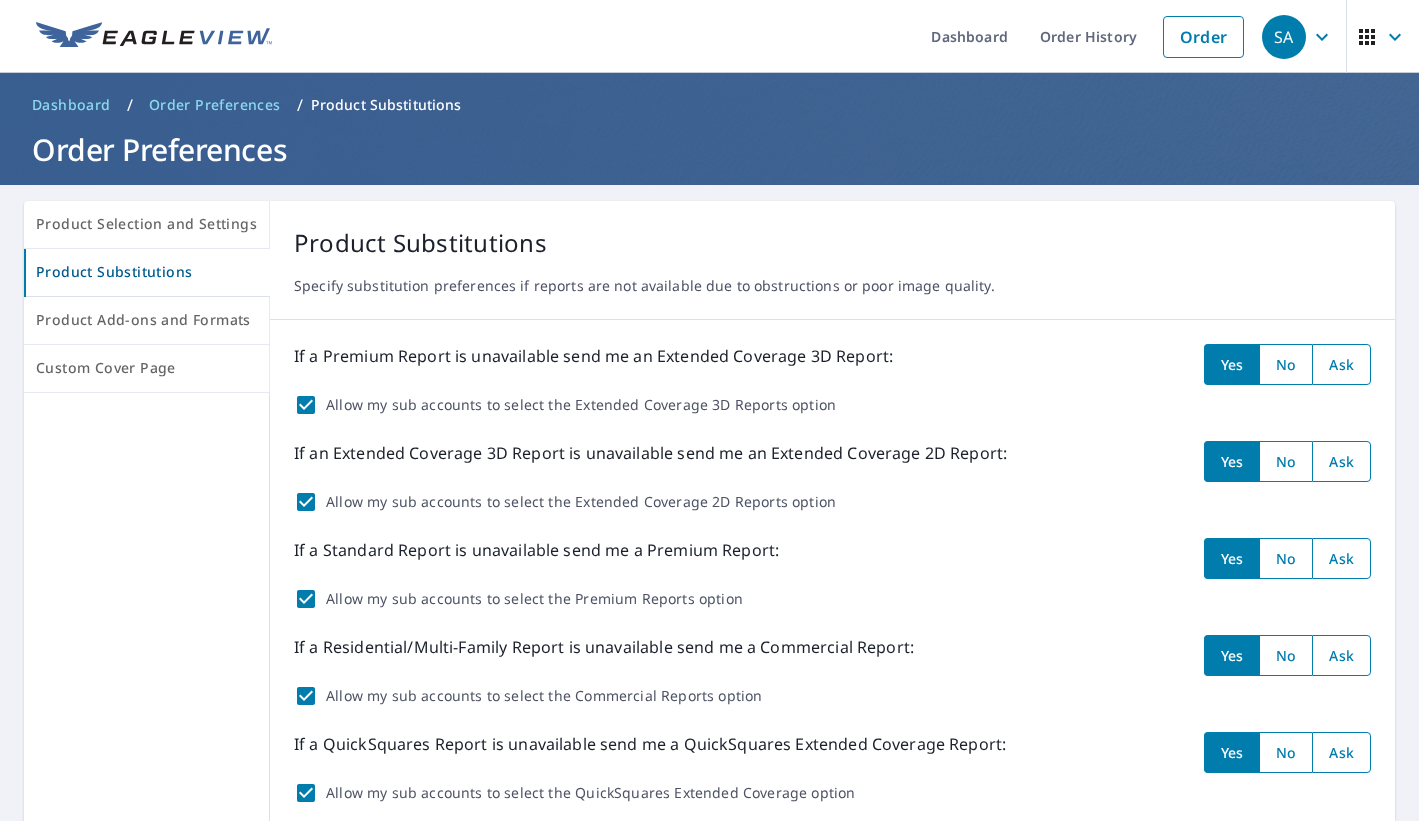 scroll, scrollTop: 0, scrollLeft: 0, axis: both 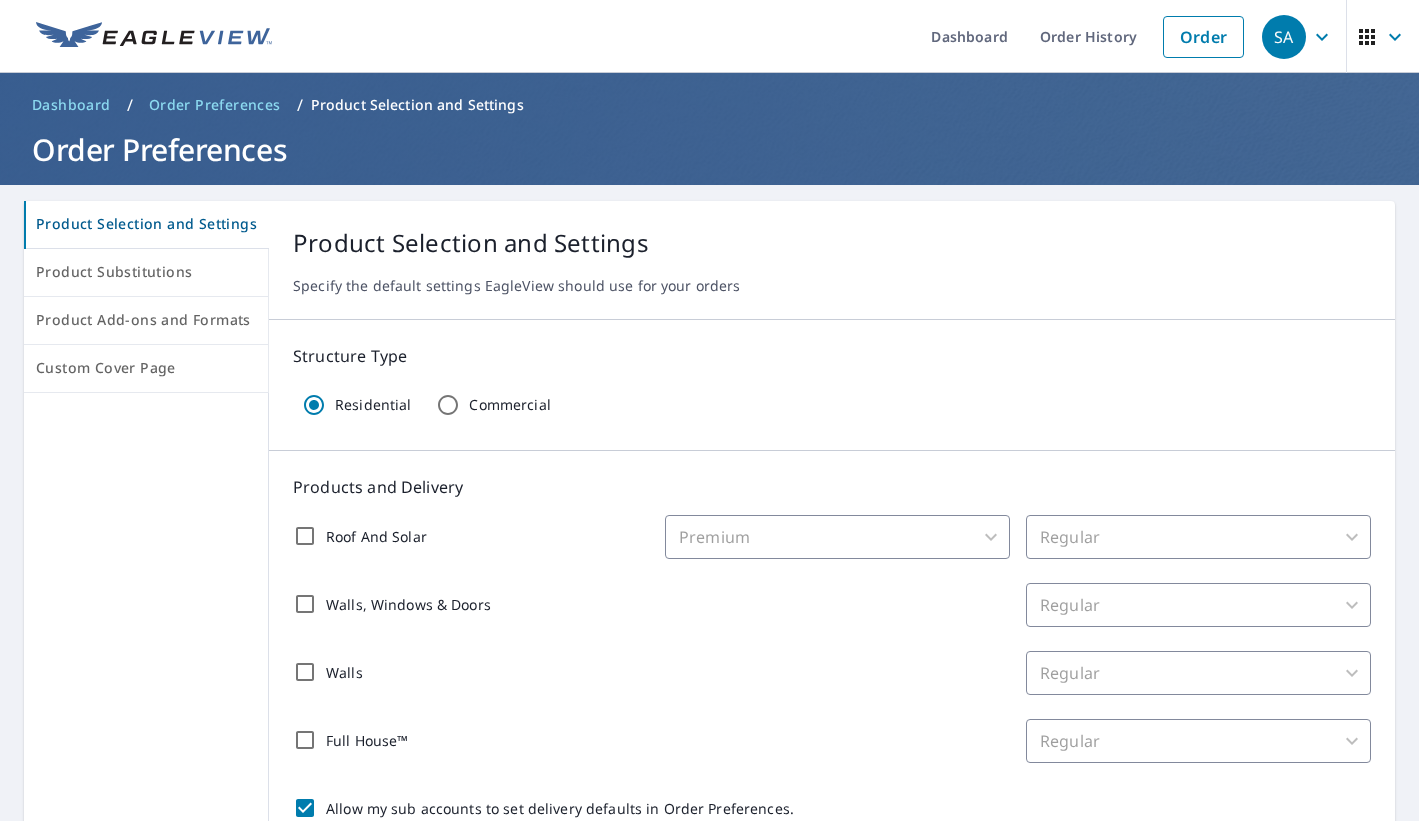click on "Product Substitutions" at bounding box center (146, 272) 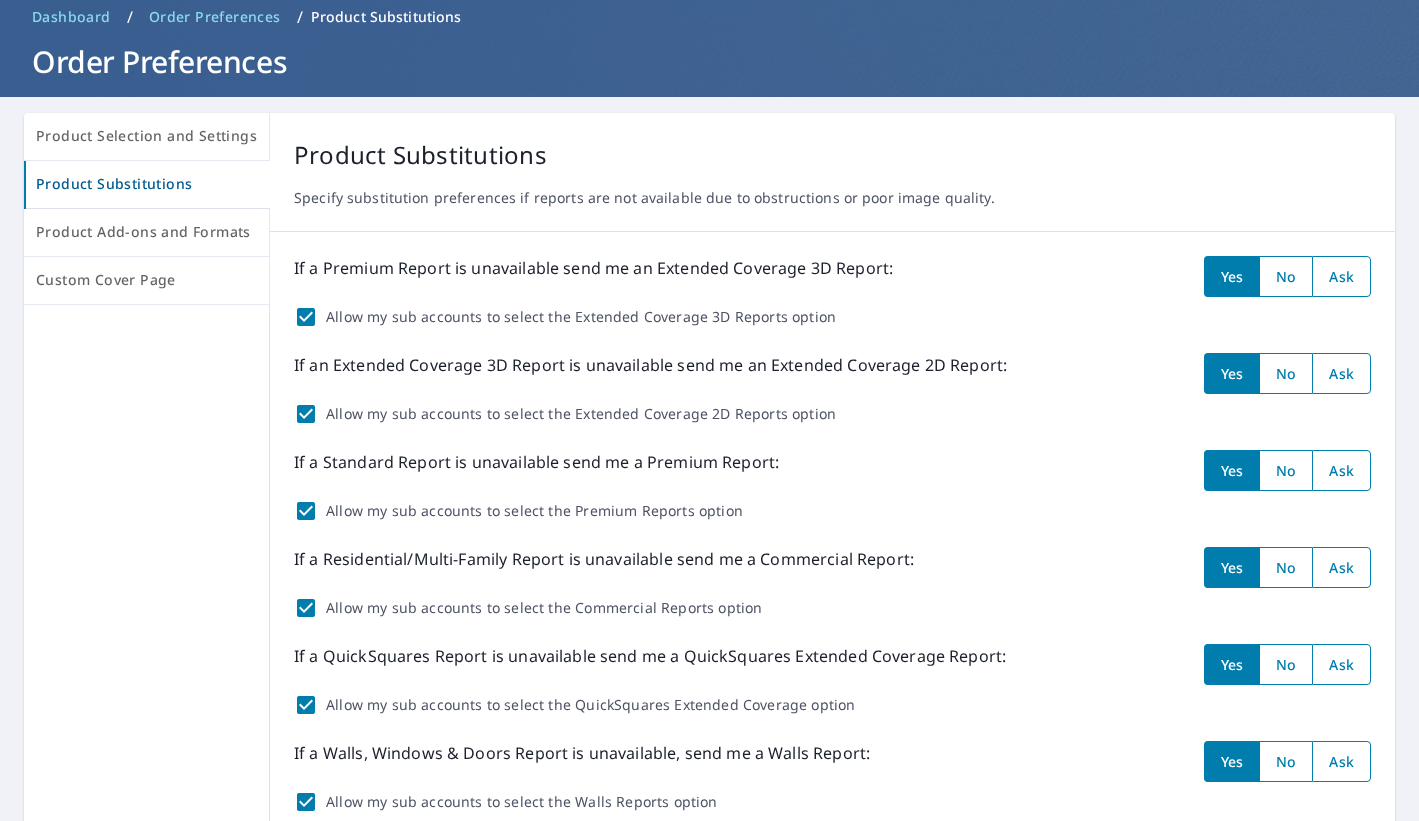 scroll, scrollTop: 0, scrollLeft: 0, axis: both 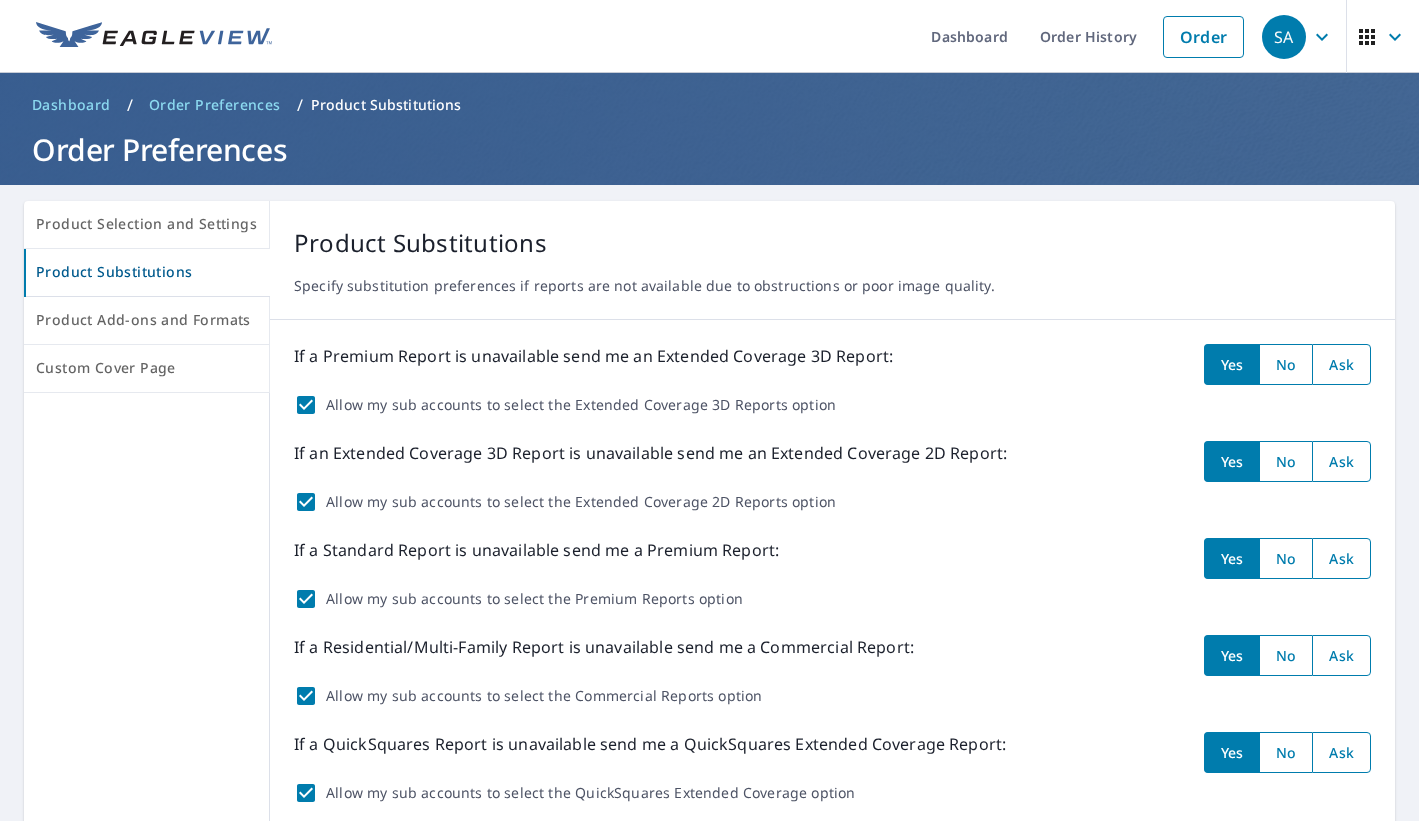 click on "Product Add-ons and Formats" at bounding box center [147, 321] 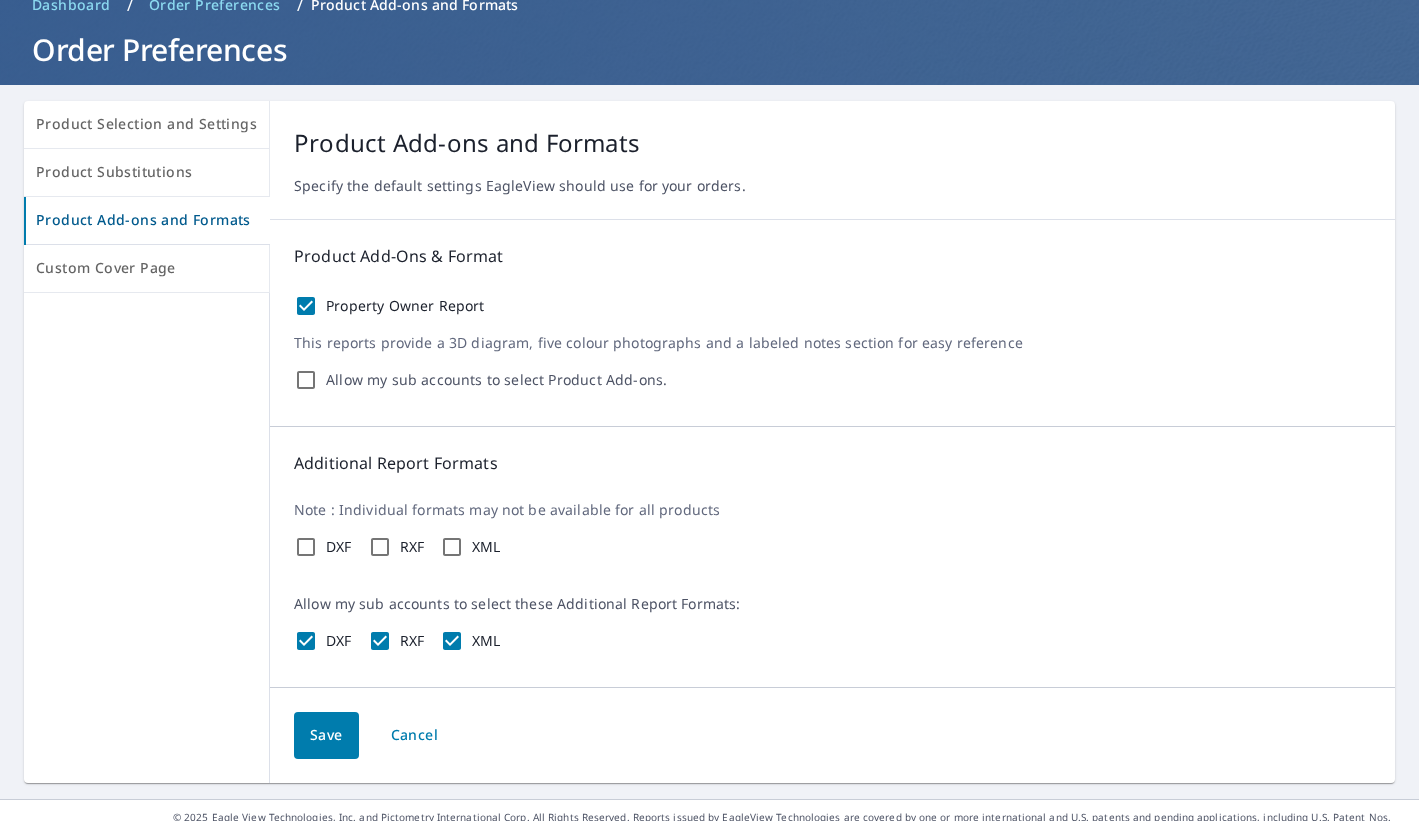 scroll, scrollTop: 128, scrollLeft: 0, axis: vertical 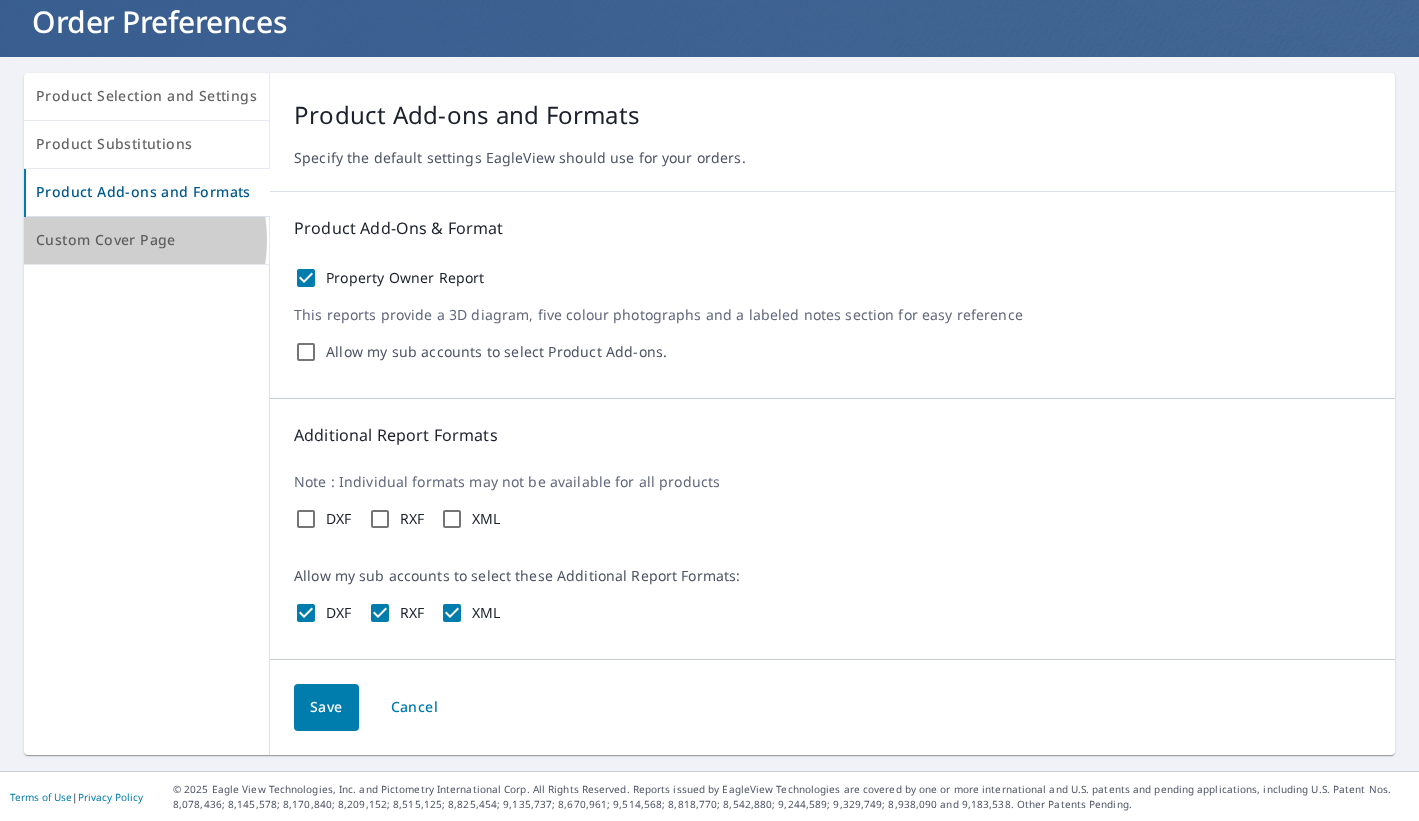 click on "Custom Cover Page" at bounding box center (146, 240) 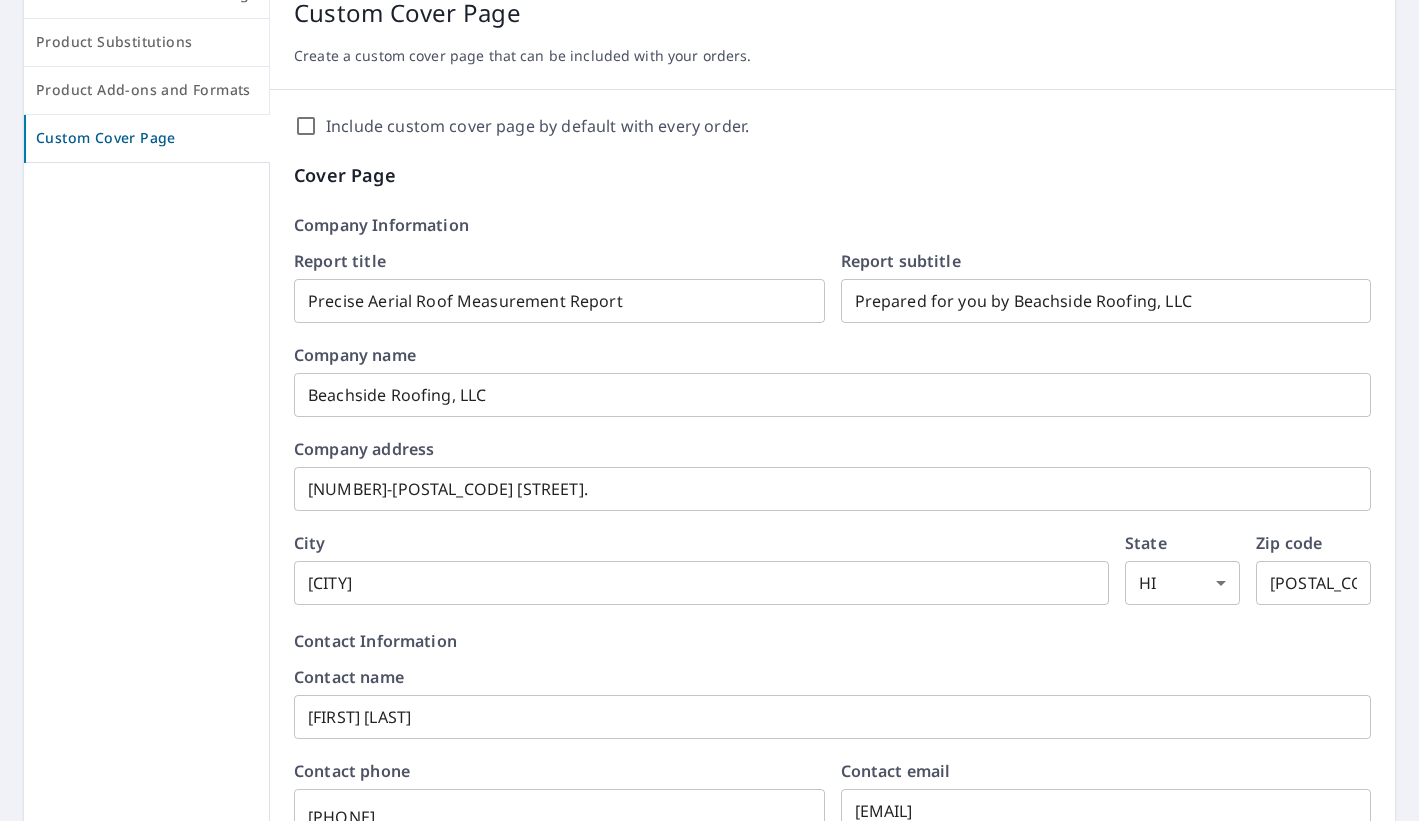 scroll, scrollTop: 328, scrollLeft: 0, axis: vertical 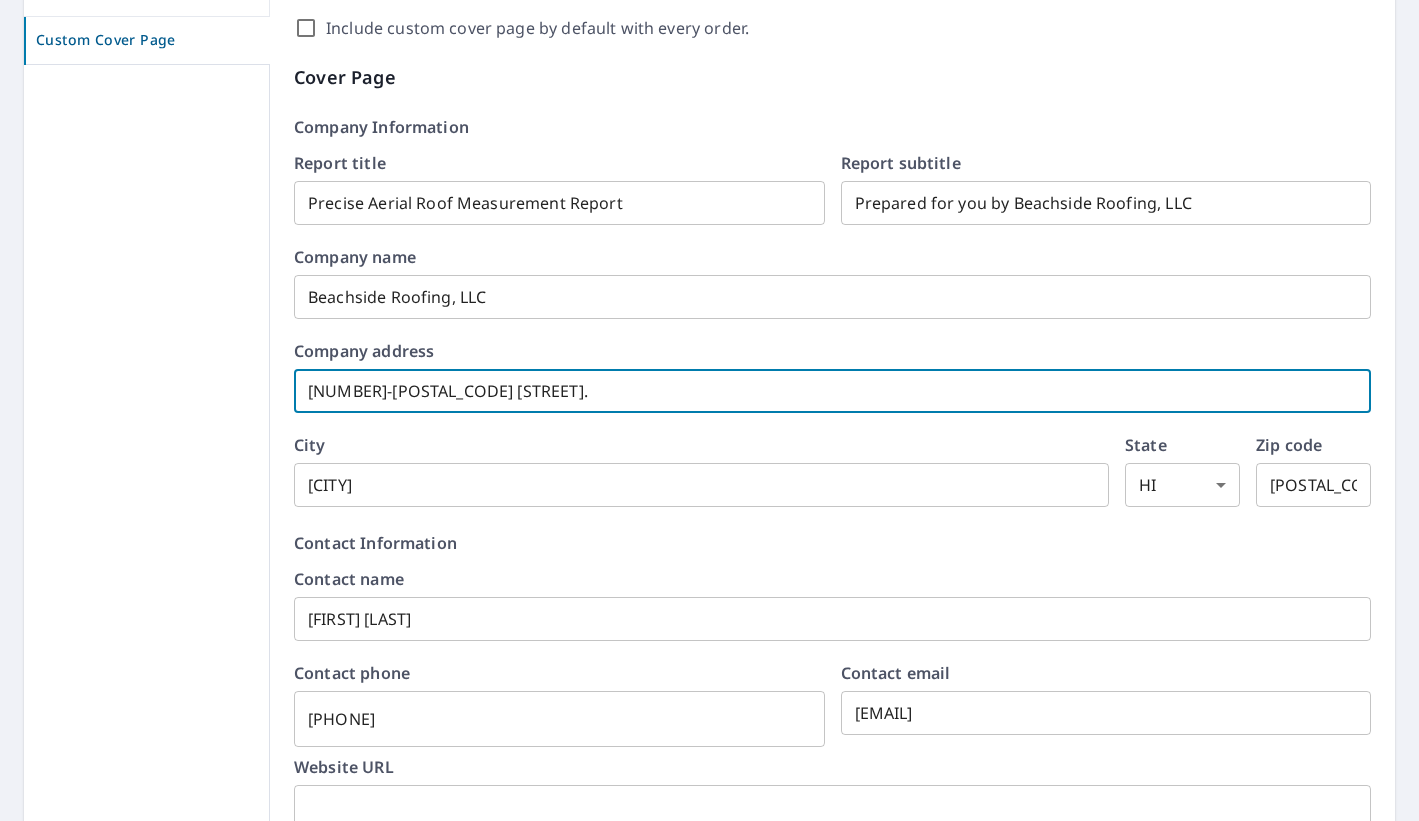 drag, startPoint x: 469, startPoint y: 390, endPoint x: 329, endPoint y: 387, distance: 140.03214 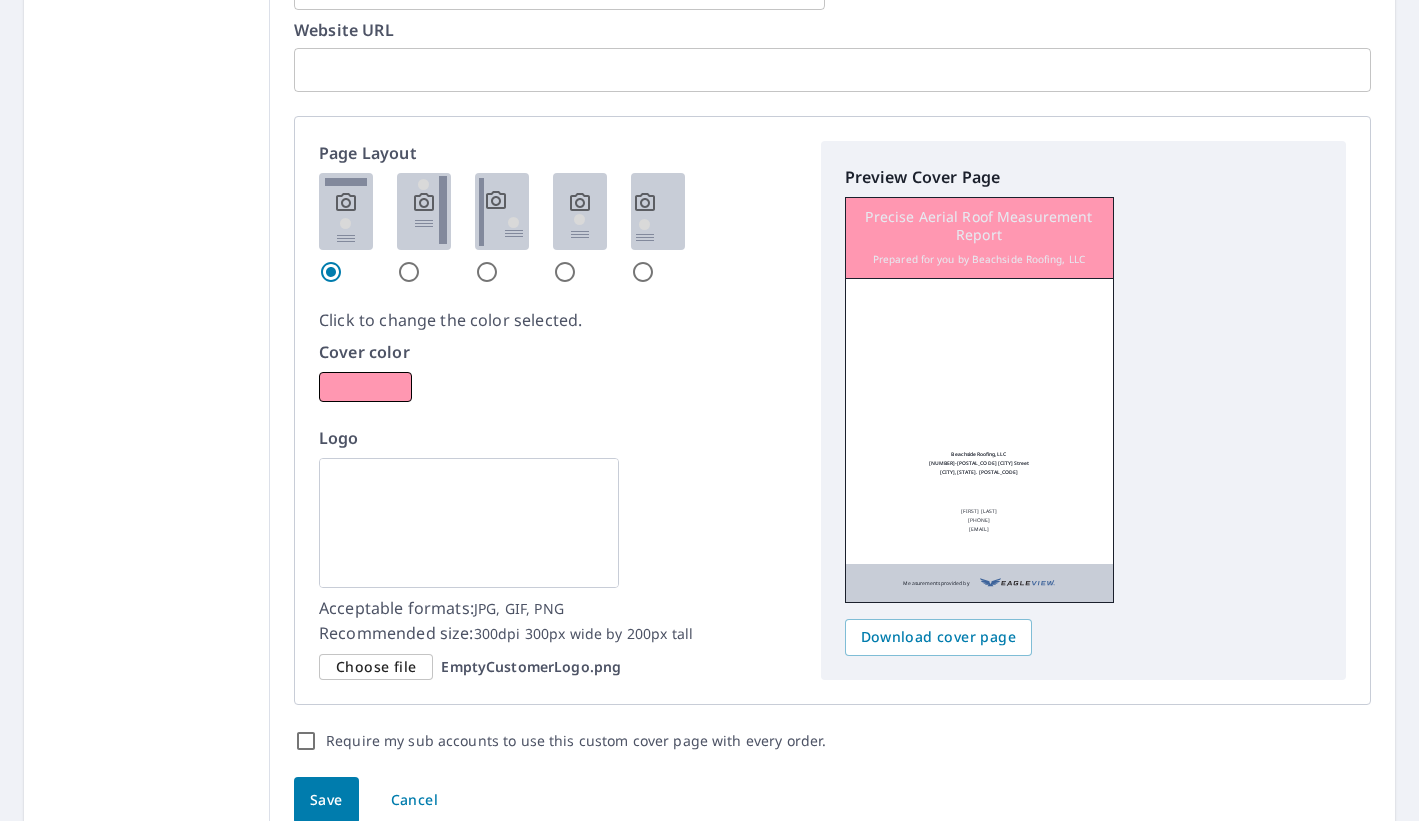 scroll, scrollTop: 858, scrollLeft: 0, axis: vertical 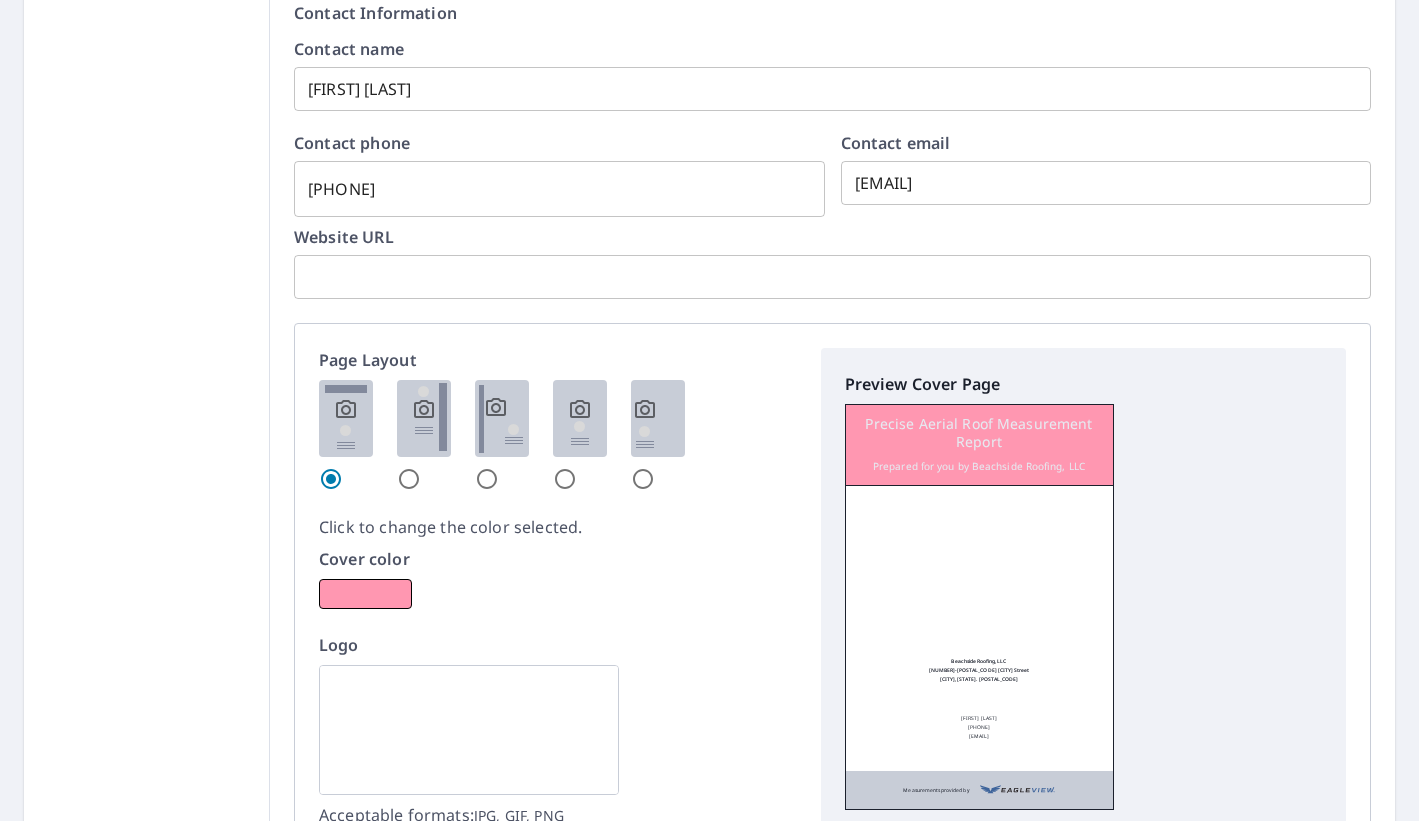 type on "[NUMBER]-[POSTAL_CODE] [CITY] Street" 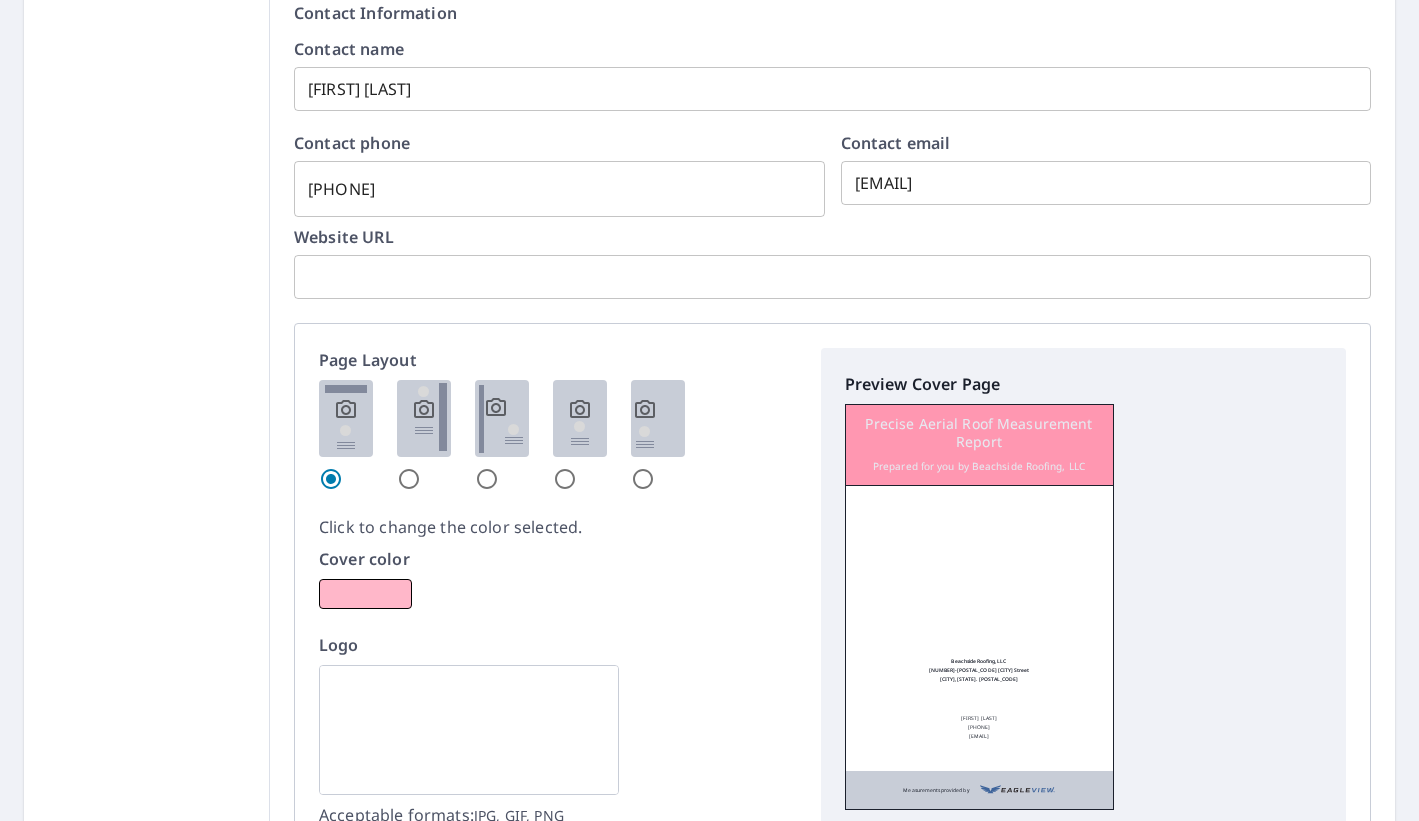 click at bounding box center [365, 594] 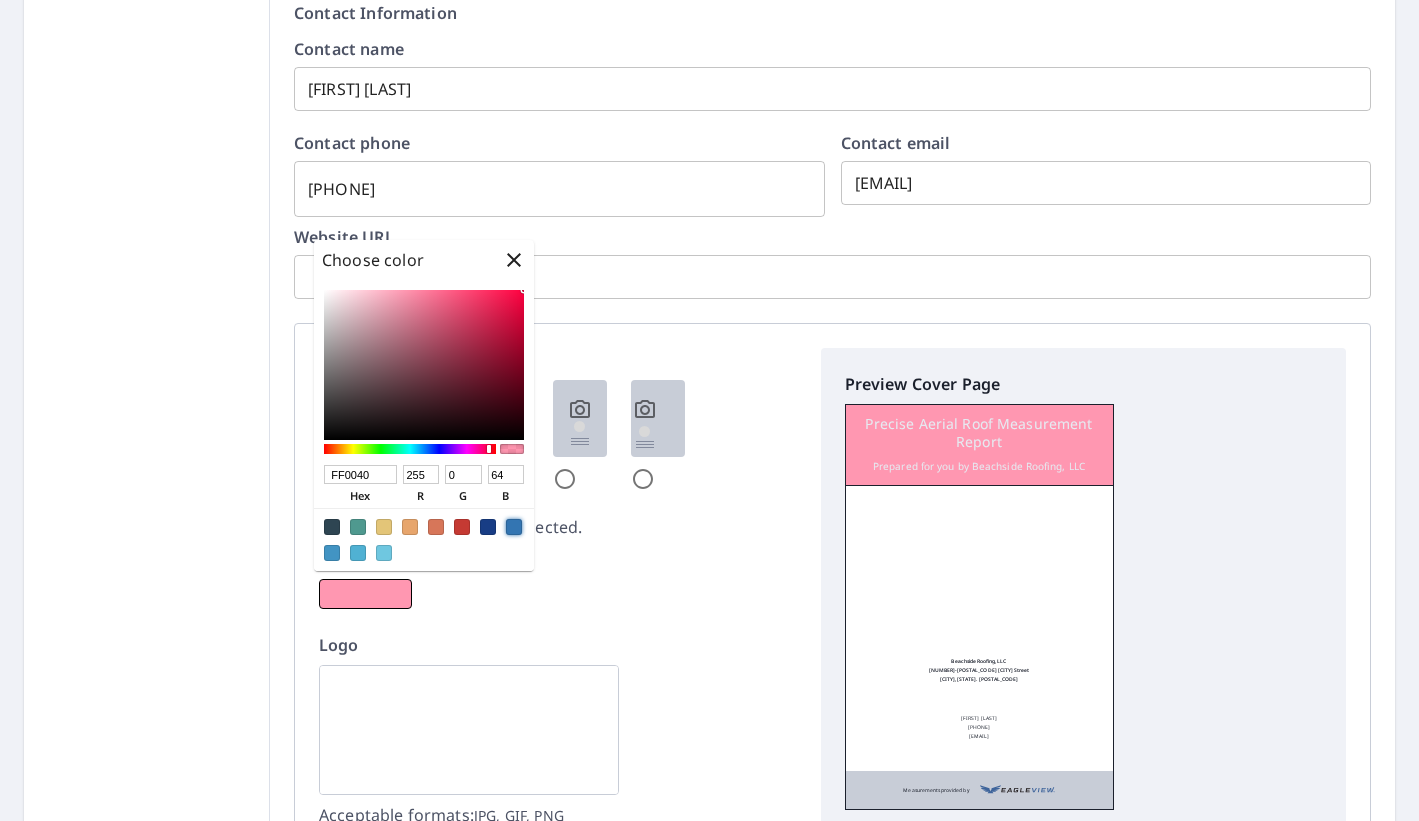 click at bounding box center (514, 527) 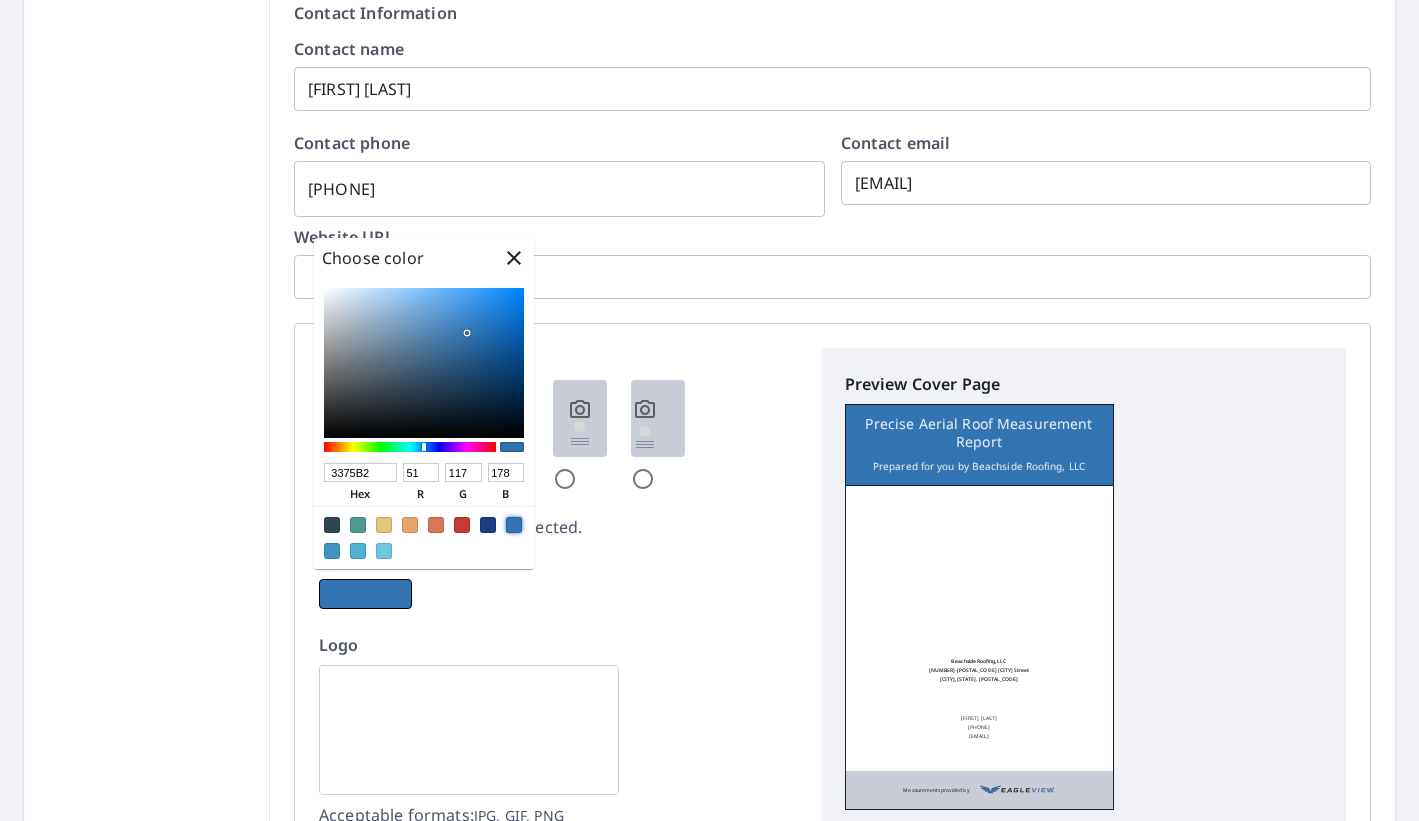 scroll, scrollTop: 1158, scrollLeft: 0, axis: vertical 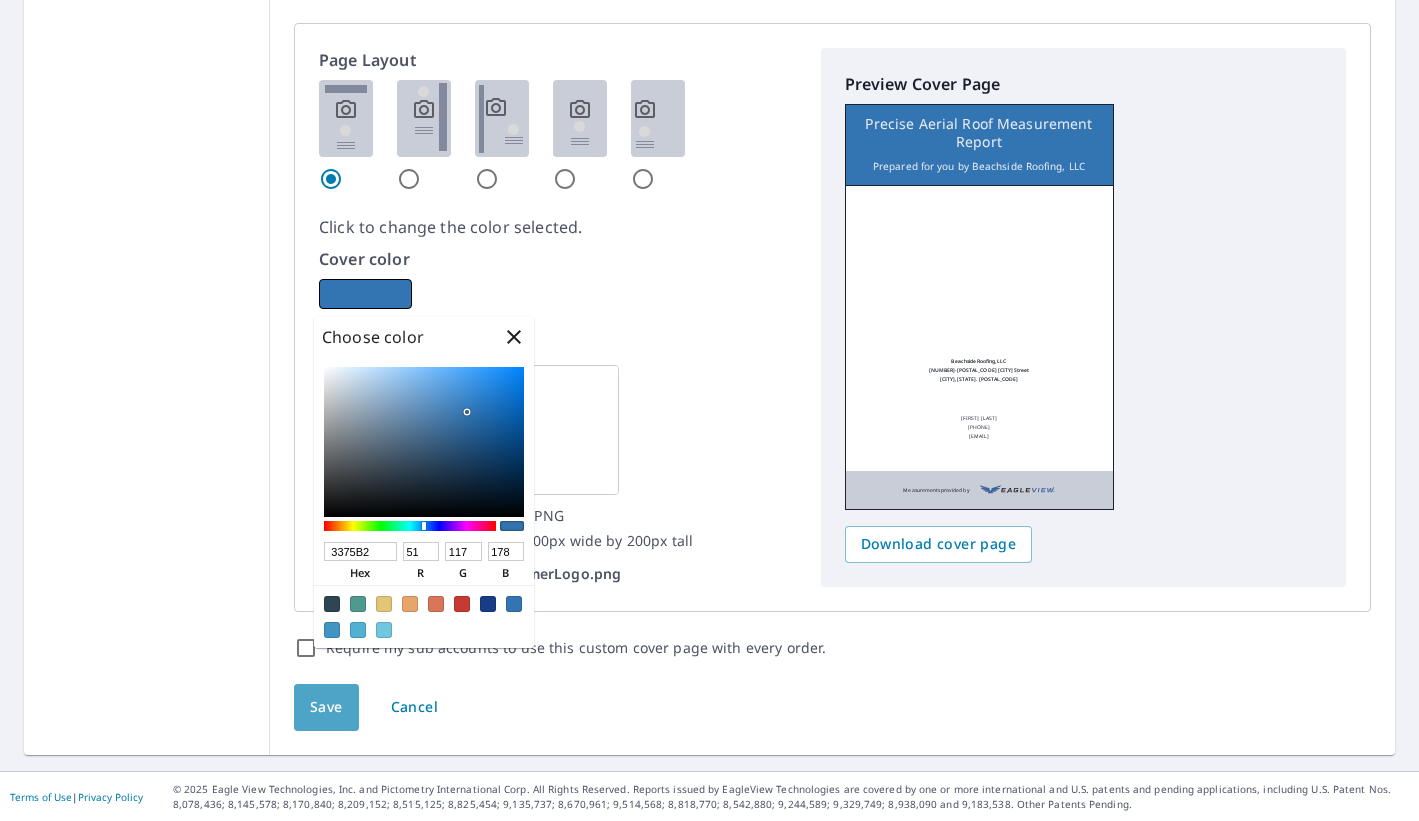 click on "Save" at bounding box center [326, 707] 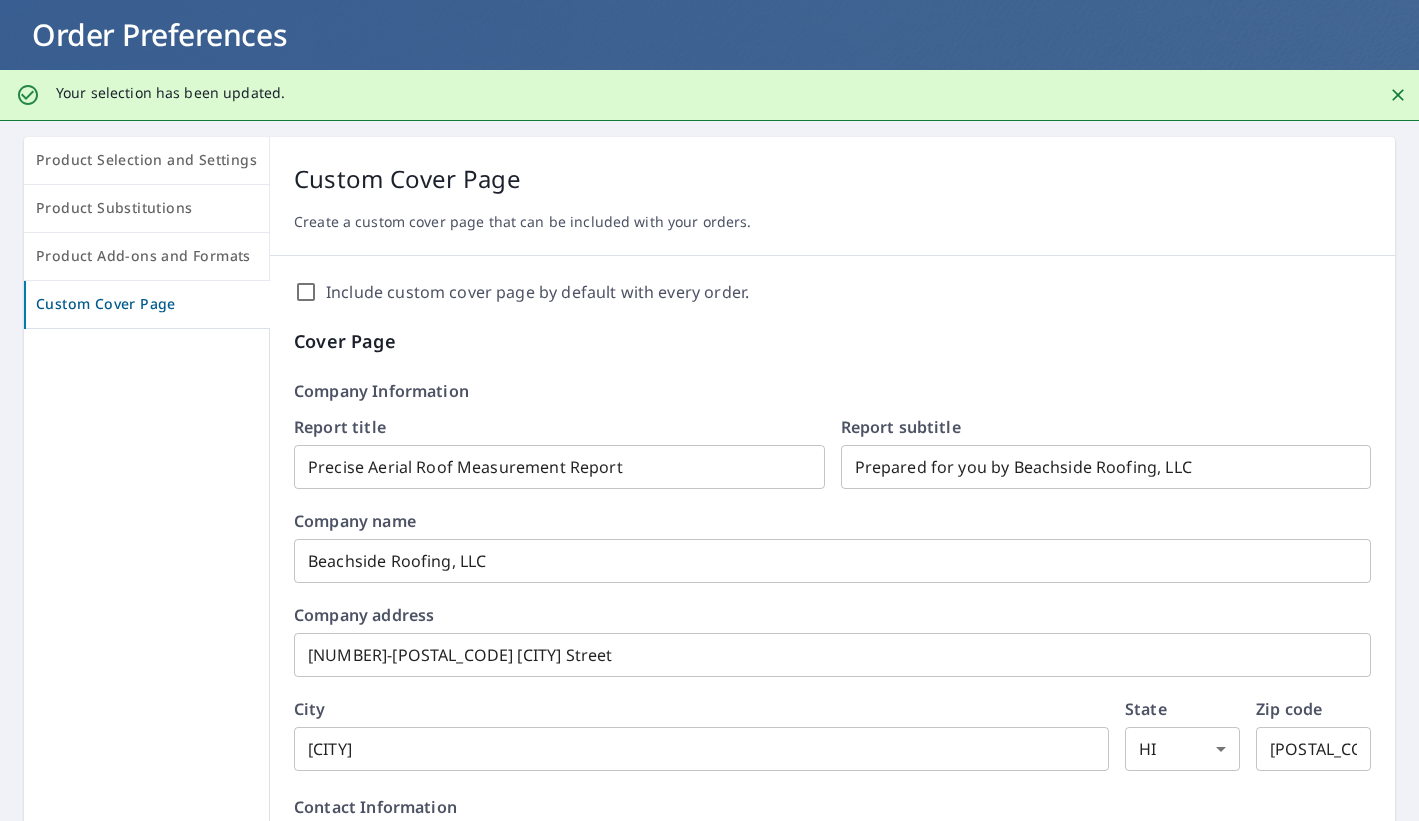 scroll, scrollTop: 0, scrollLeft: 0, axis: both 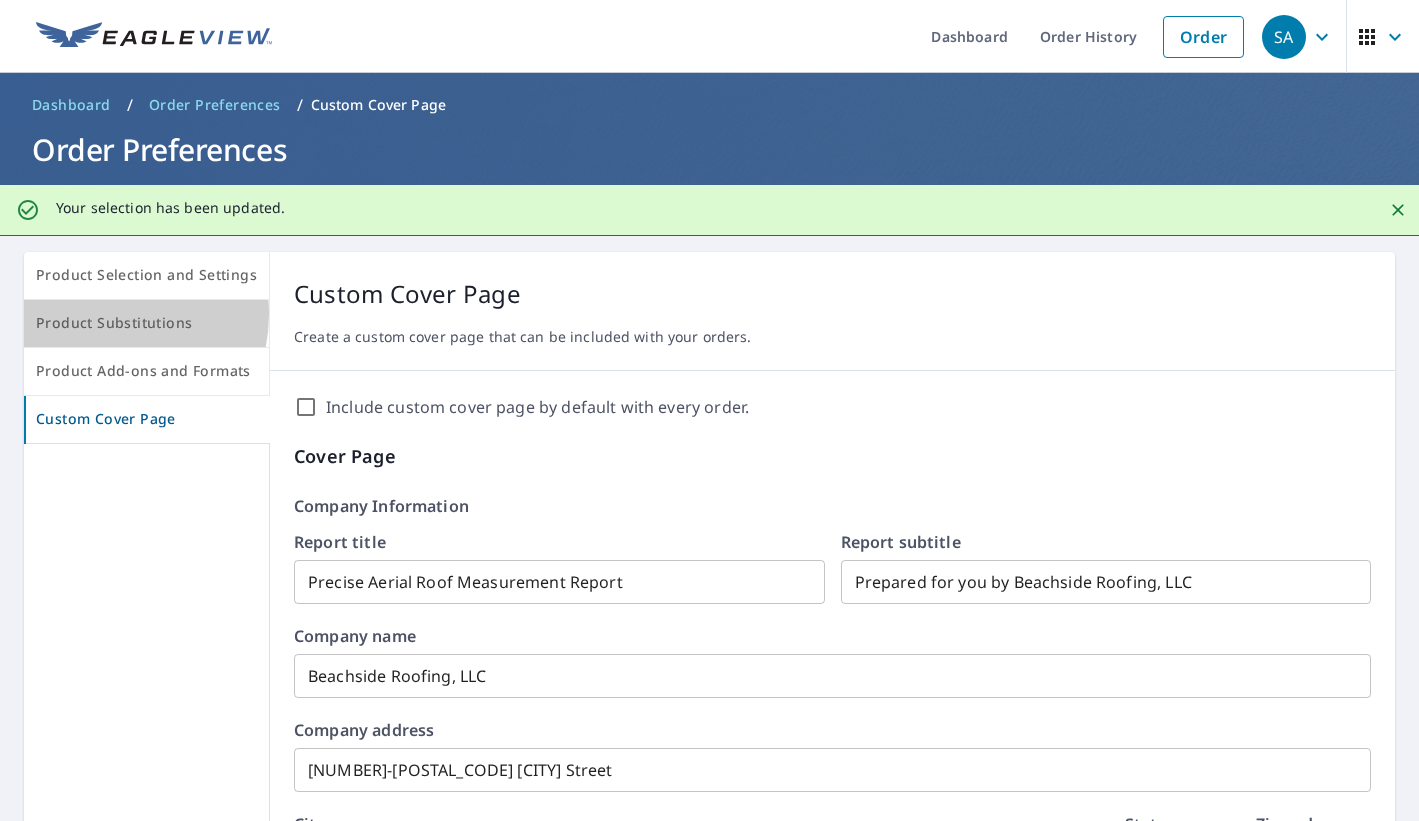 click on "Product Substitutions" at bounding box center [146, 323] 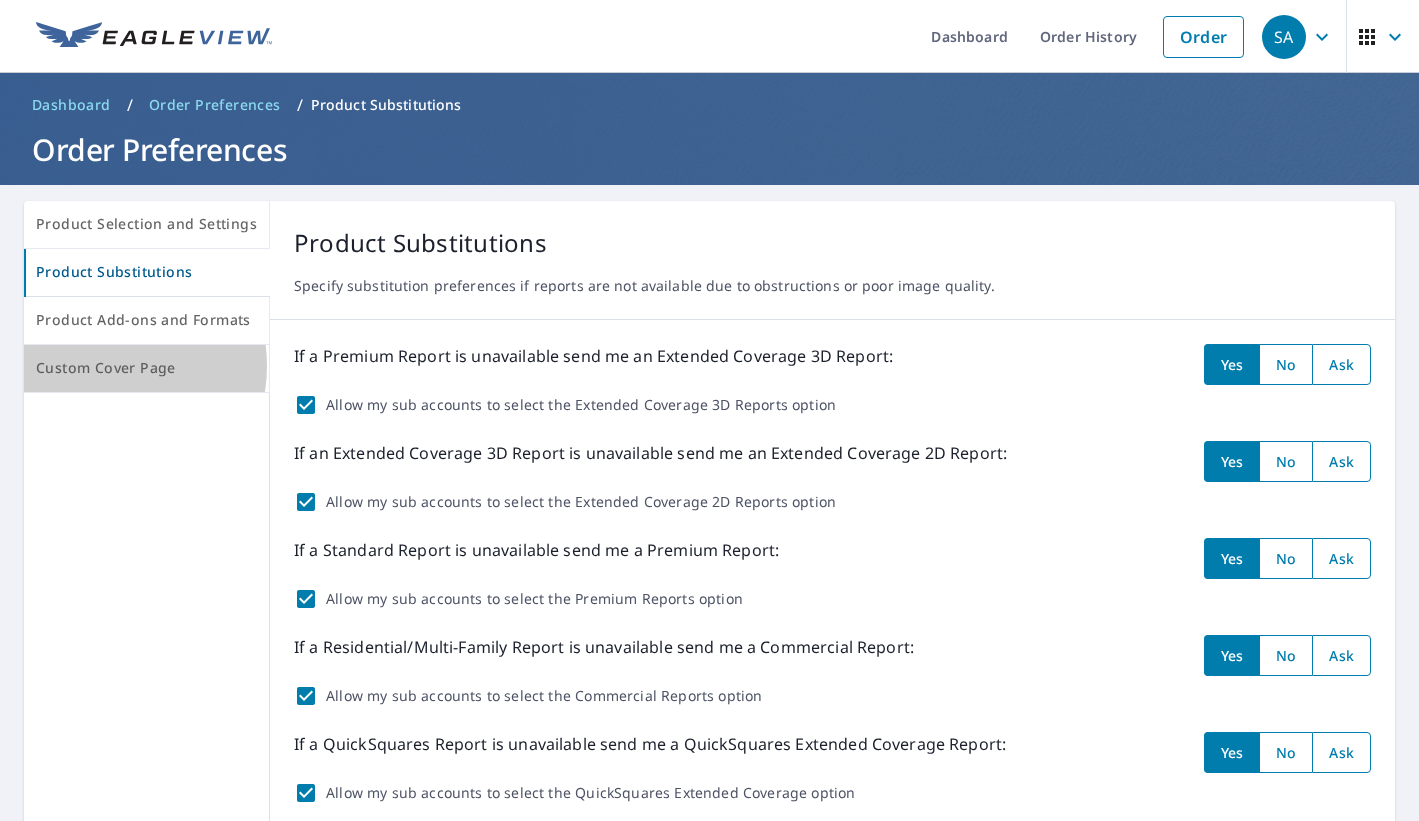 click on "Custom Cover Page" at bounding box center (146, 368) 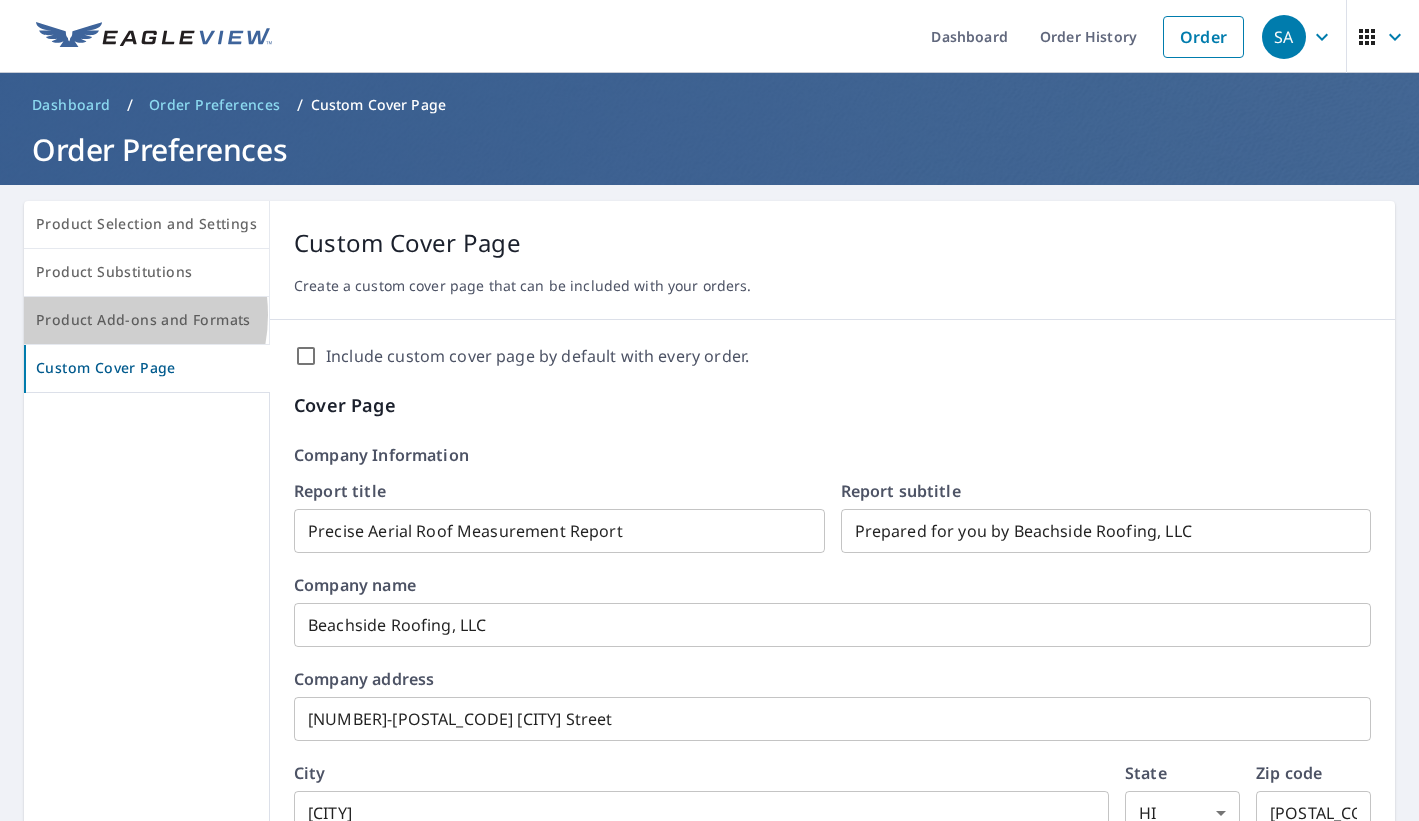 click on "Product Add-ons and Formats" at bounding box center [146, 320] 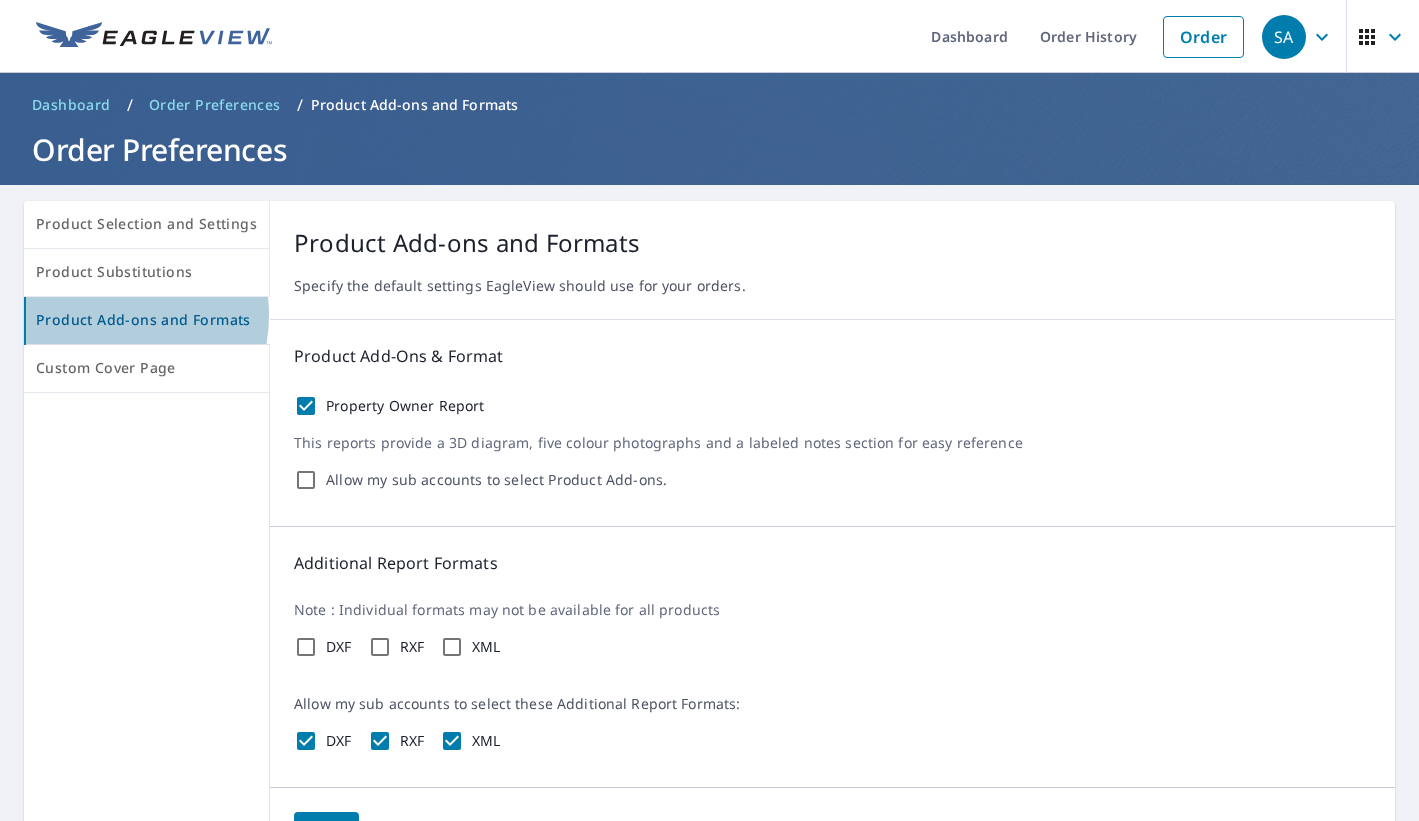 click on "Product Add-ons and Formats" at bounding box center (147, 320) 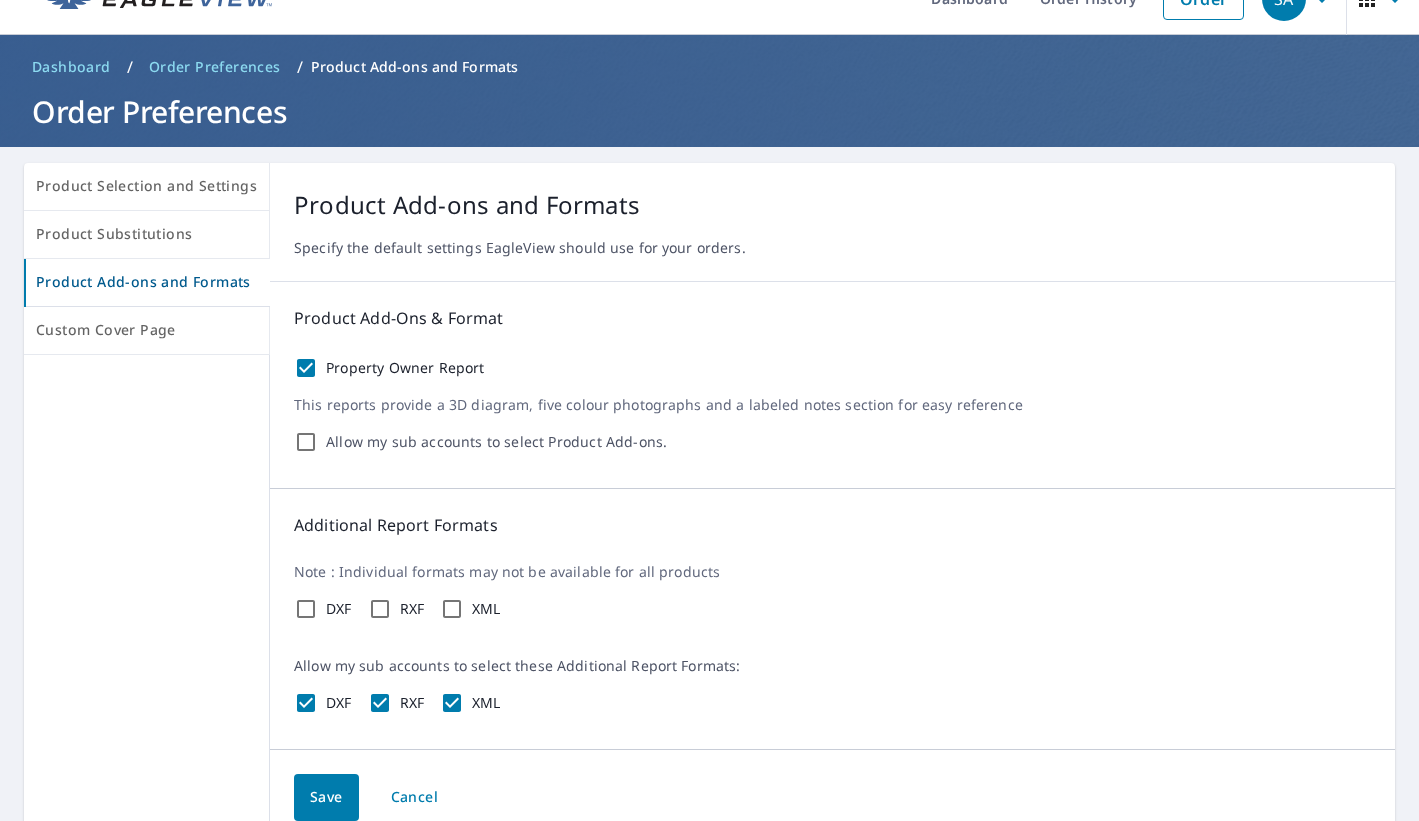 scroll, scrollTop: 0, scrollLeft: 0, axis: both 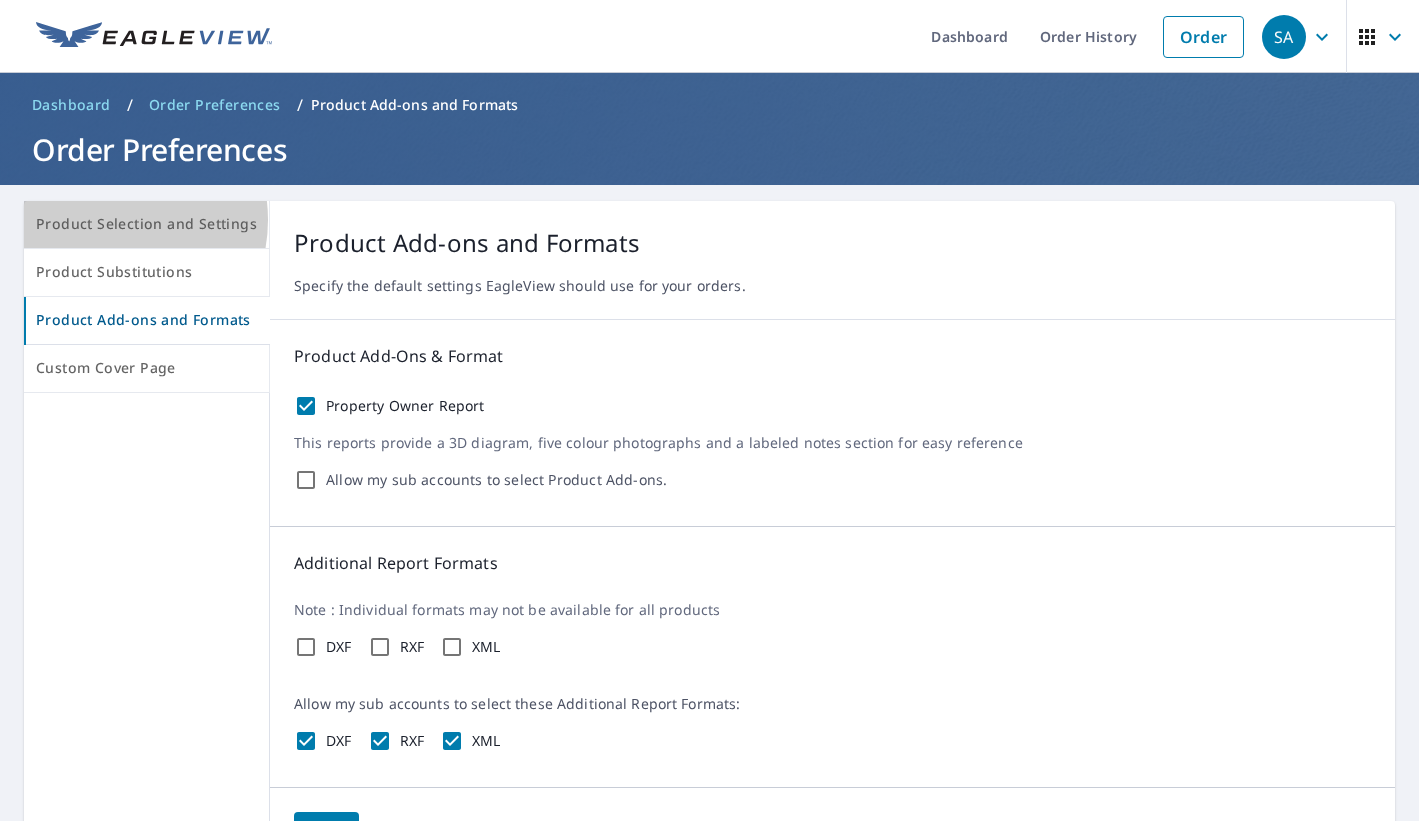 click on "Product Selection and Settings" at bounding box center [146, 224] 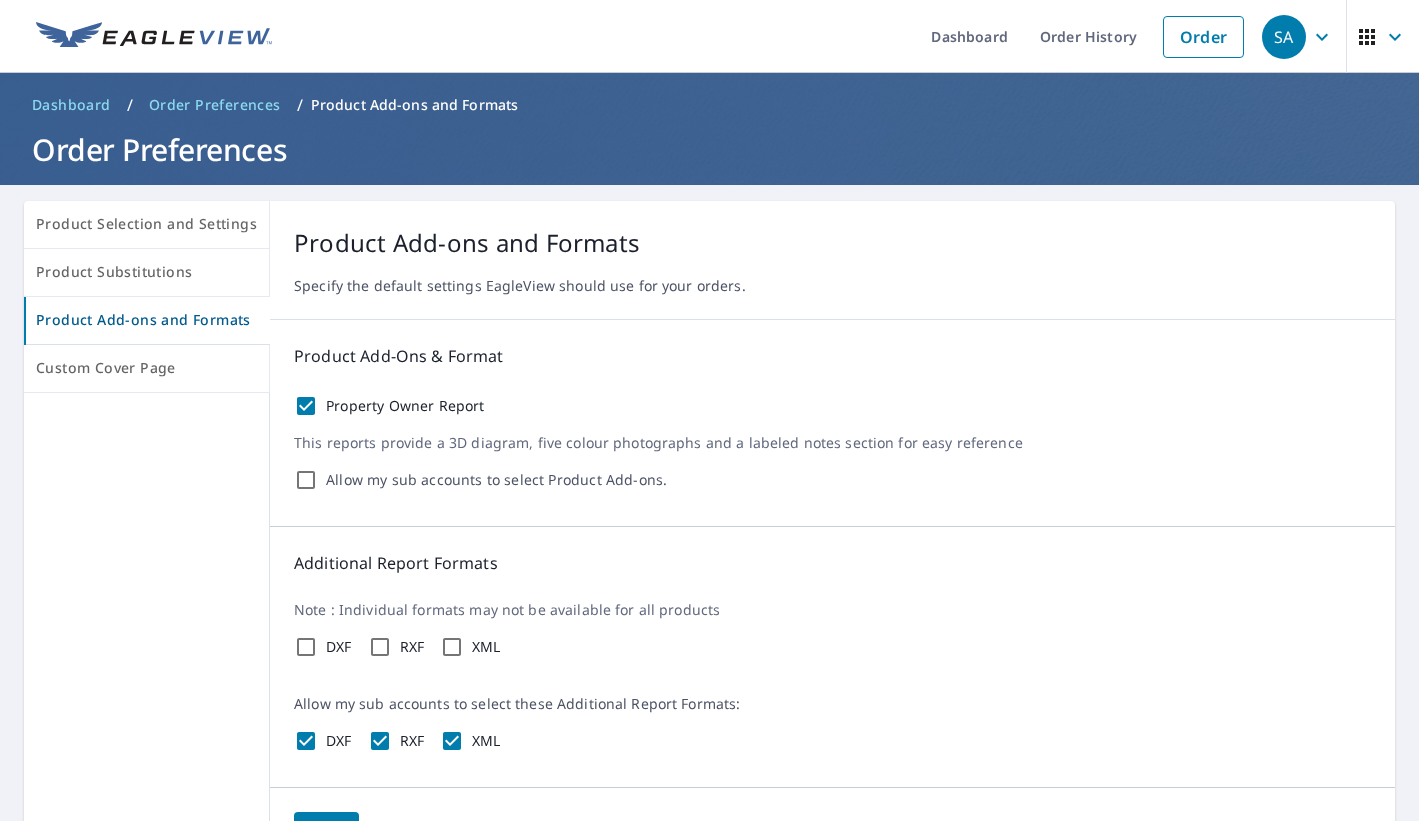 click on "Order History" at bounding box center (1088, 36) 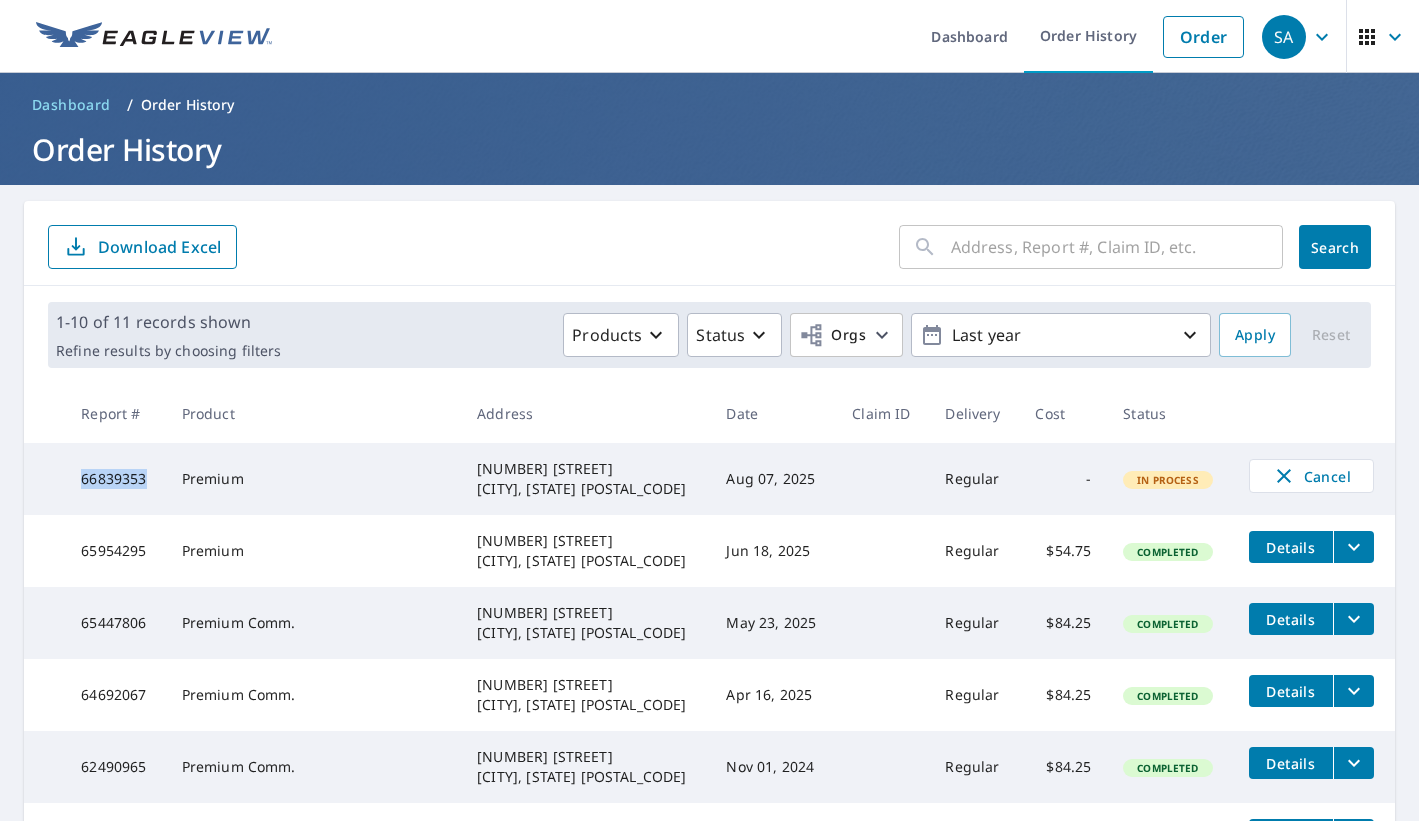 drag, startPoint x: 84, startPoint y: 477, endPoint x: 149, endPoint y: 477, distance: 65 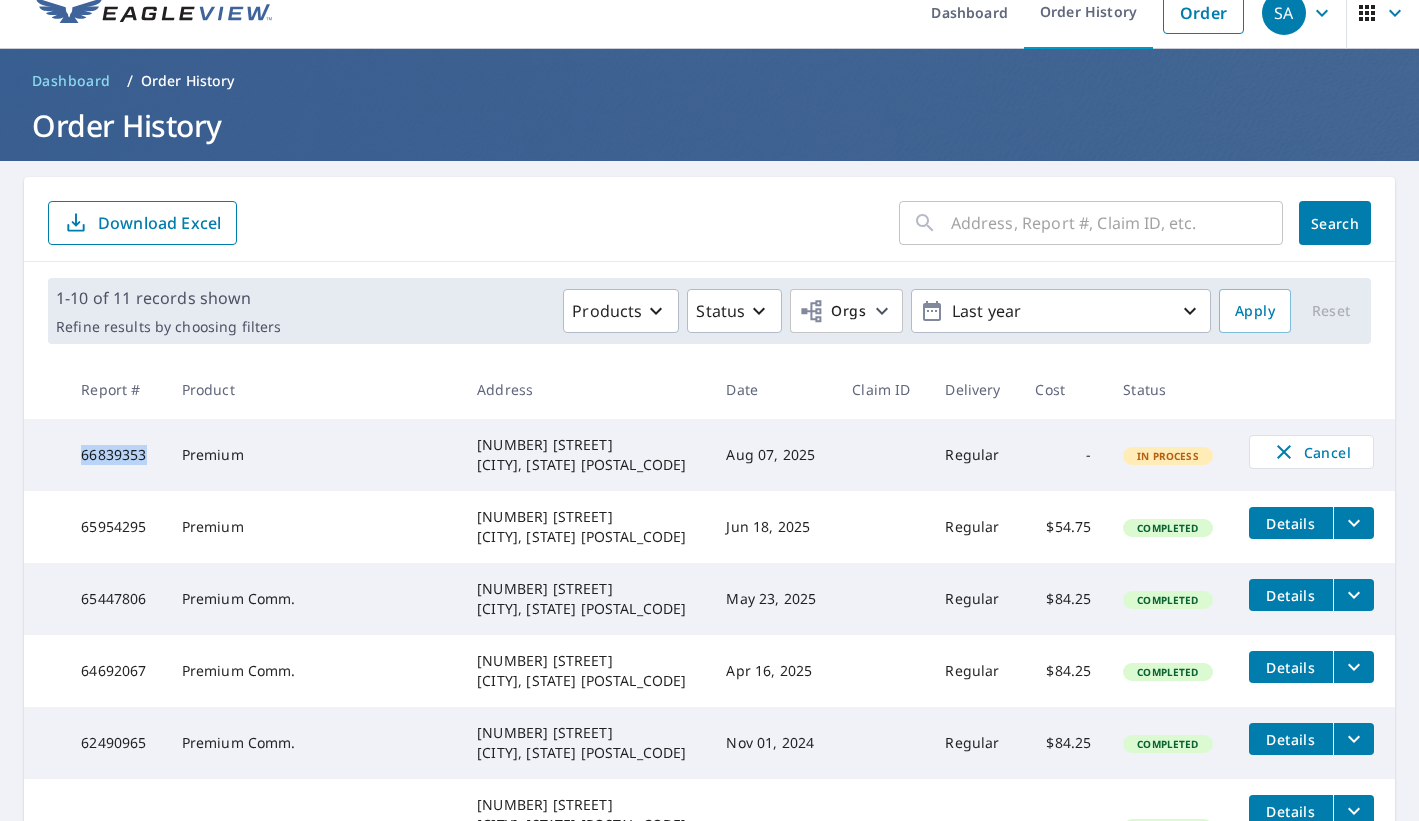 scroll, scrollTop: 0, scrollLeft: 0, axis: both 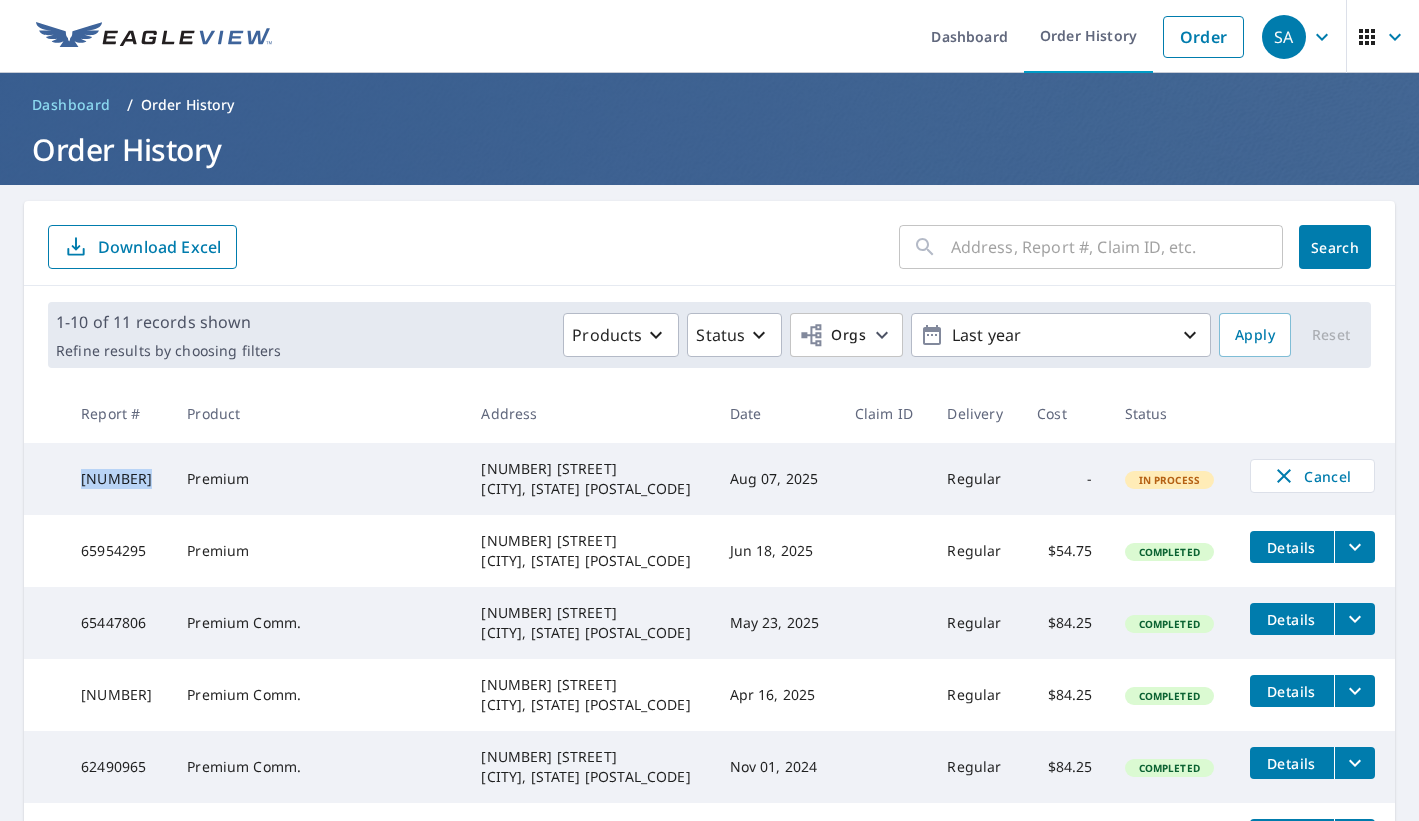 click 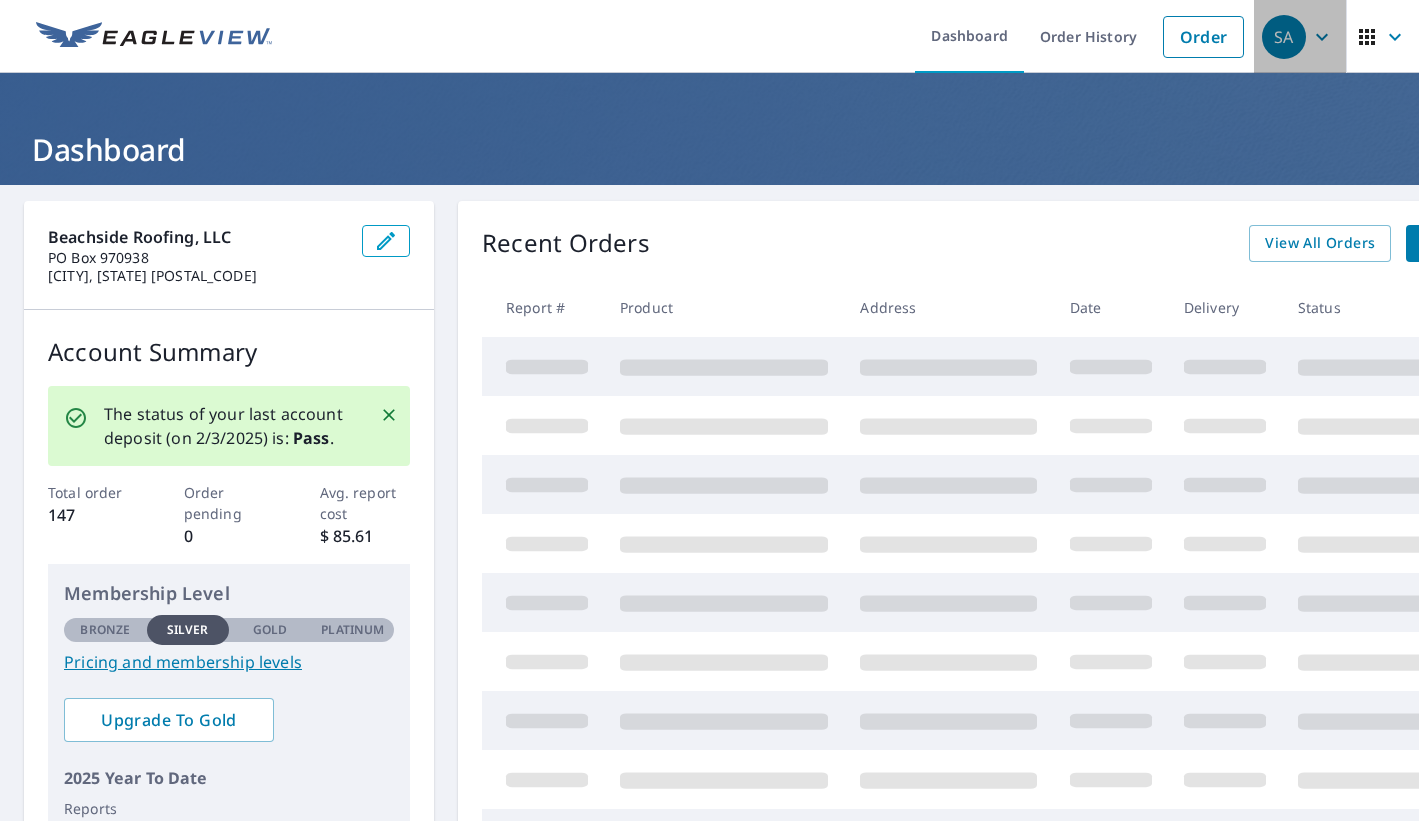 click 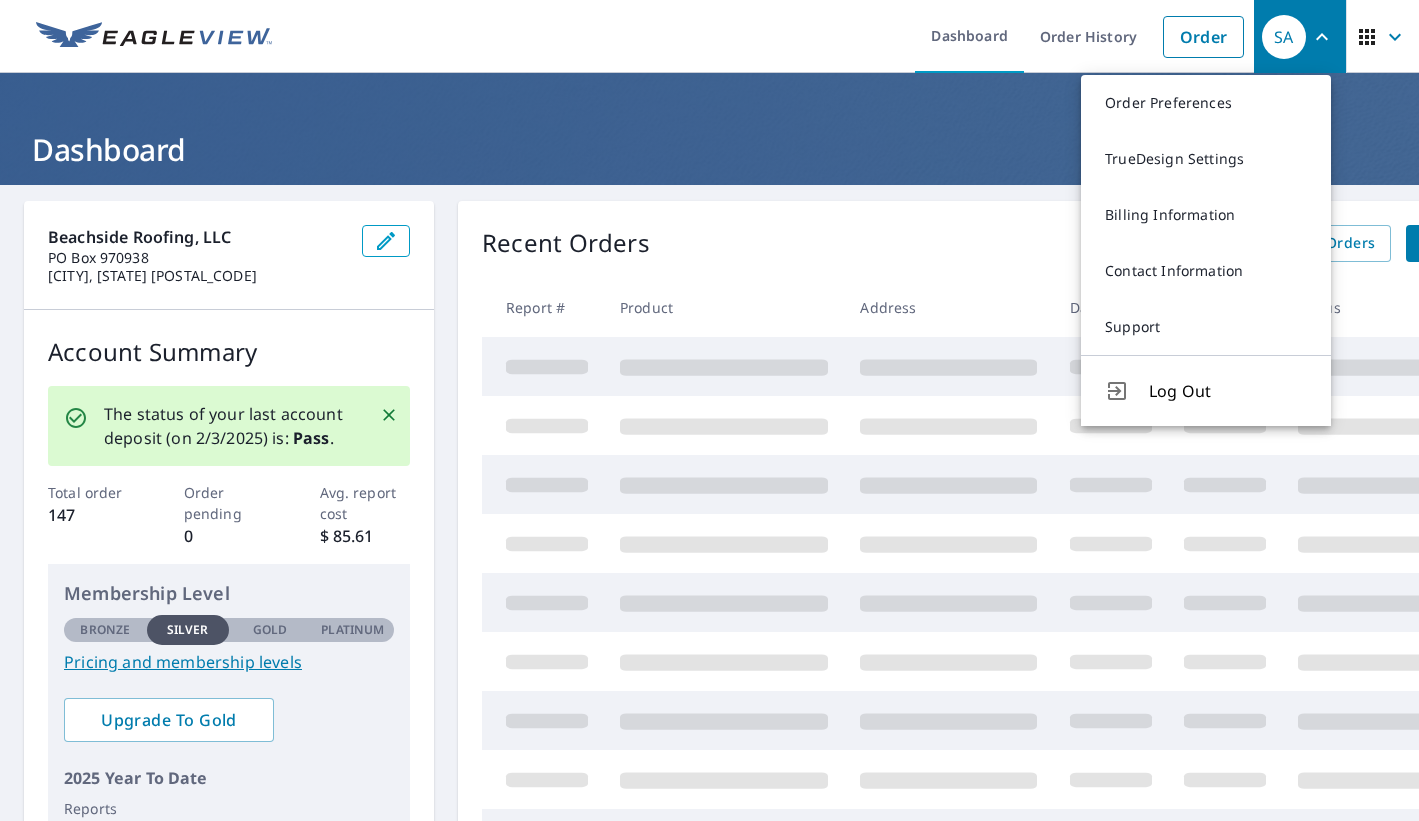click on "Support" 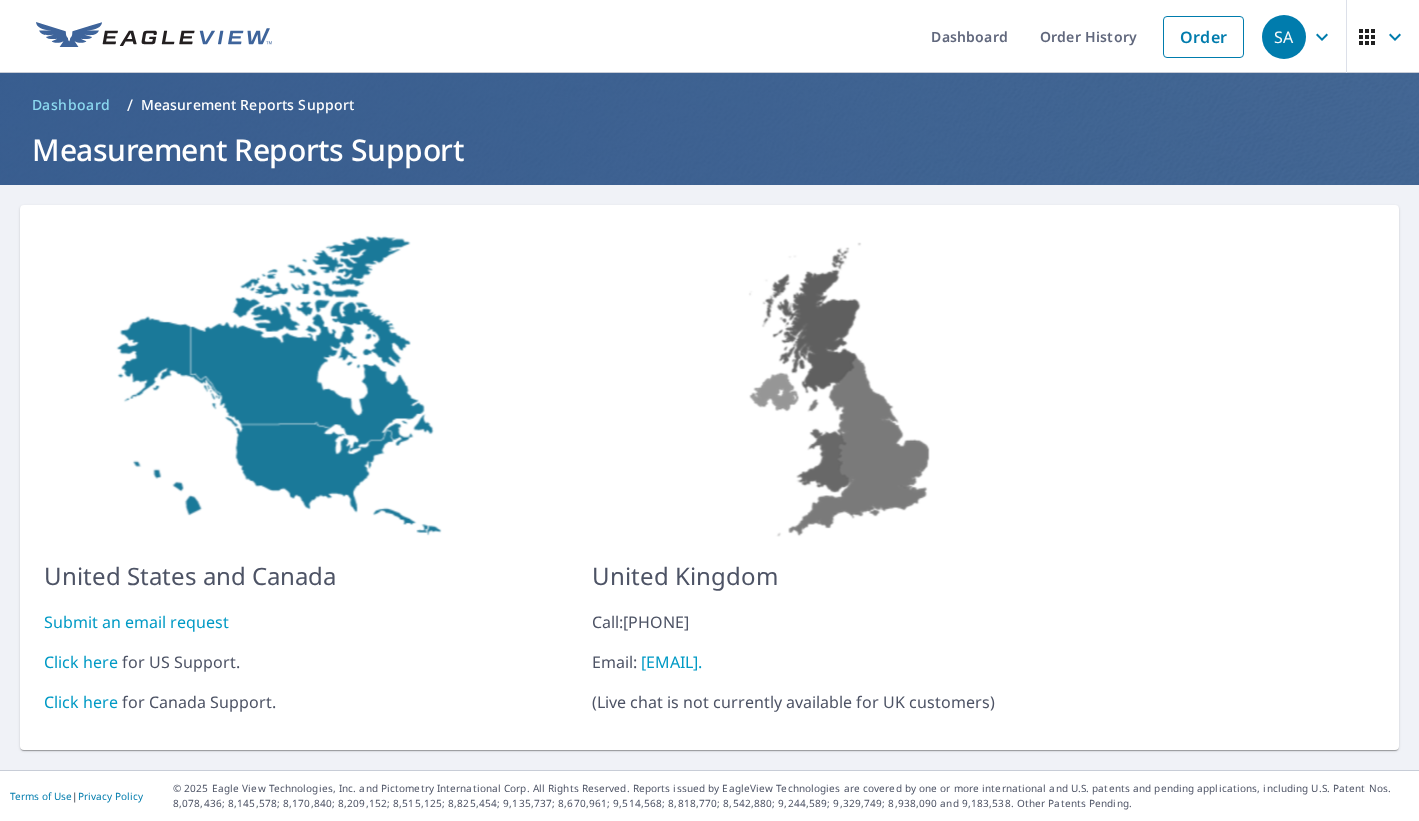 click on "Click here" 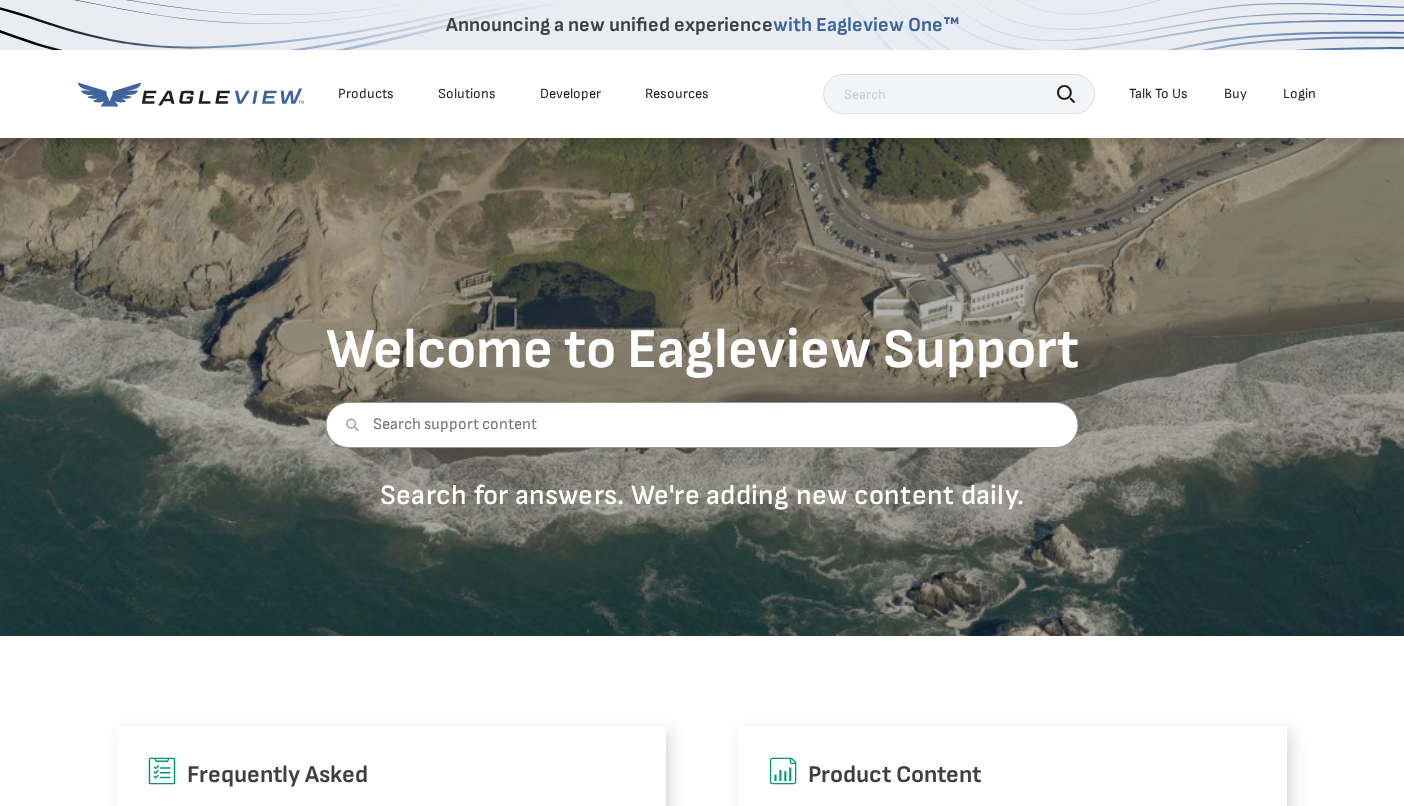 scroll, scrollTop: 0, scrollLeft: 0, axis: both 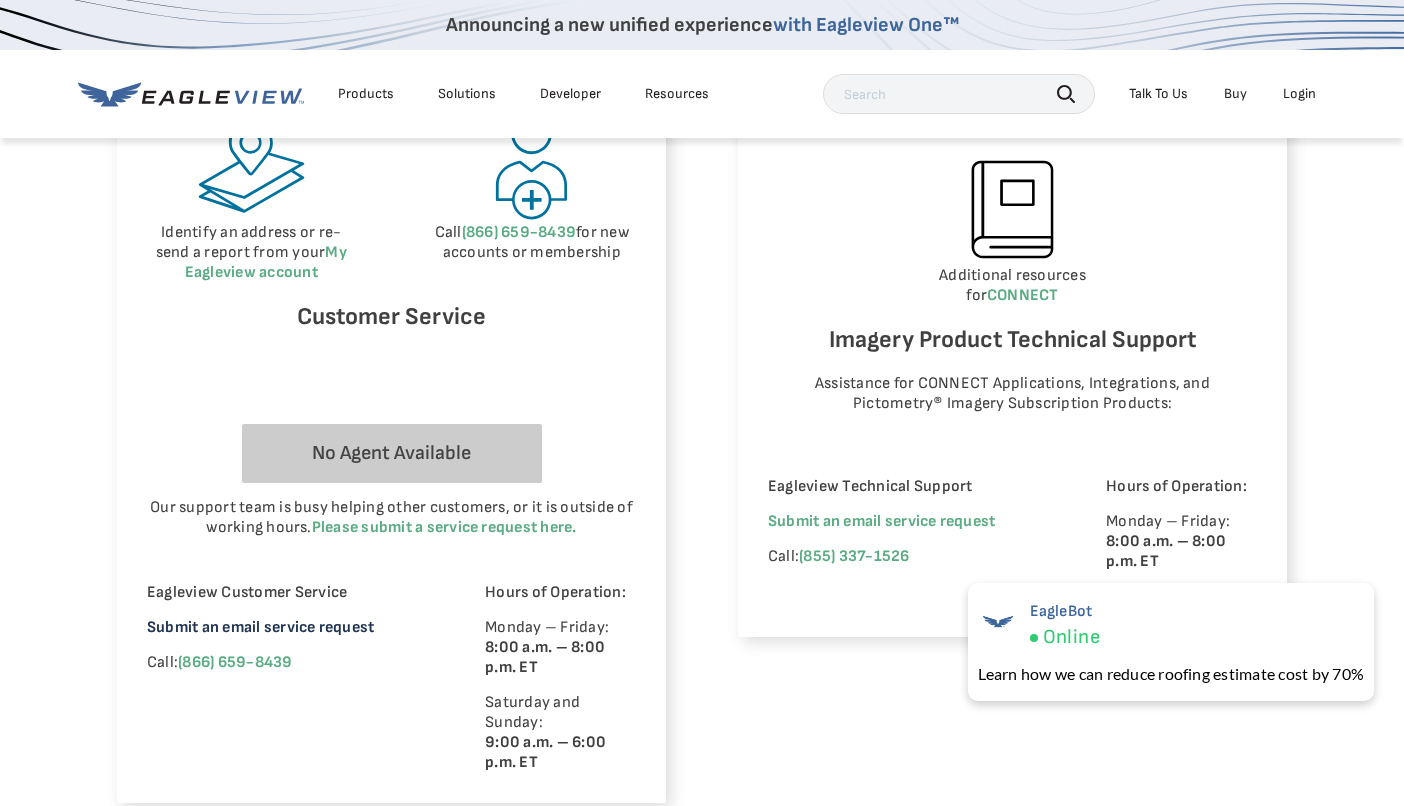 click on "Submit an email service request" at bounding box center [260, 627] 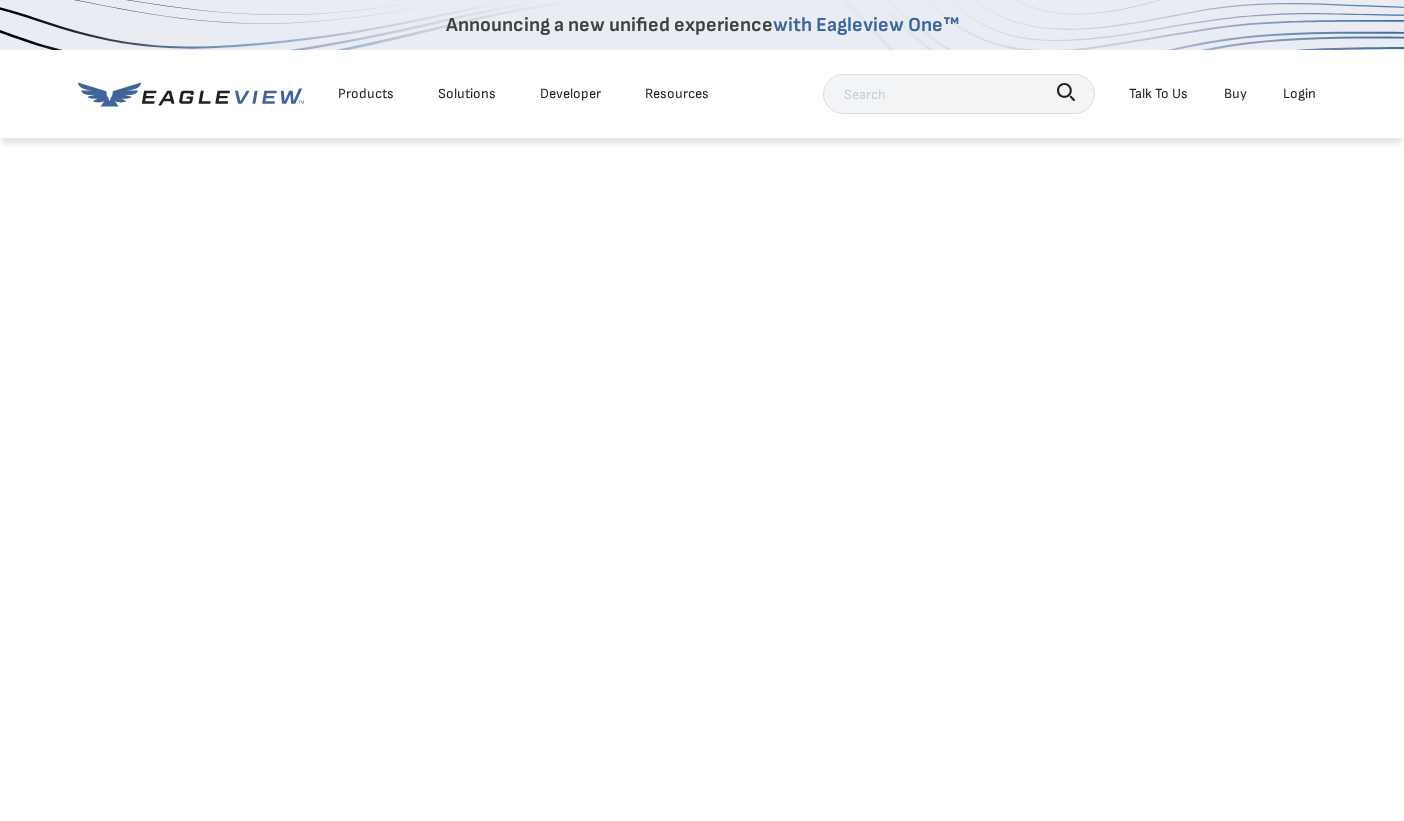 scroll, scrollTop: 0, scrollLeft: 0, axis: both 